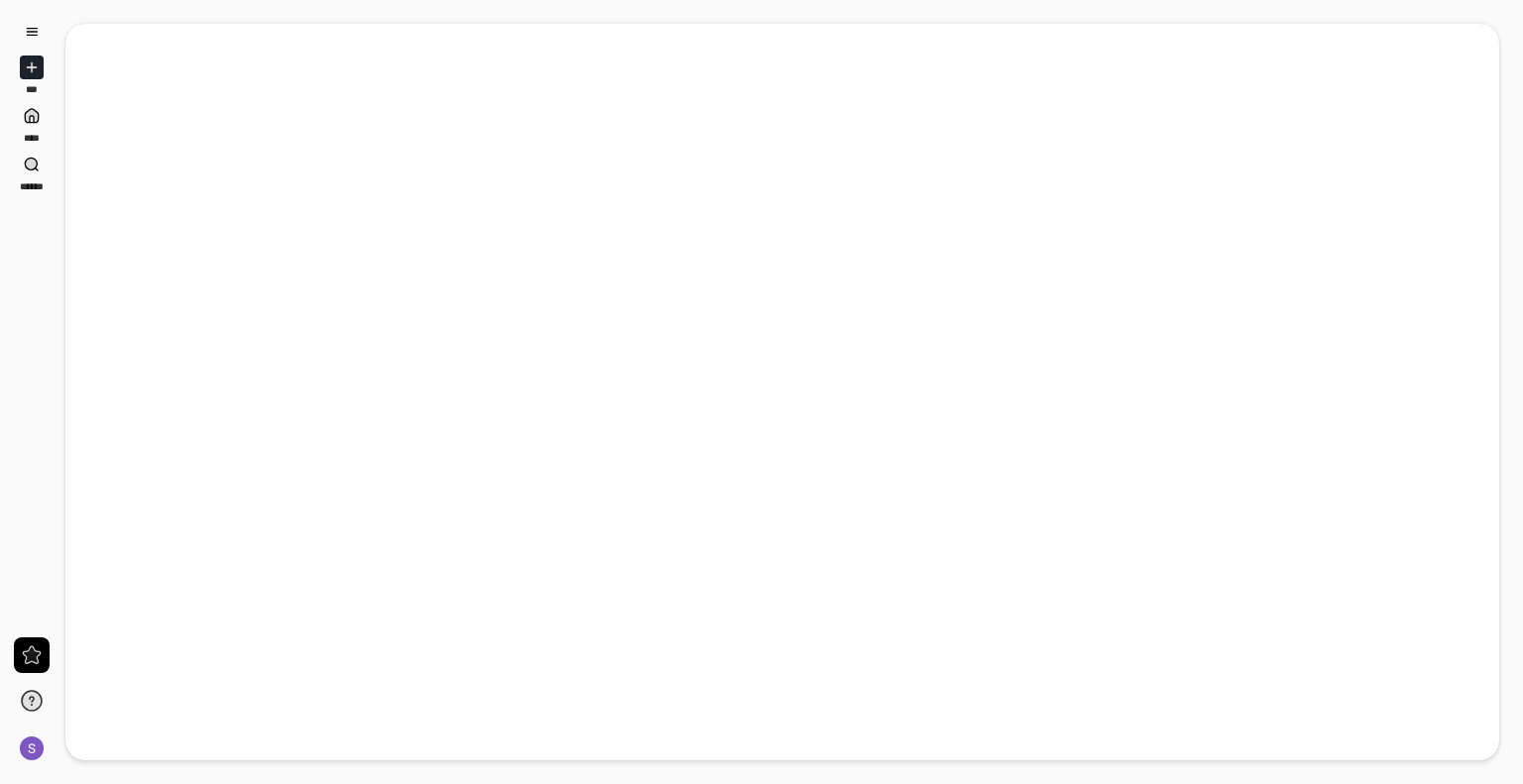 scroll, scrollTop: 0, scrollLeft: 0, axis: both 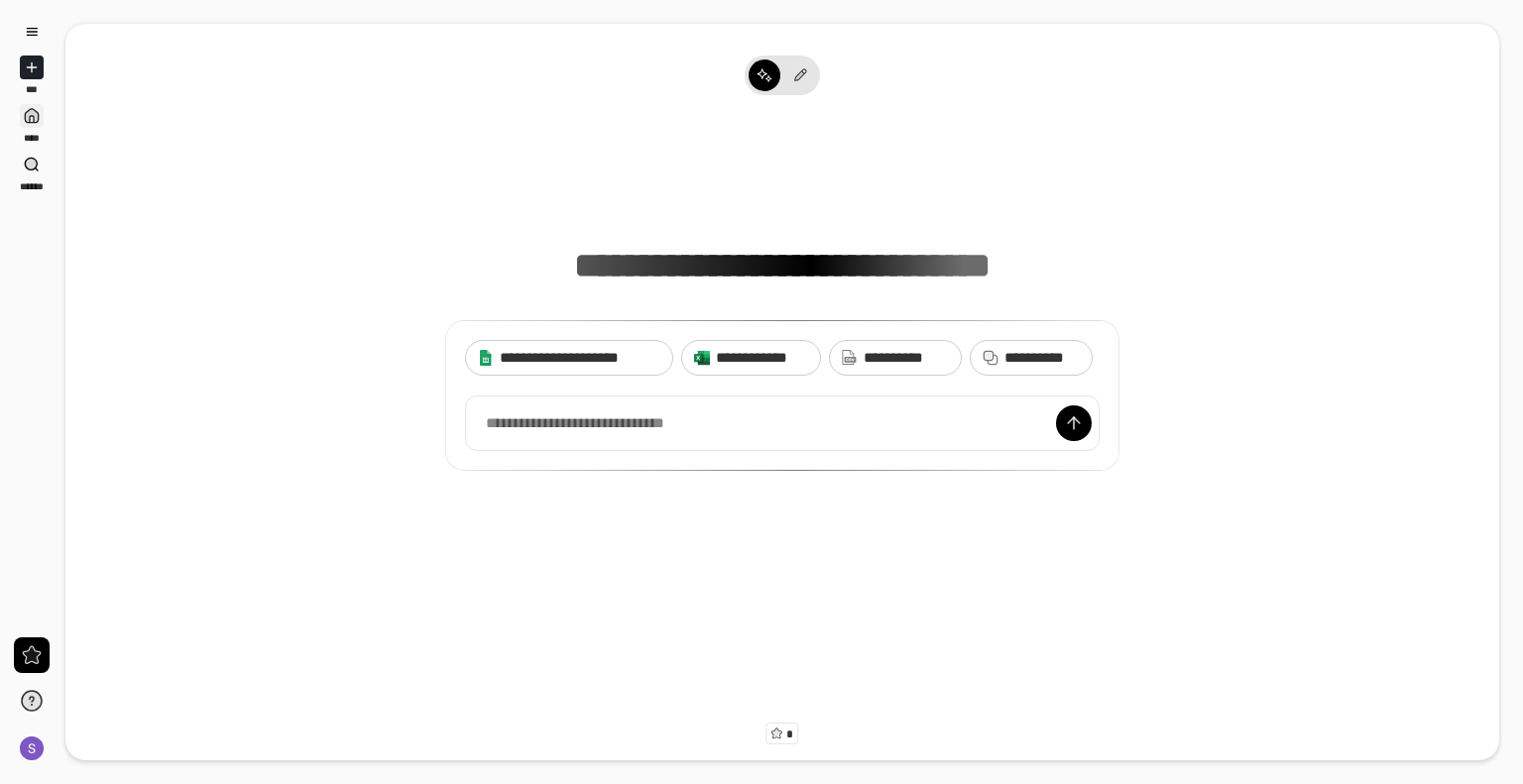 click 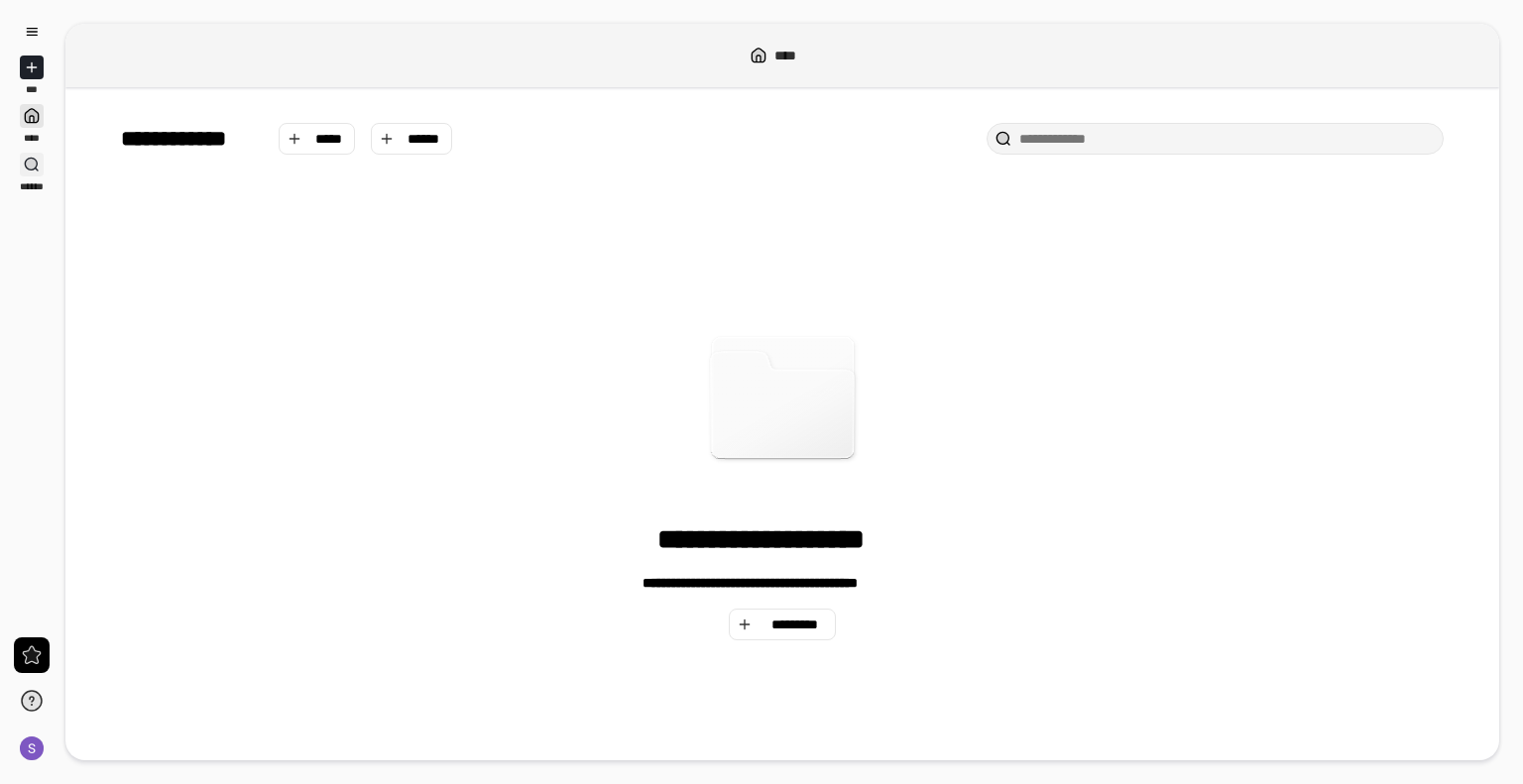 click 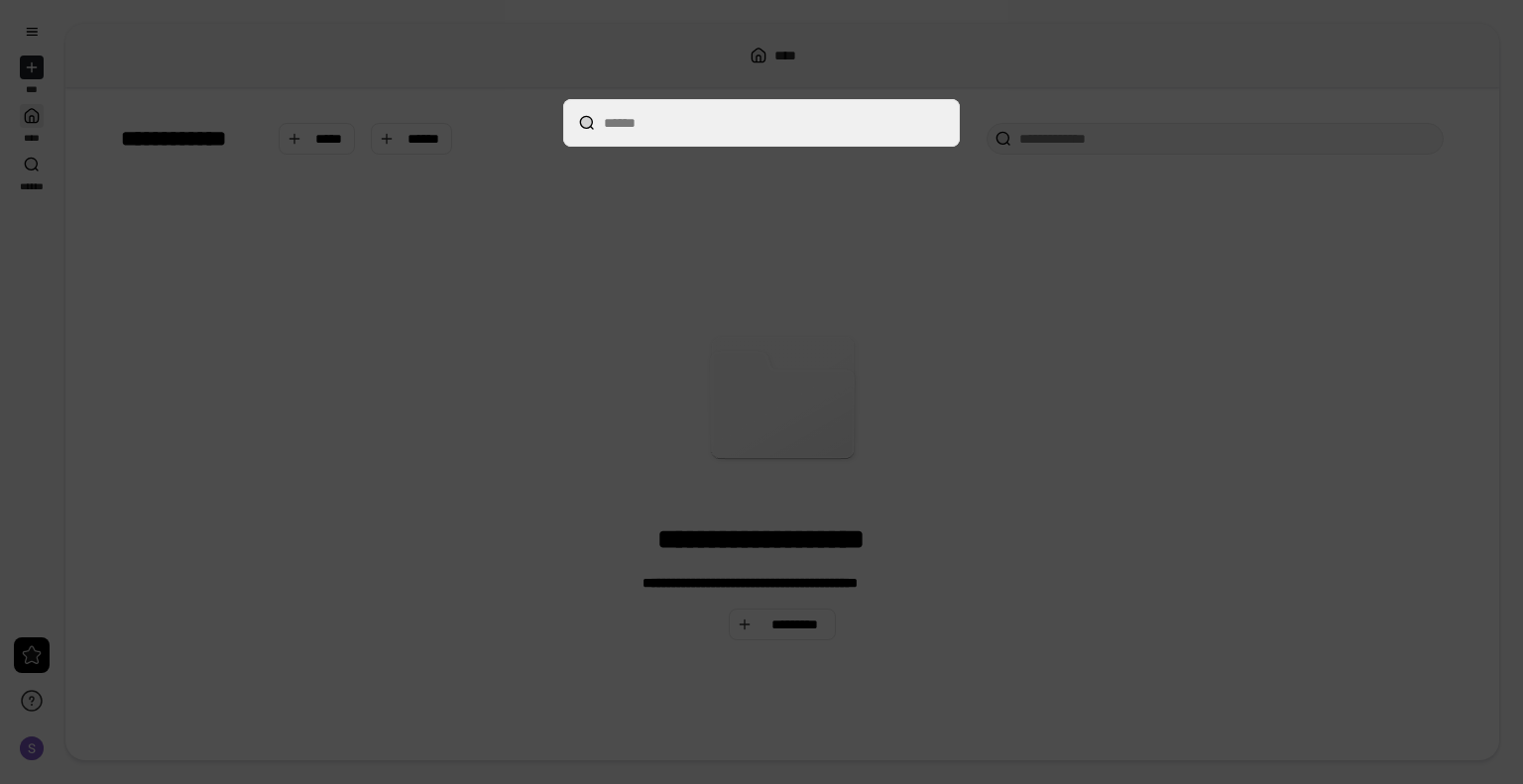click at bounding box center (762, 392) 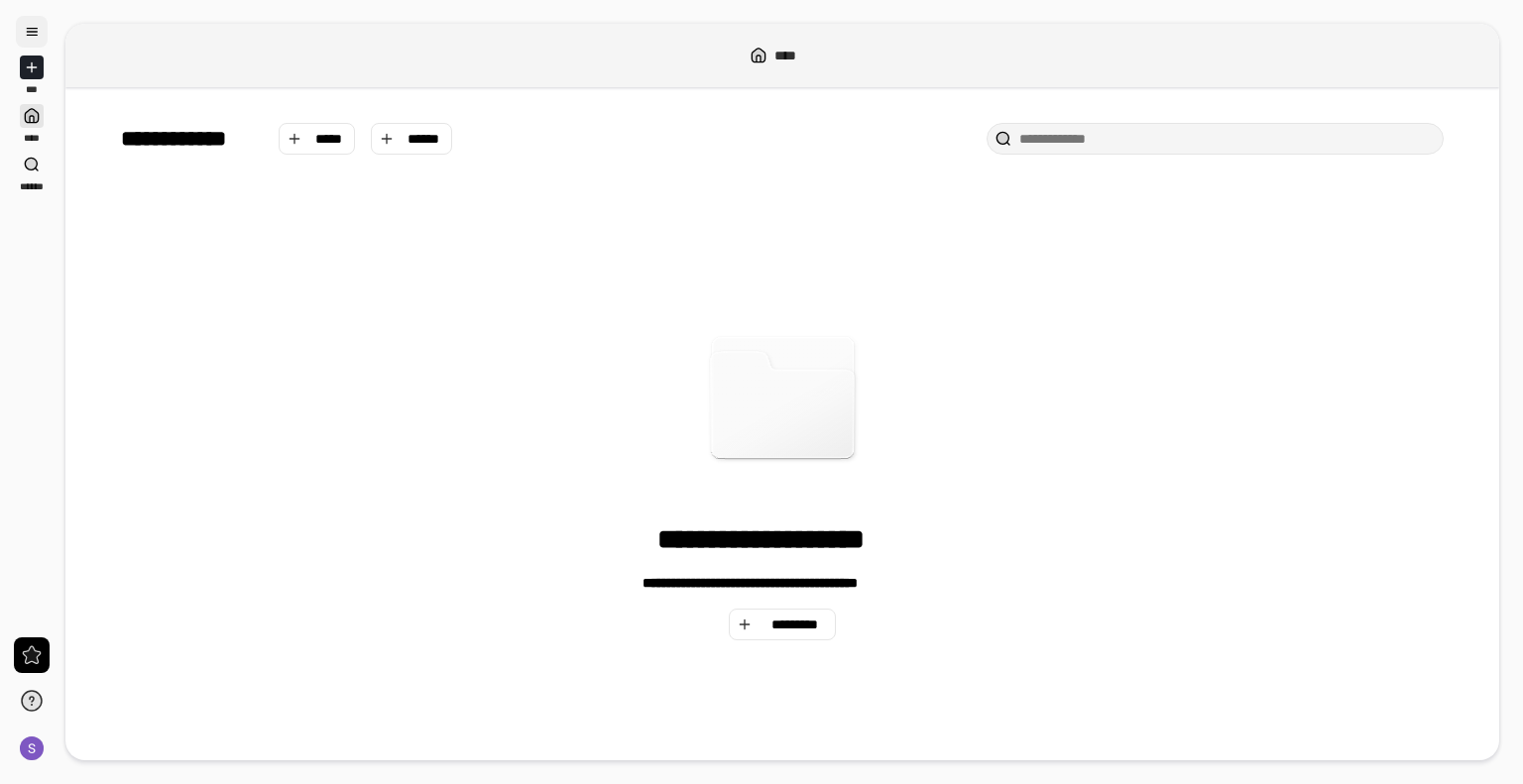 click at bounding box center (32, 32) 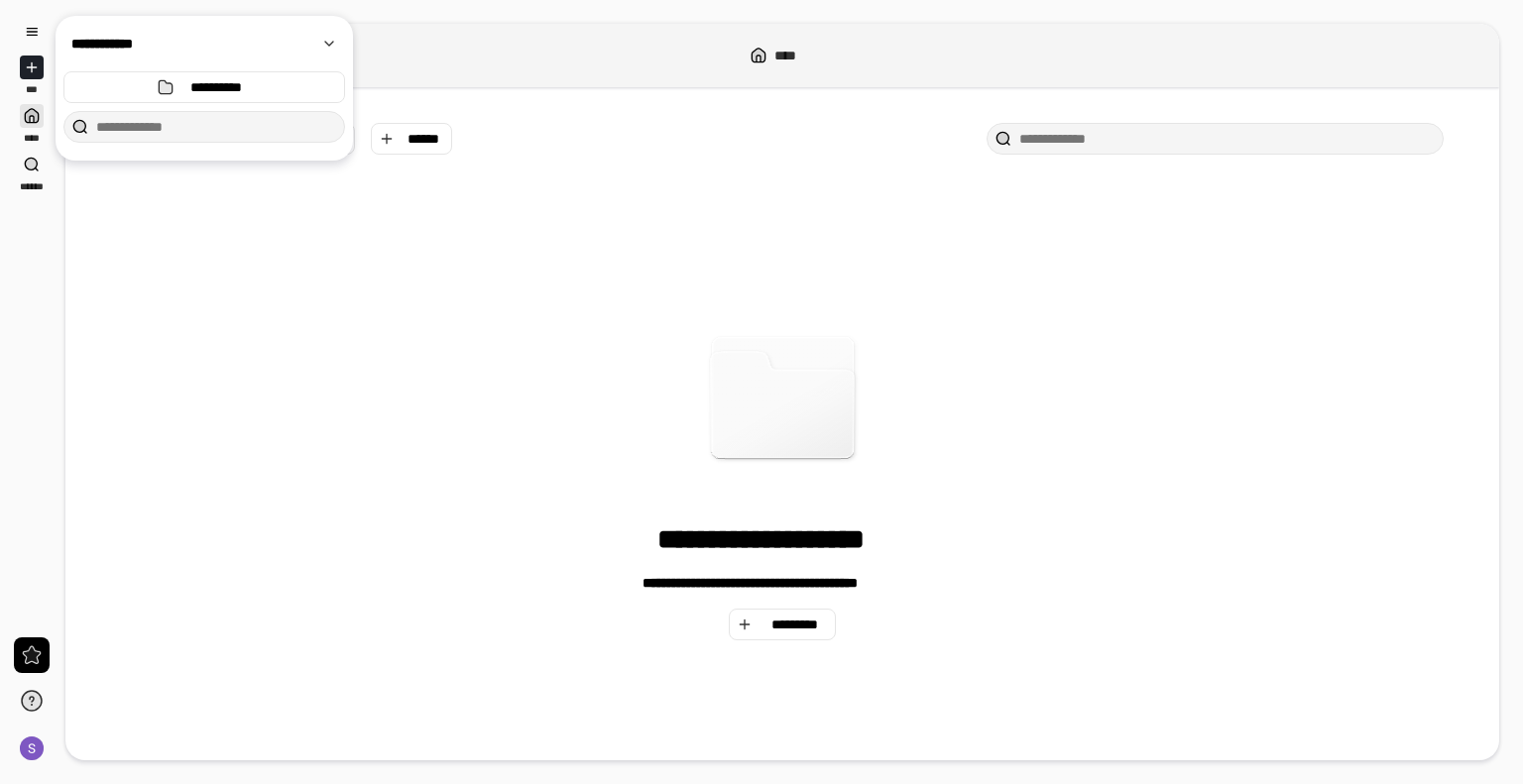 click 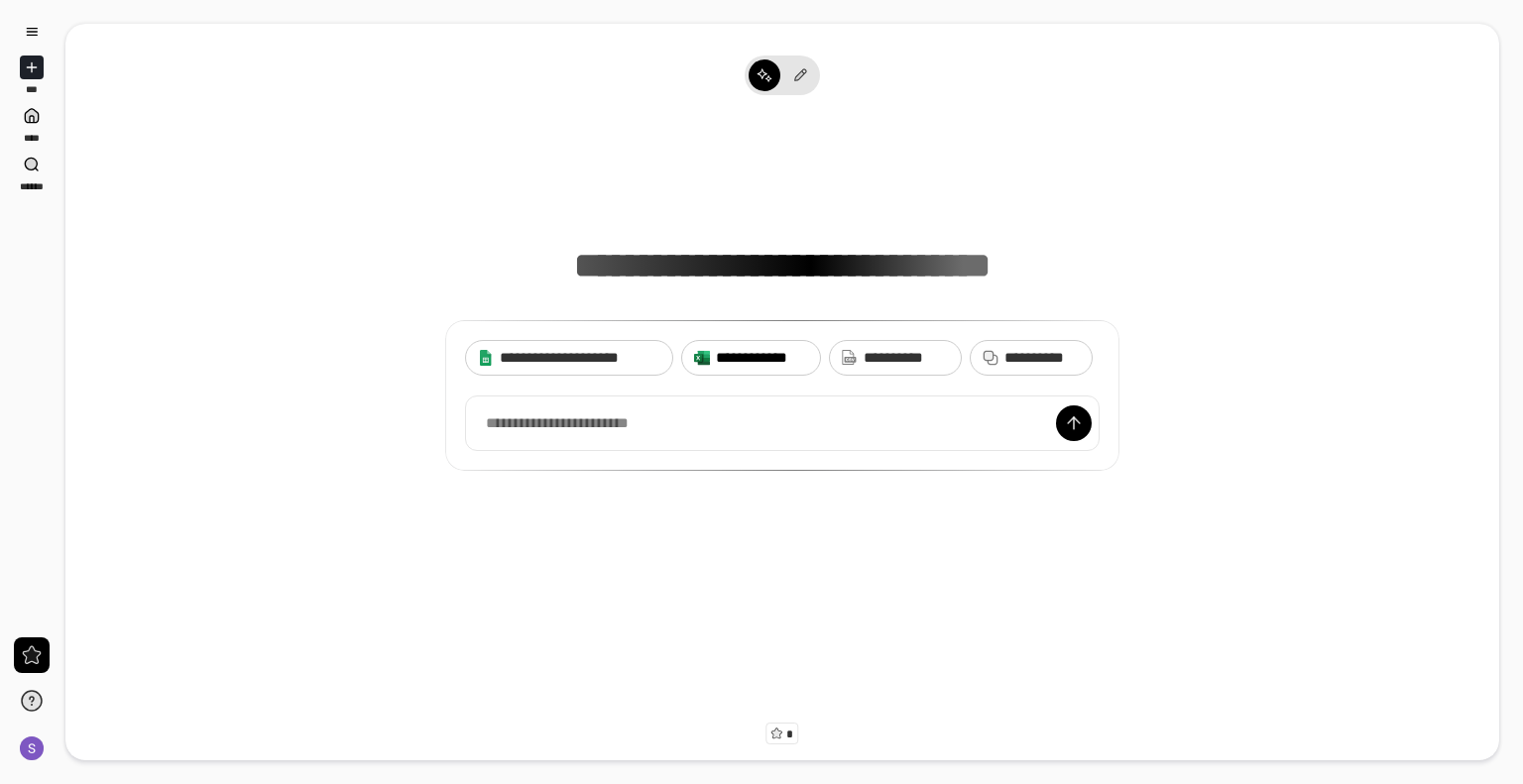 click on "**********" at bounding box center [762, 358] 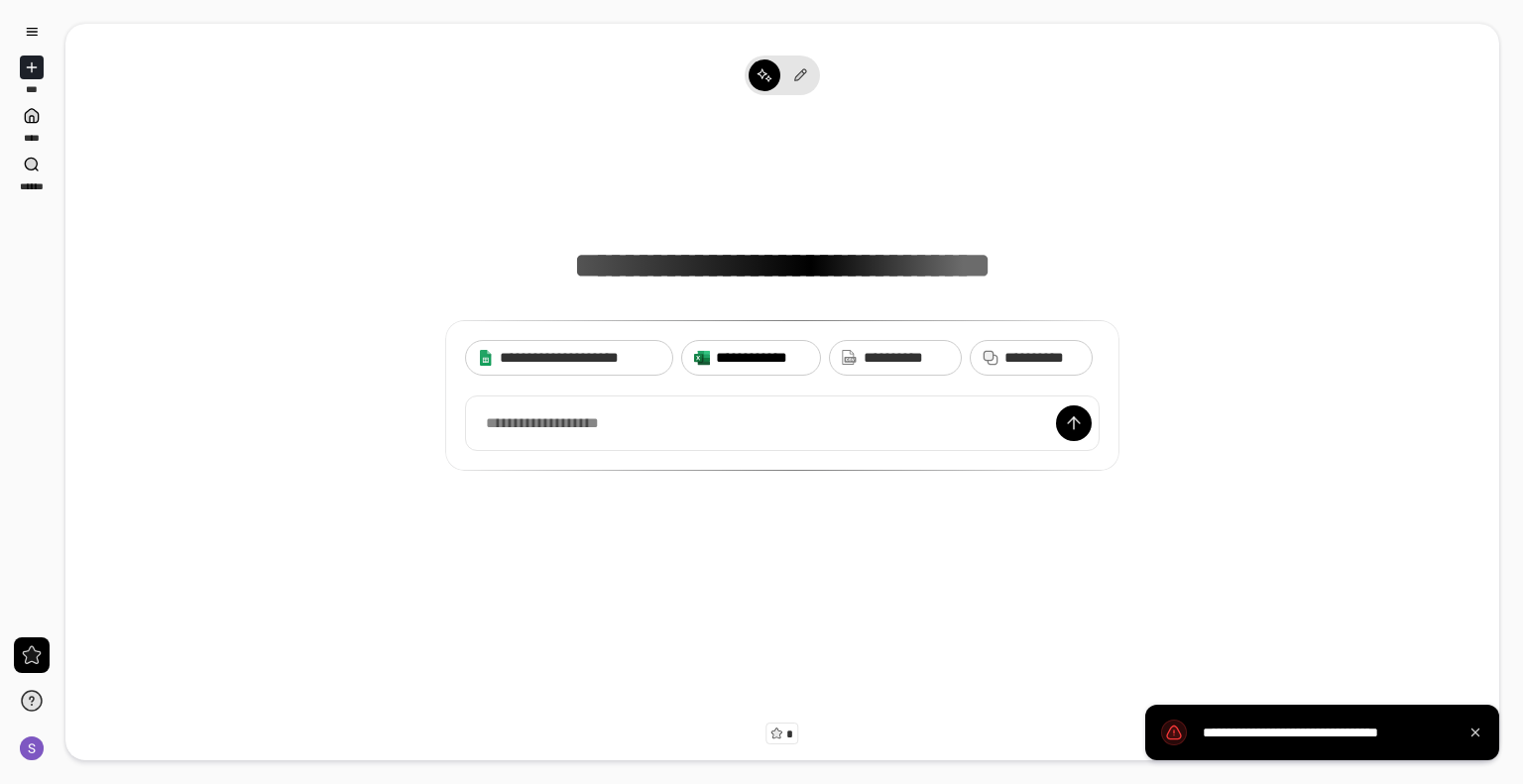 click on "**********" at bounding box center [762, 358] 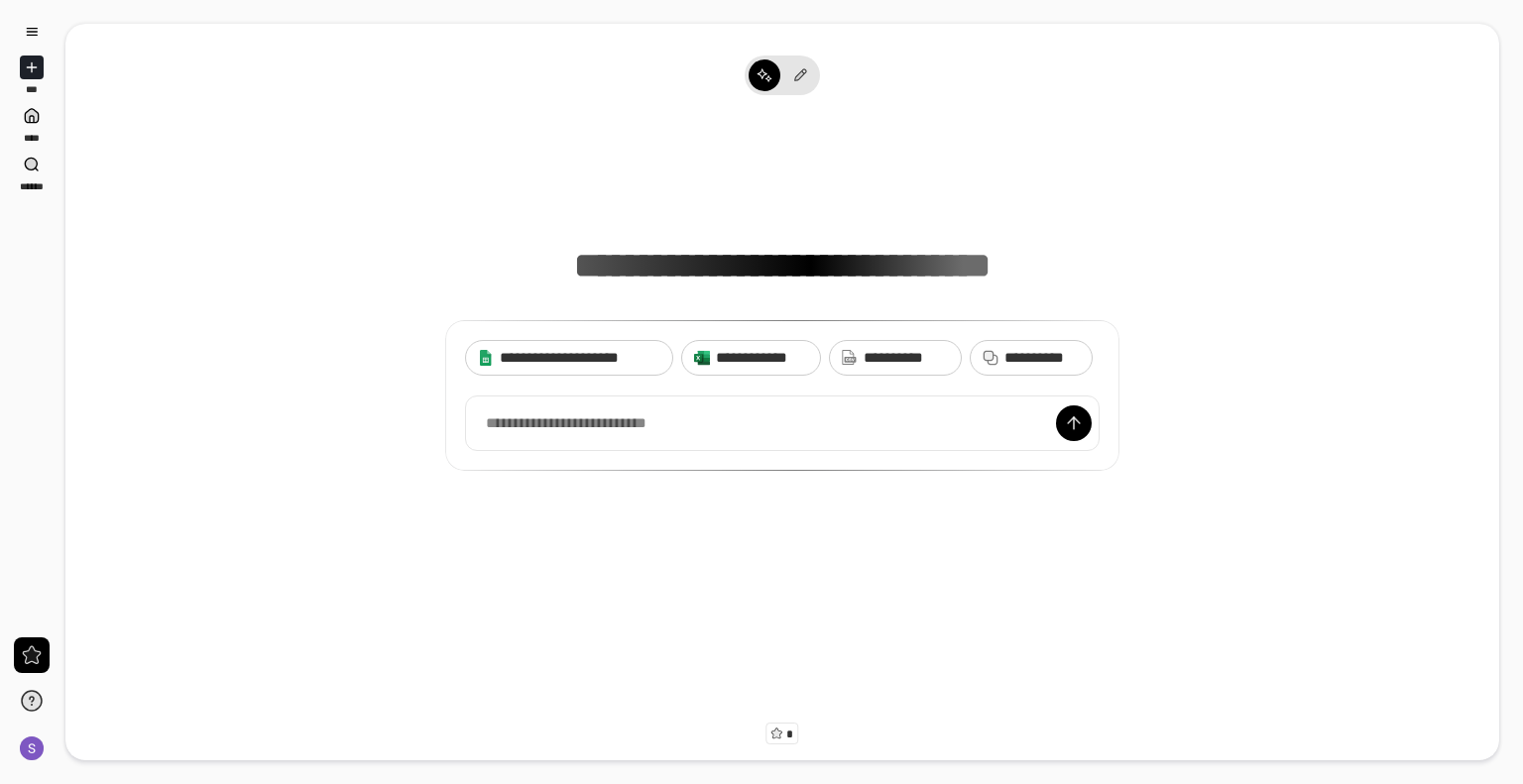 click on "[FIRST] [LAST] [ADDRESS] [CITY] [STATE] [ZIP]" at bounding box center (782, 395) 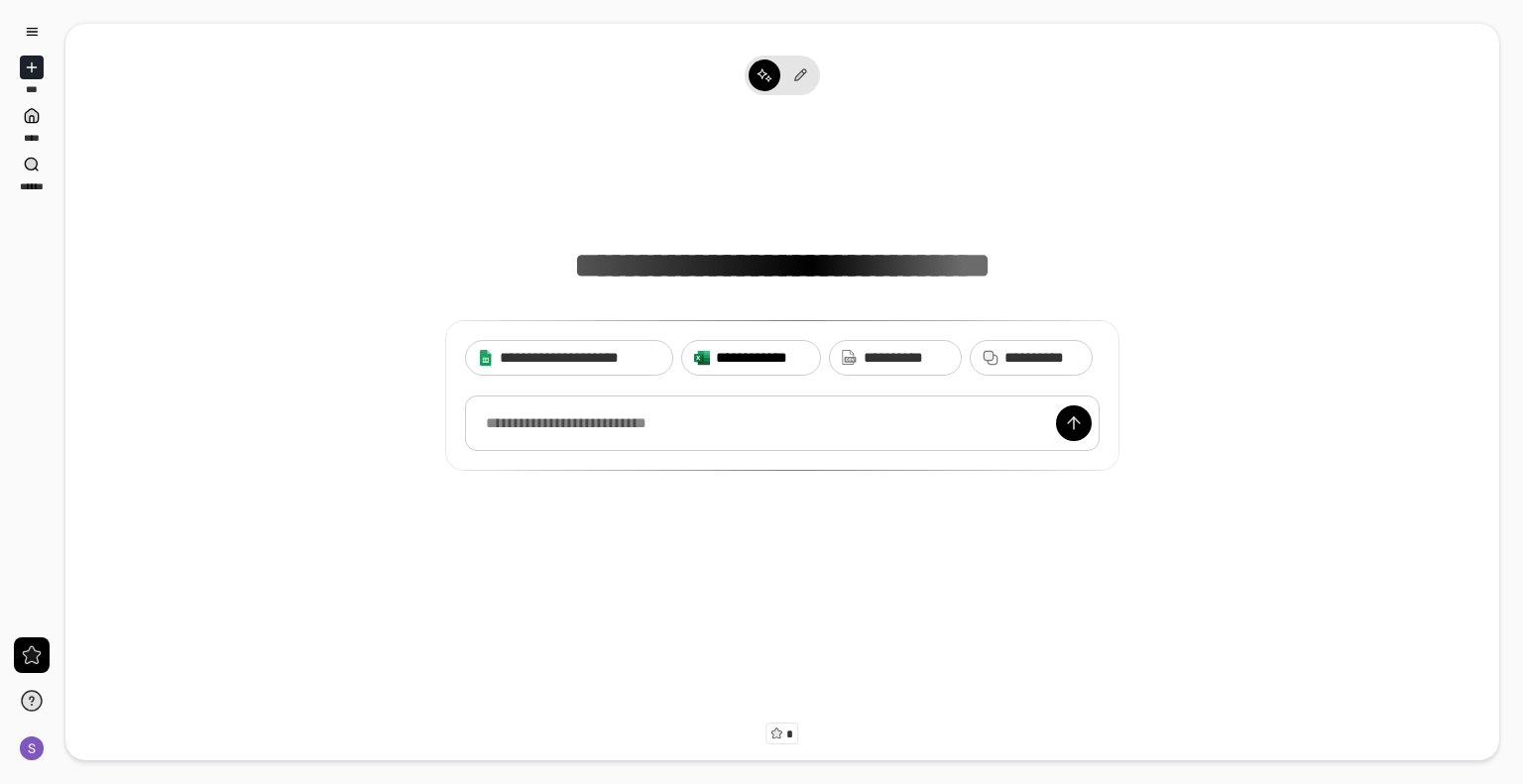 scroll, scrollTop: 15, scrollLeft: 0, axis: vertical 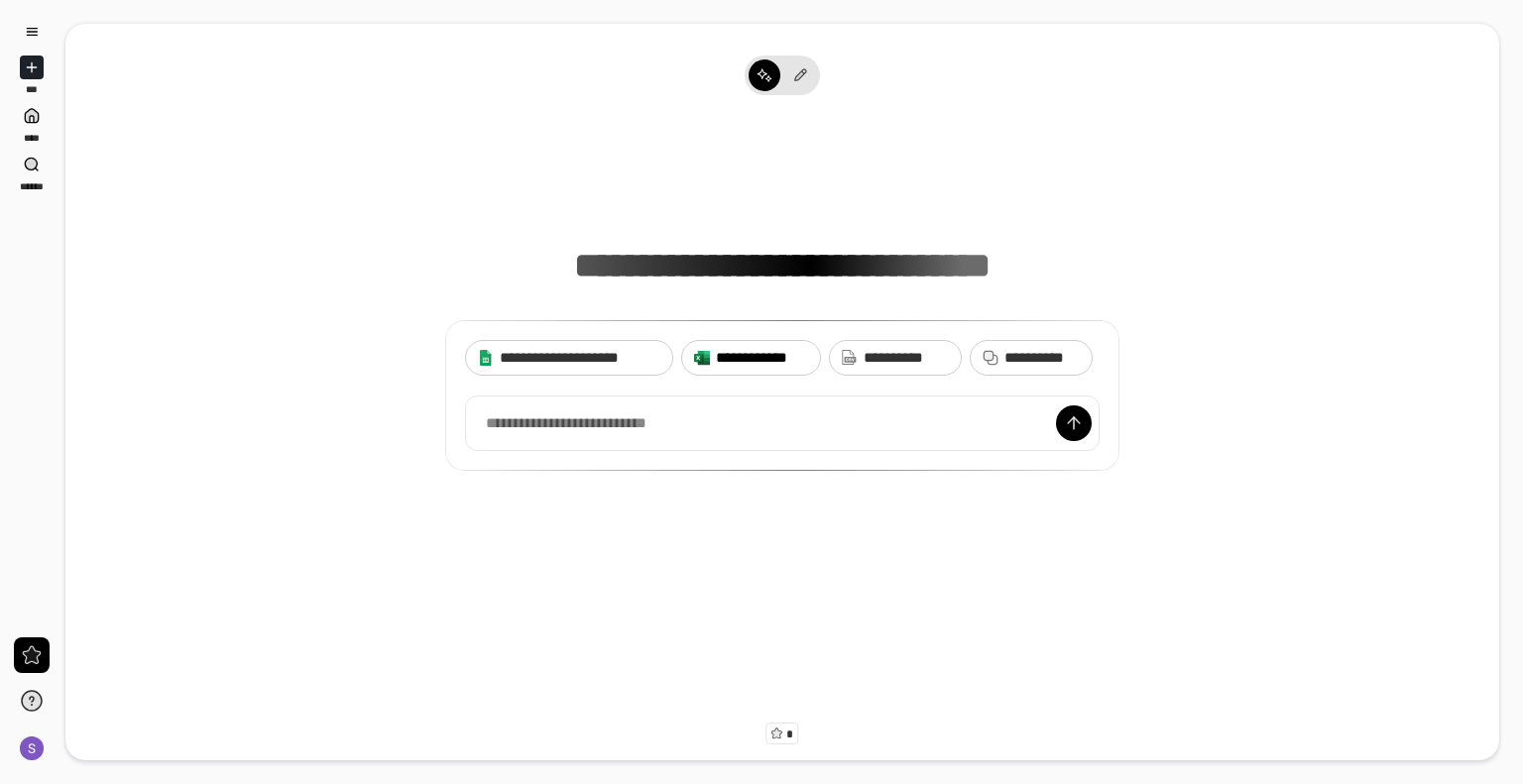 click on "**********" at bounding box center (762, 358) 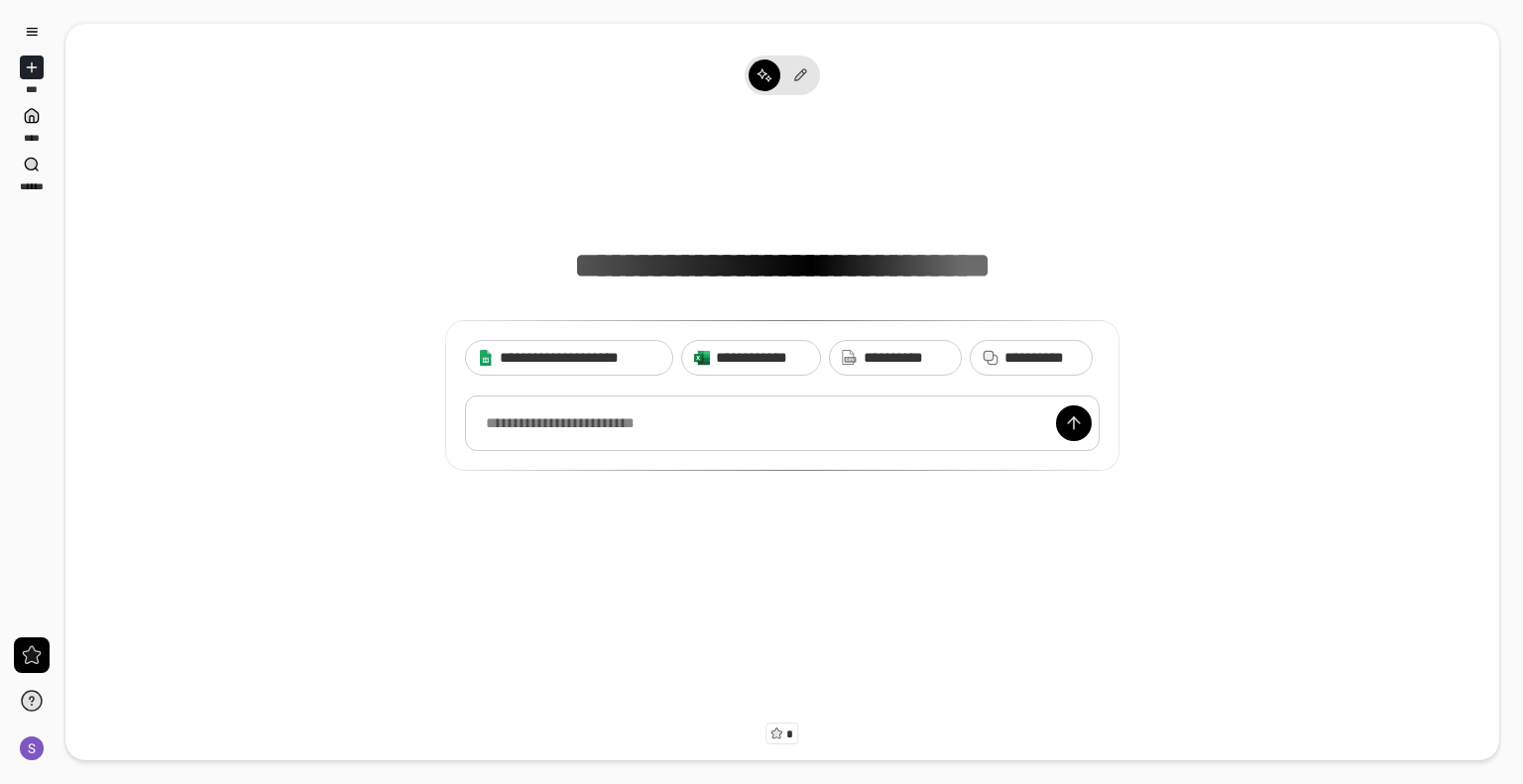 click at bounding box center (782, 423) 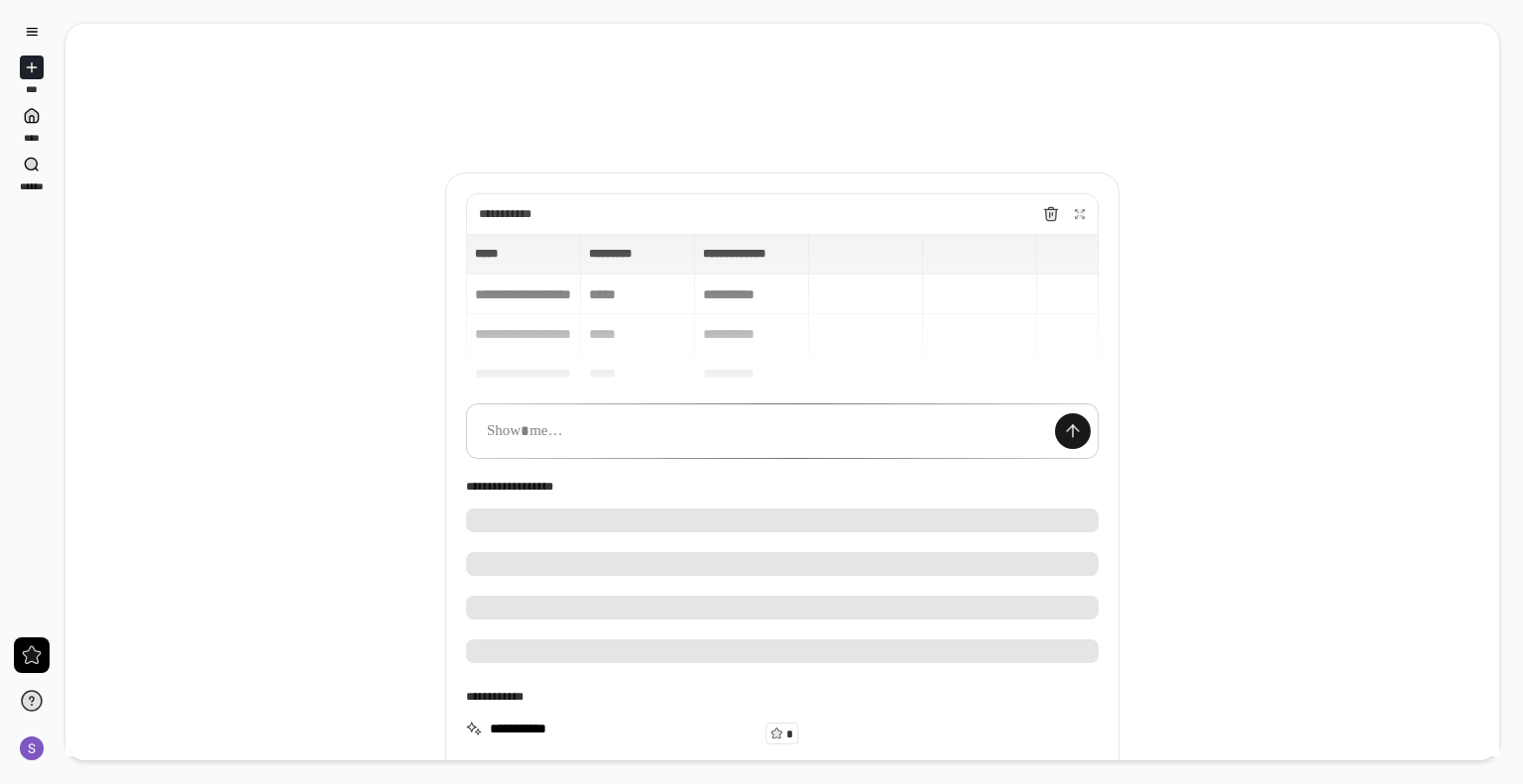 click at bounding box center [1073, 431] 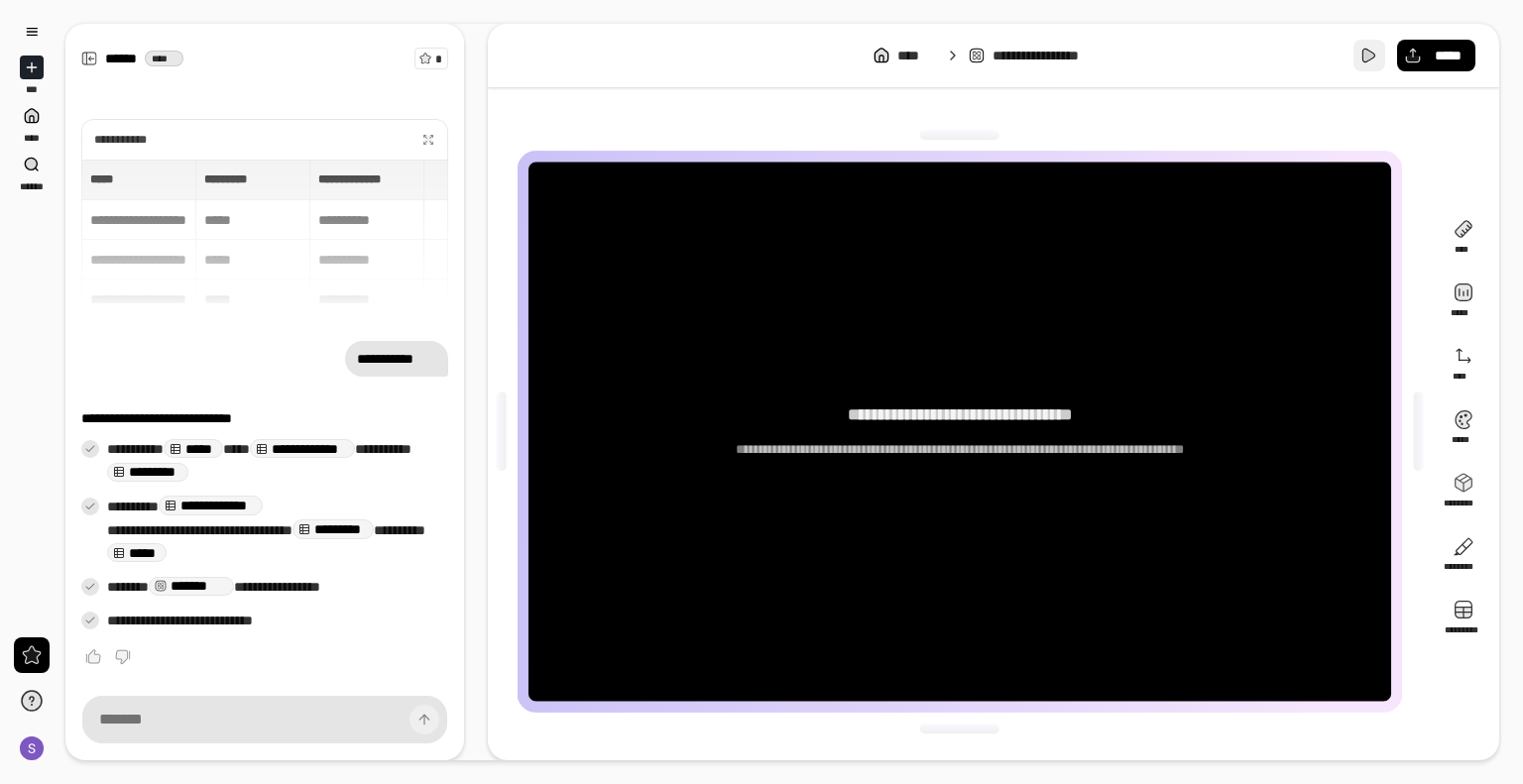 click at bounding box center [1369, 56] 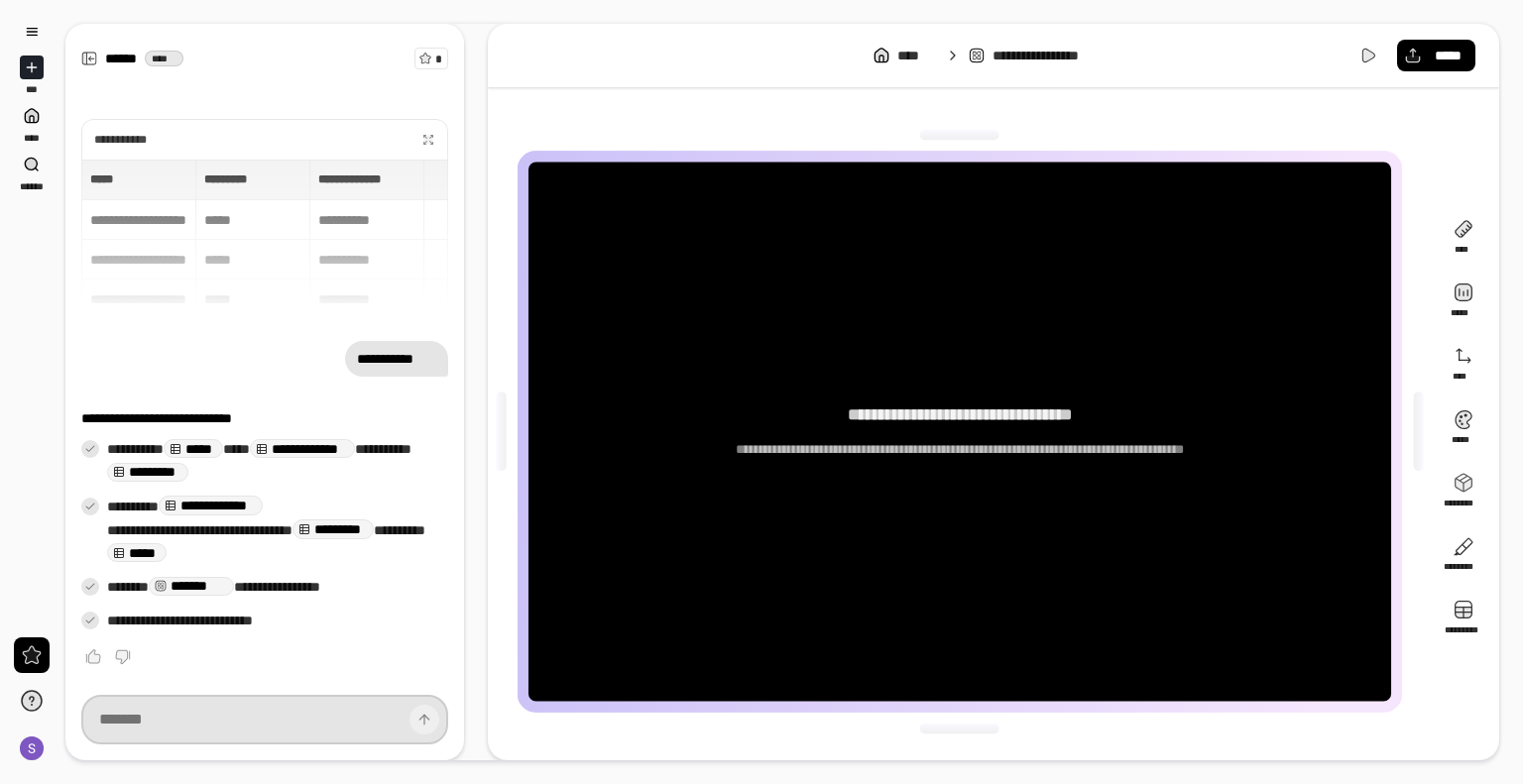 click at bounding box center [265, 720] 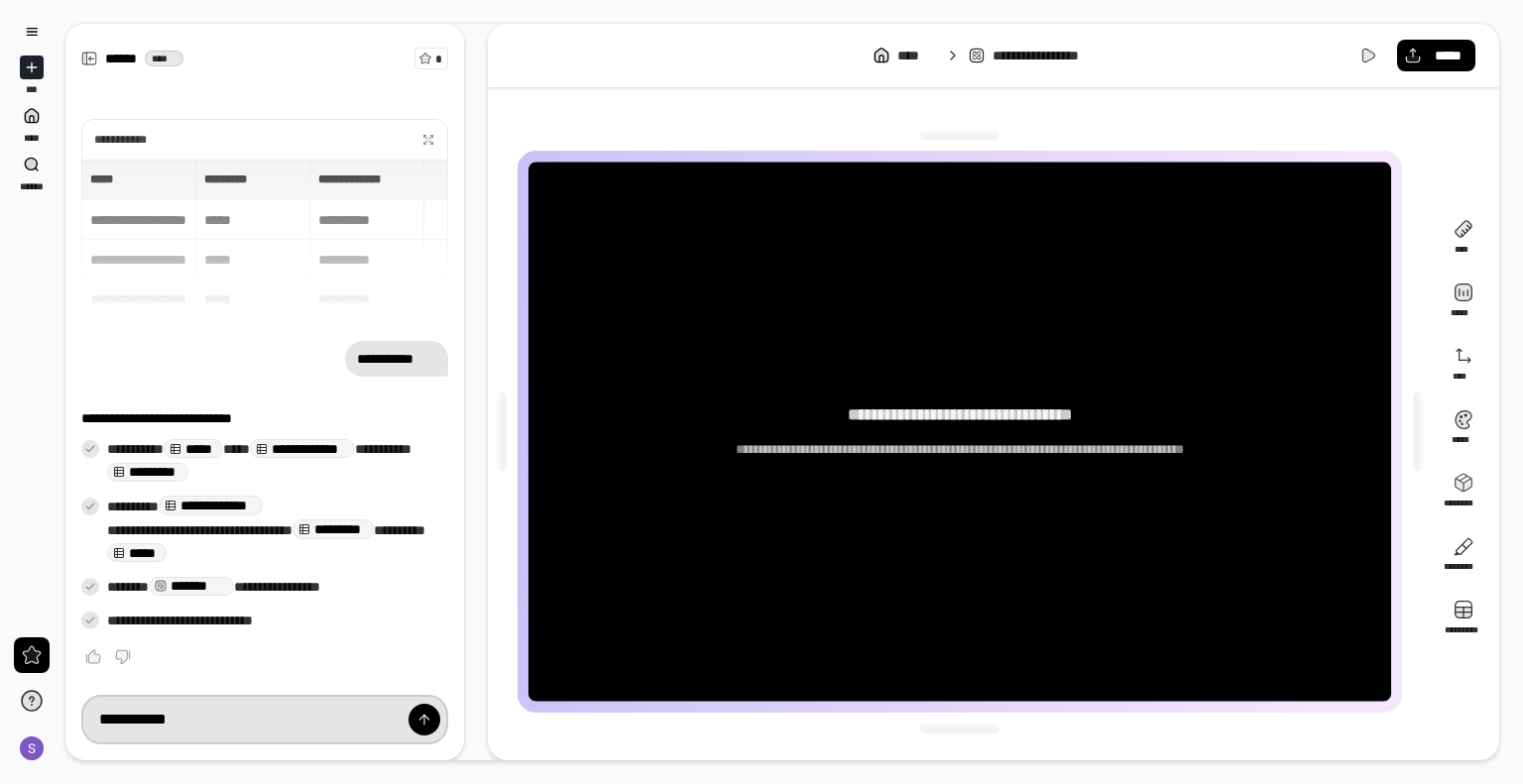 type on "**********" 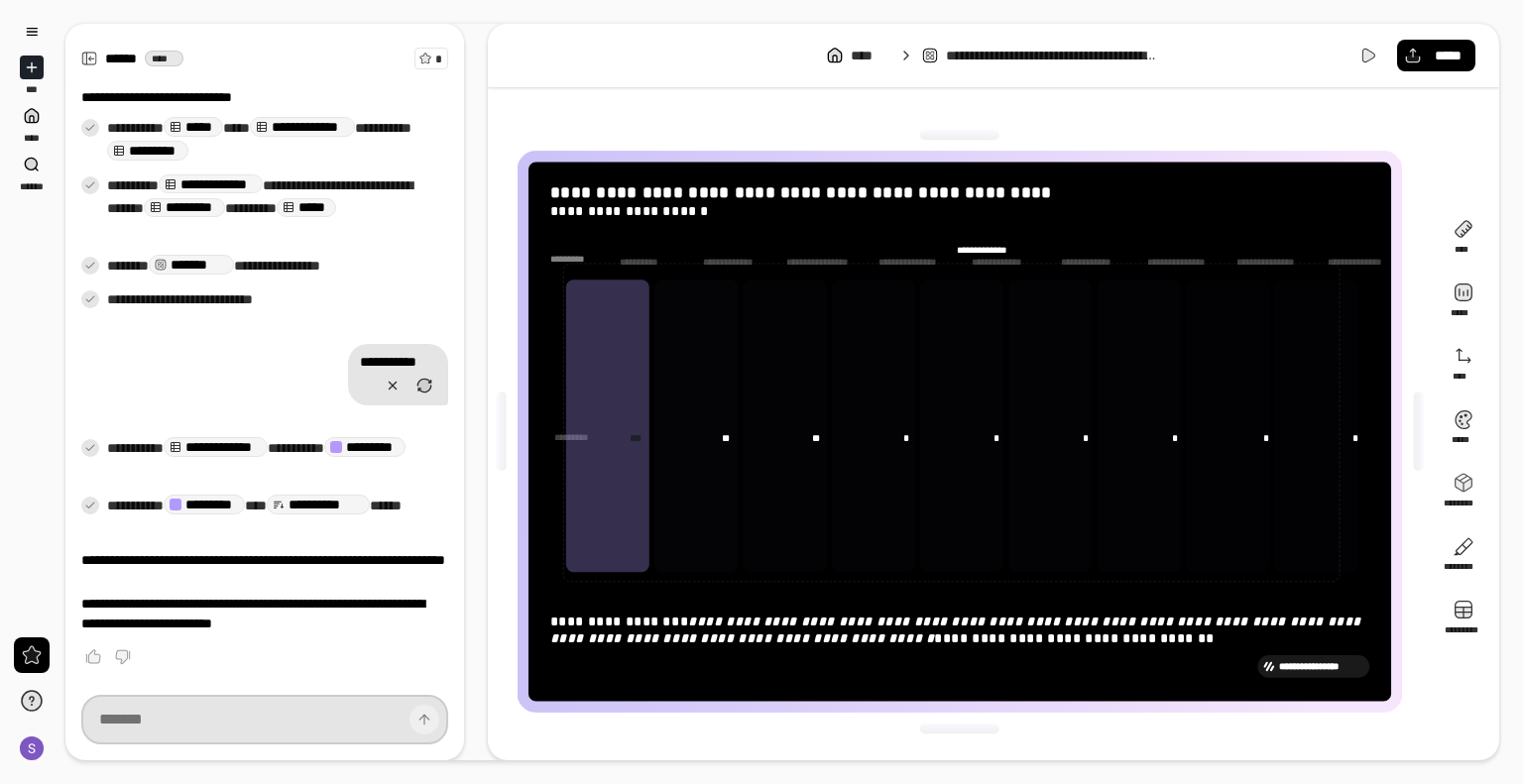 scroll, scrollTop: 258, scrollLeft: 0, axis: vertical 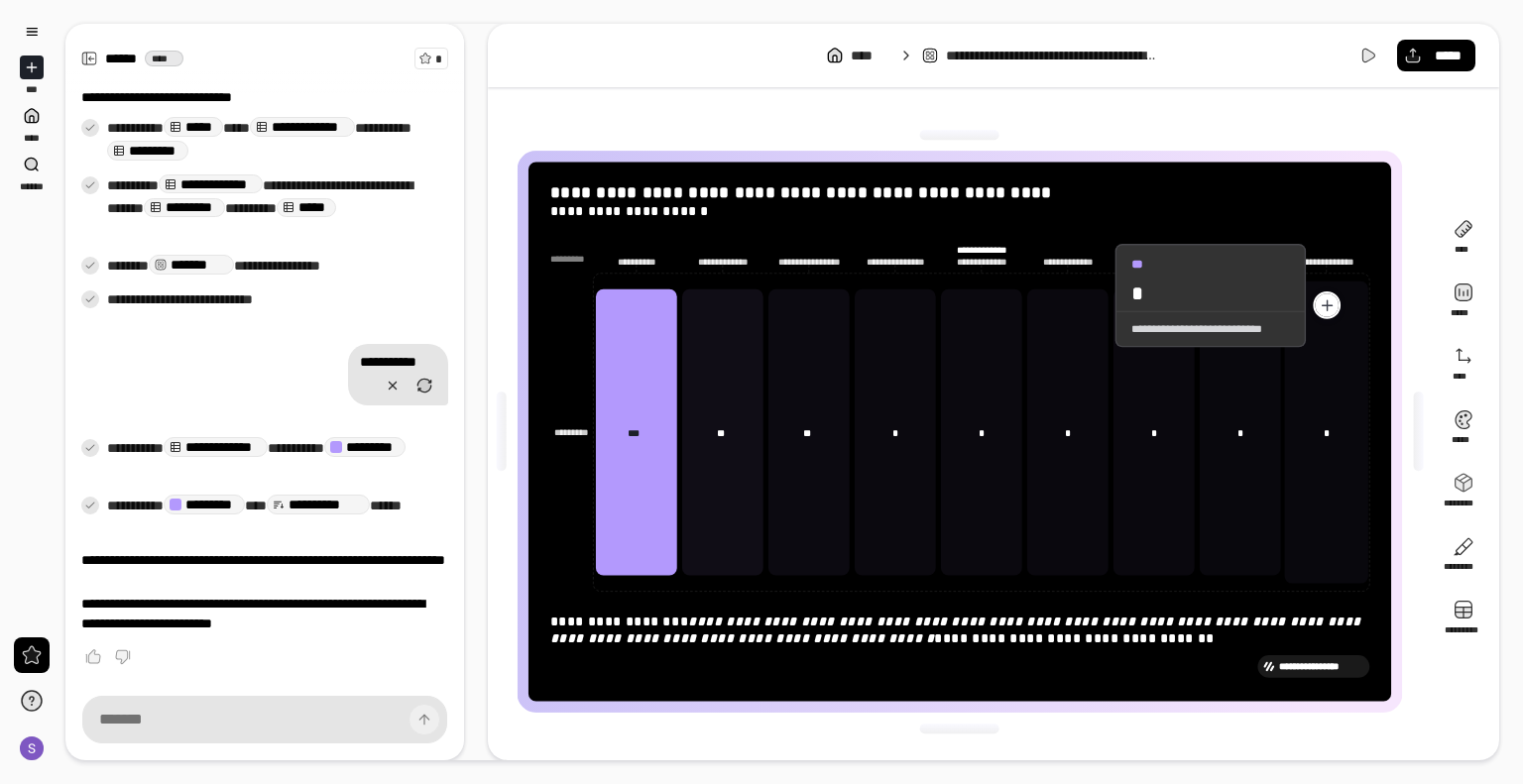 click 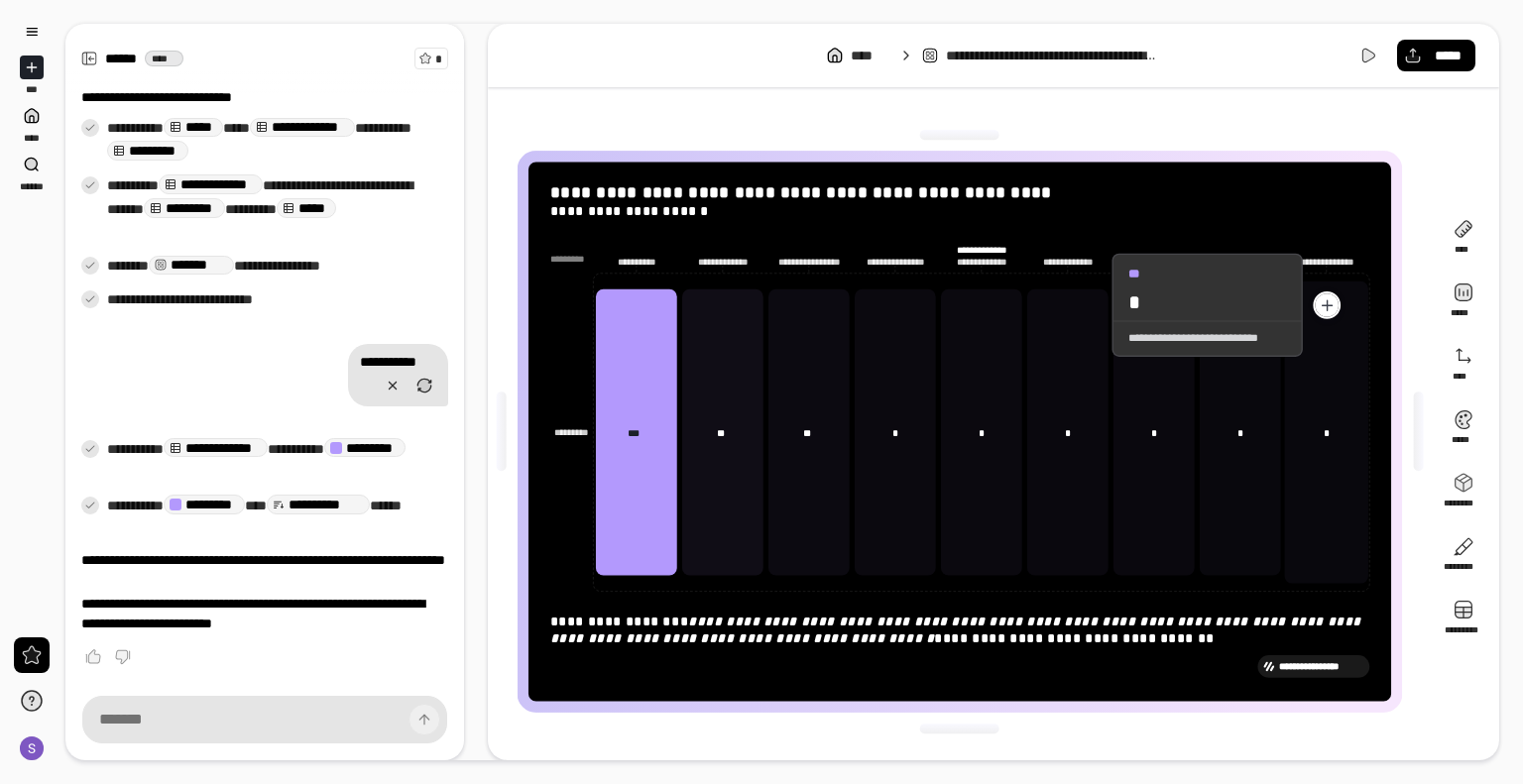 click 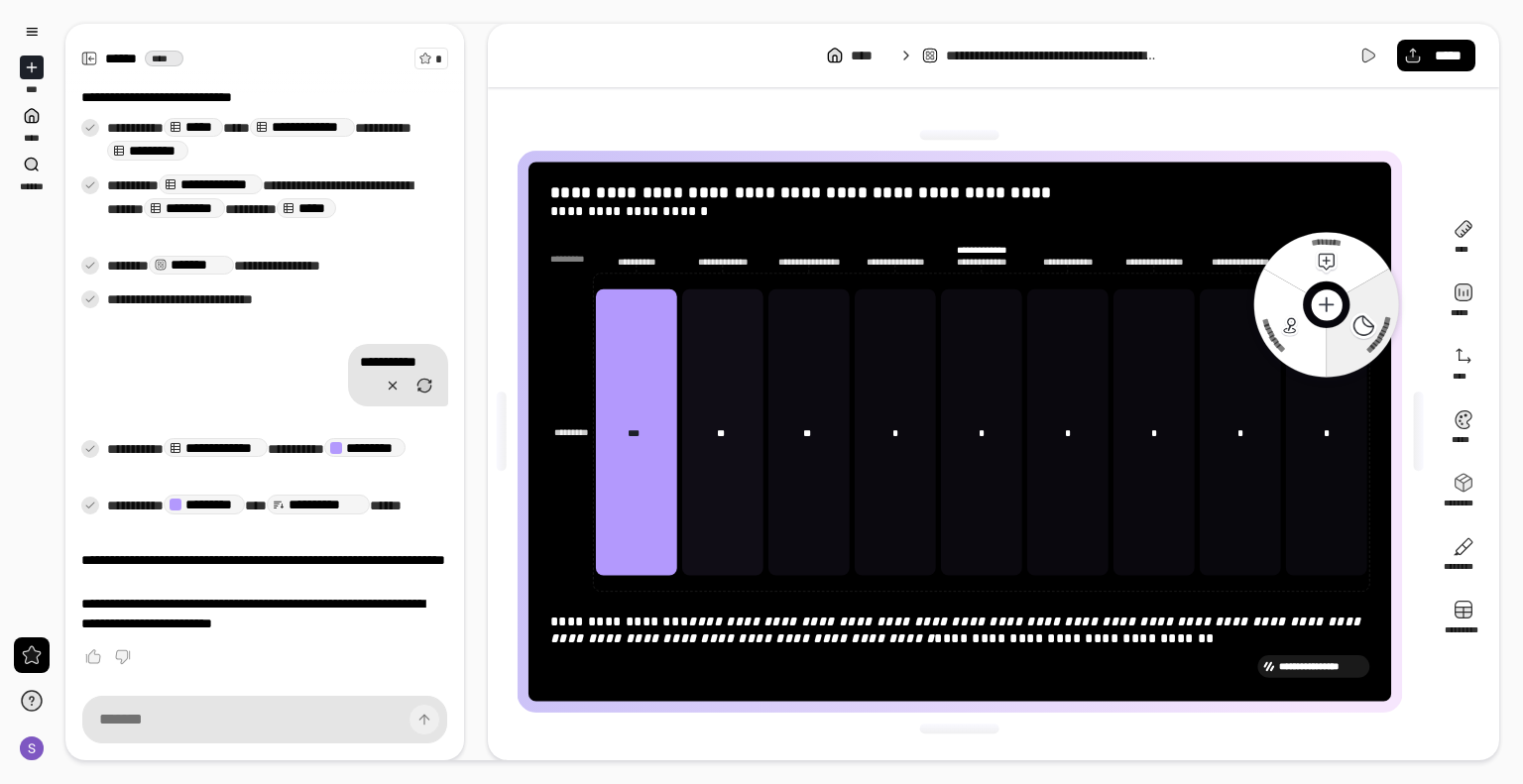 click 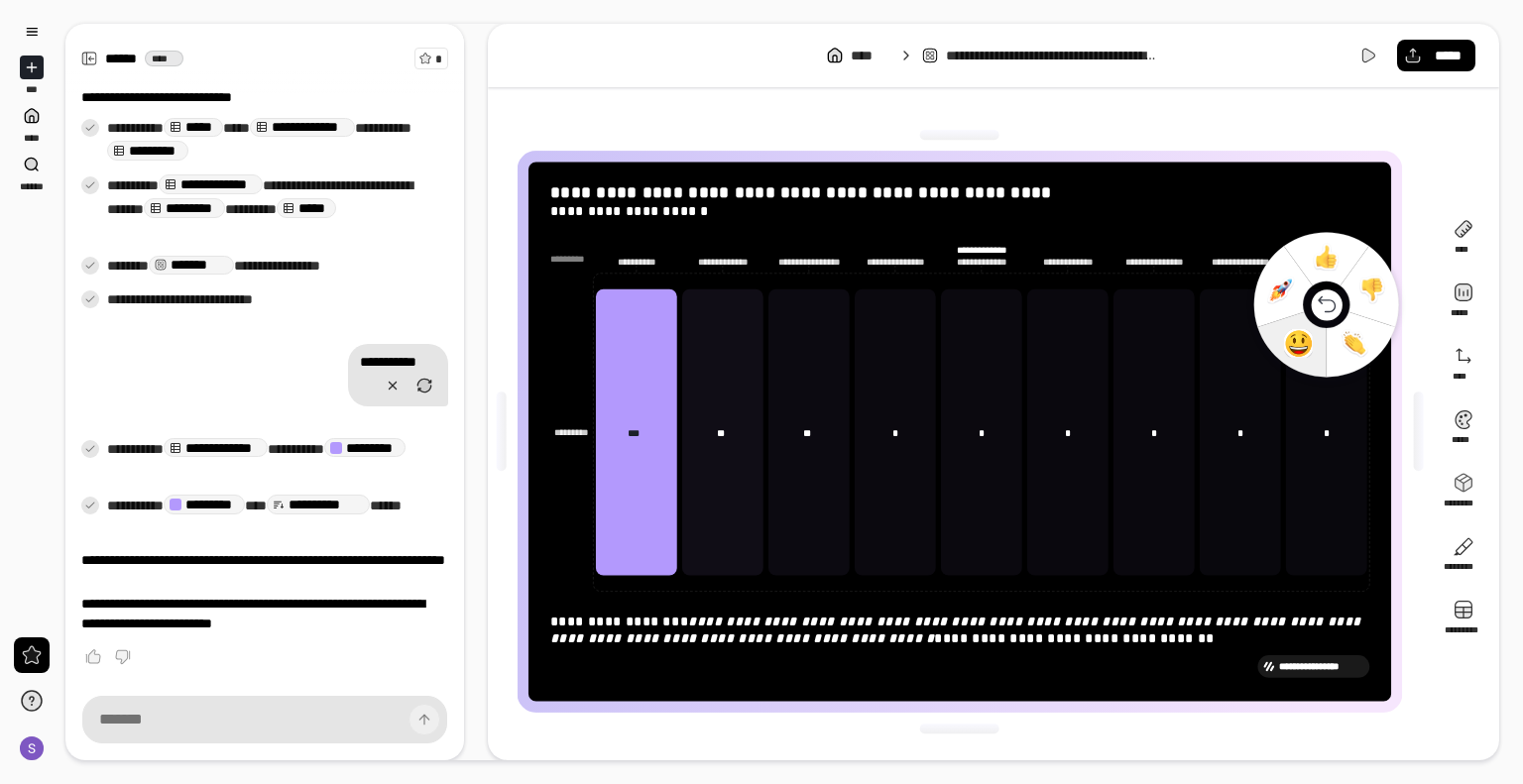 click 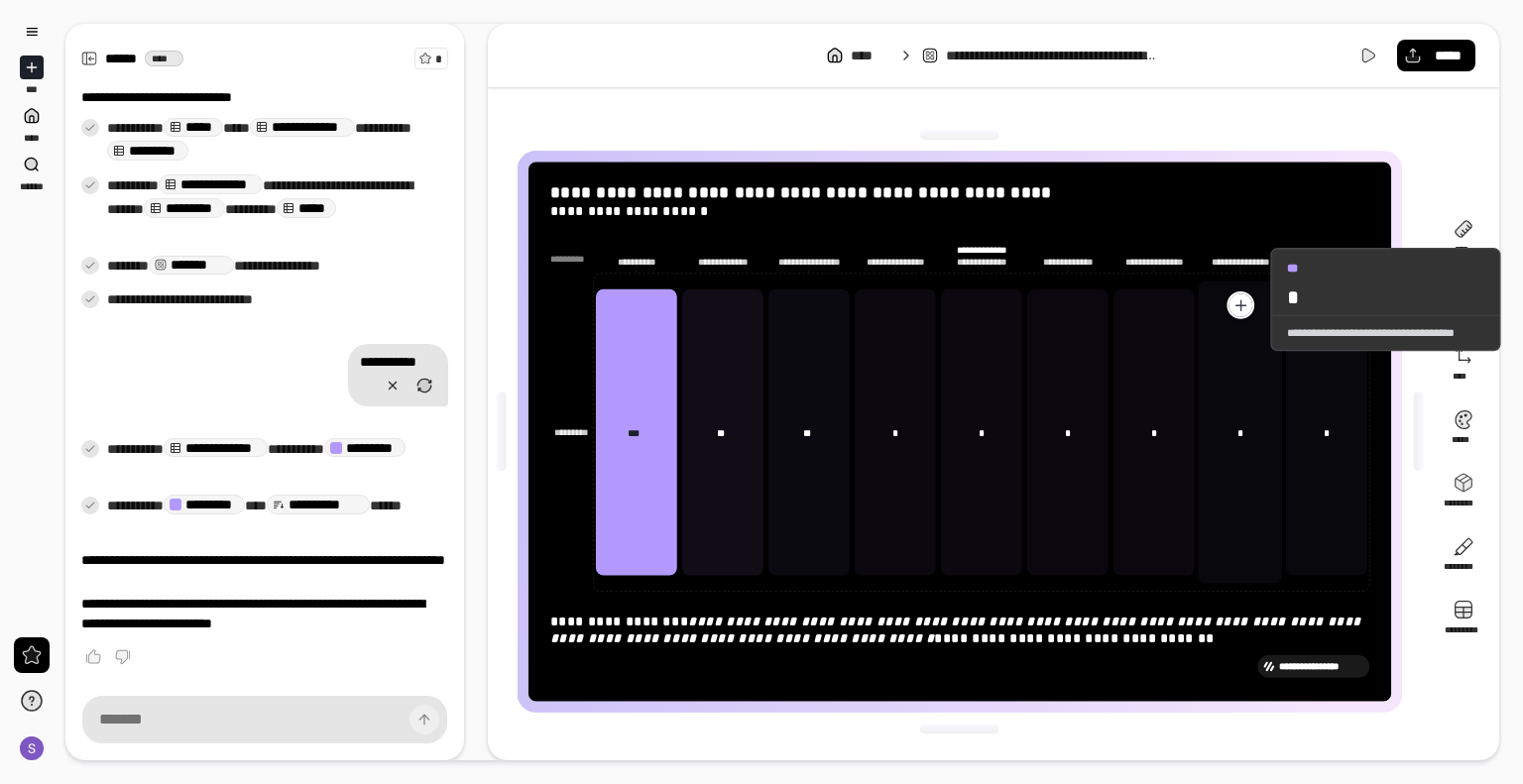 click 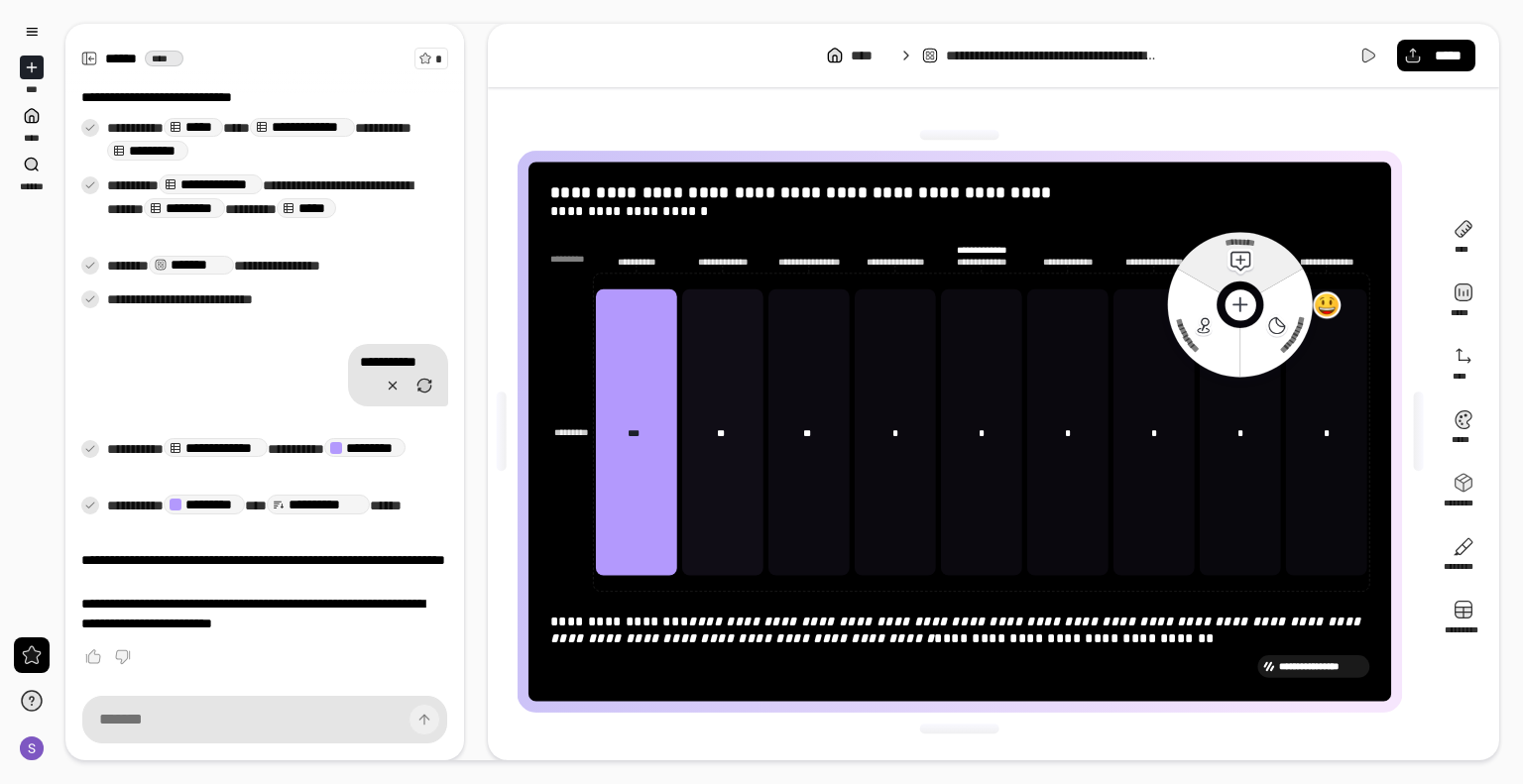 click 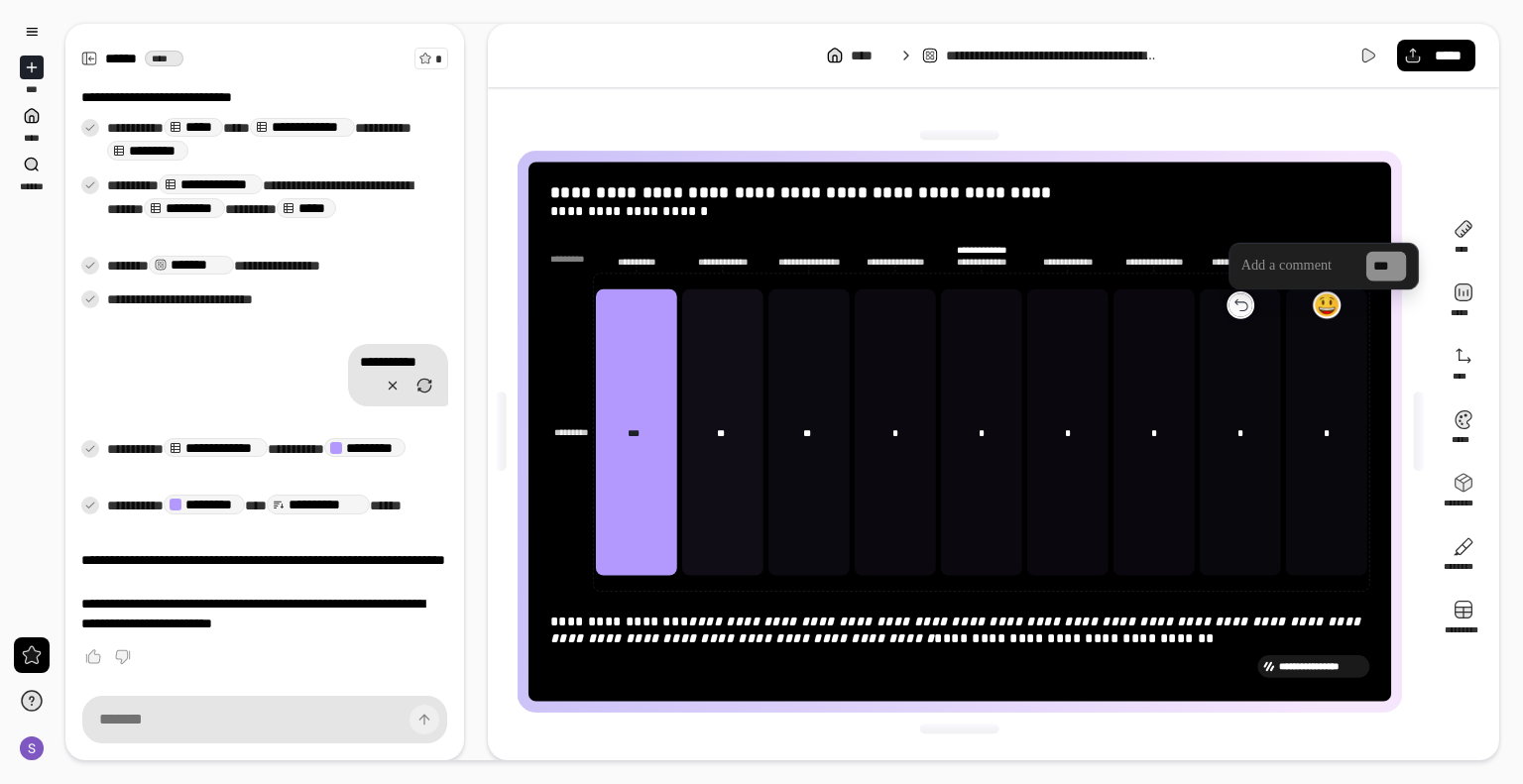 click 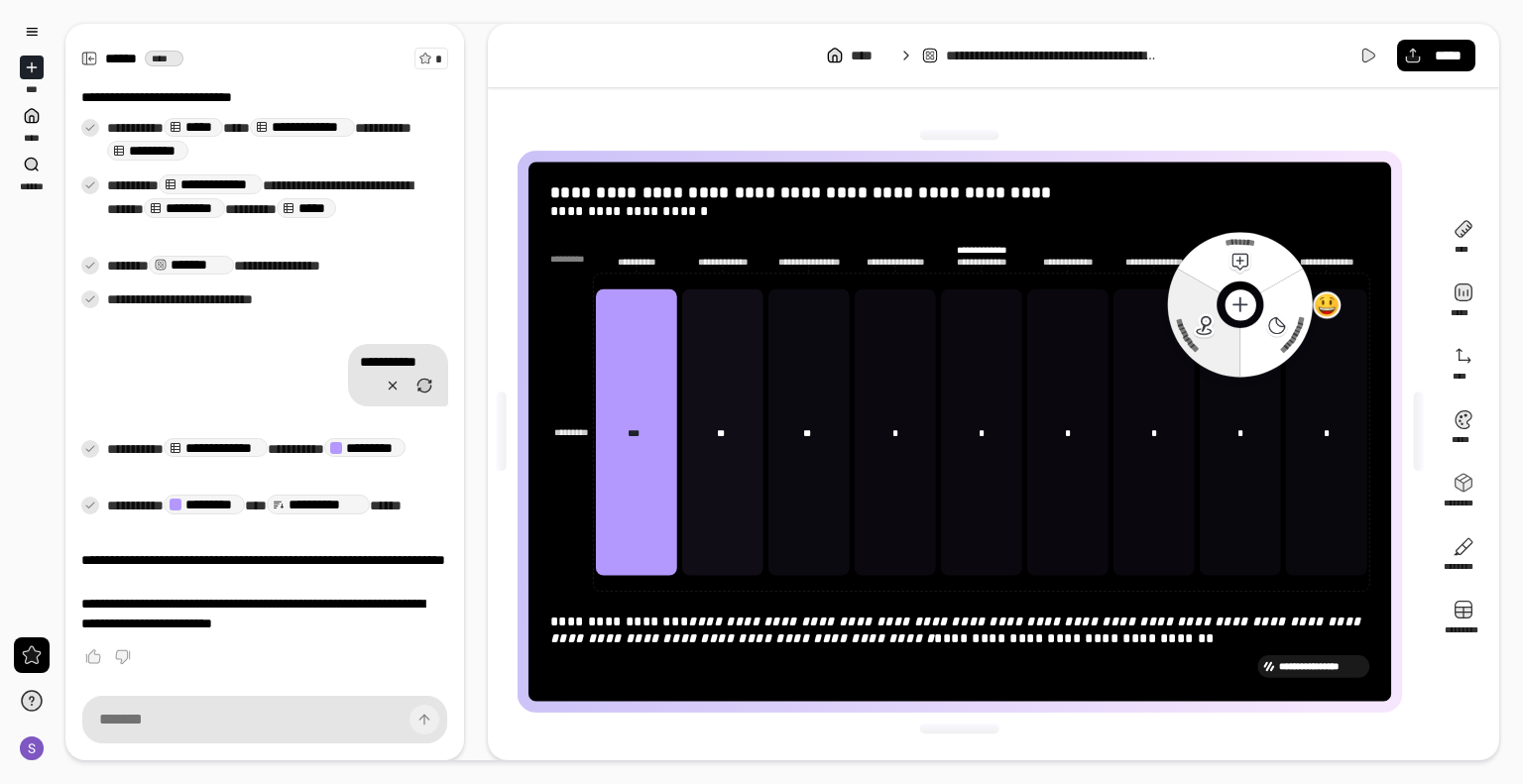 click 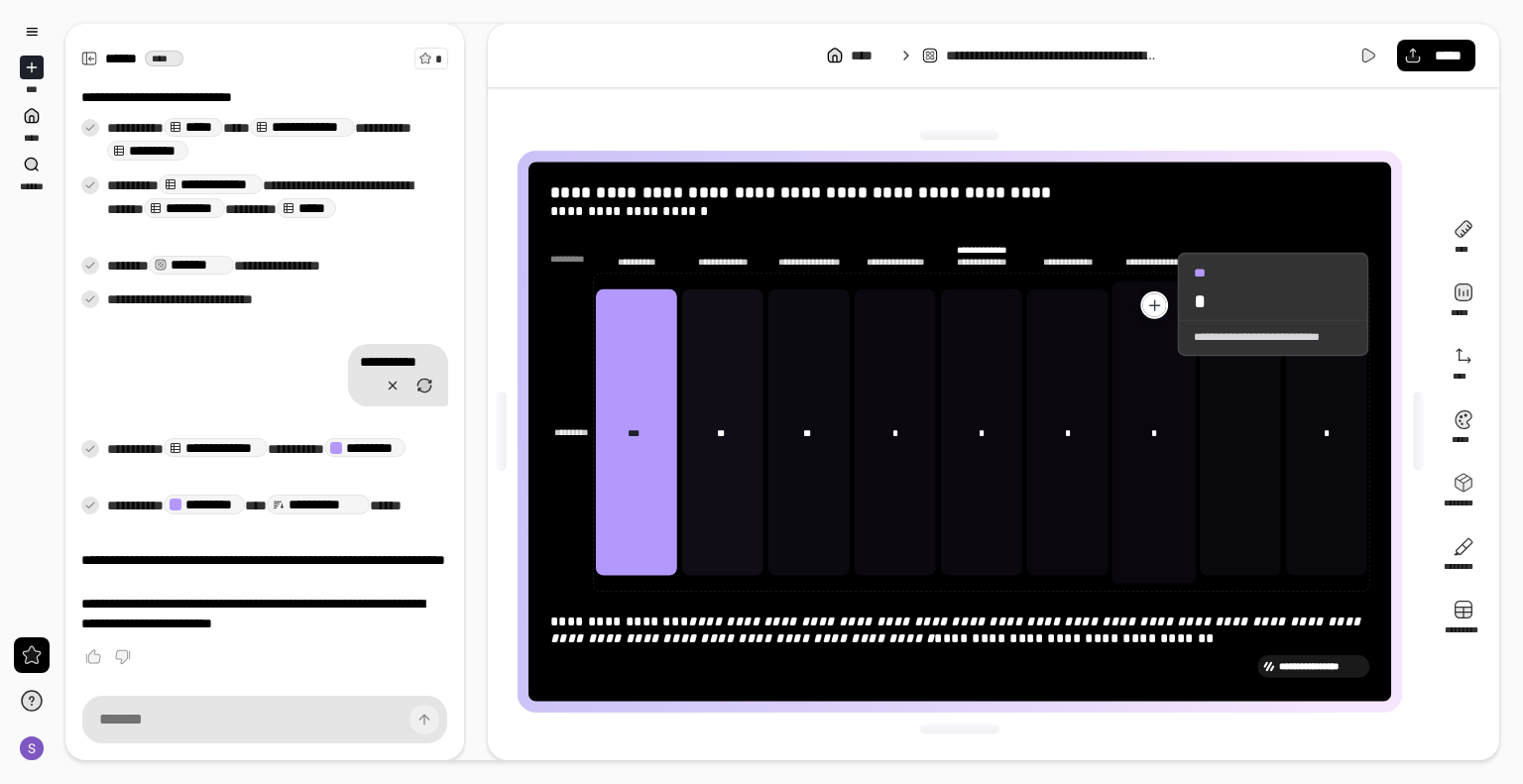 click 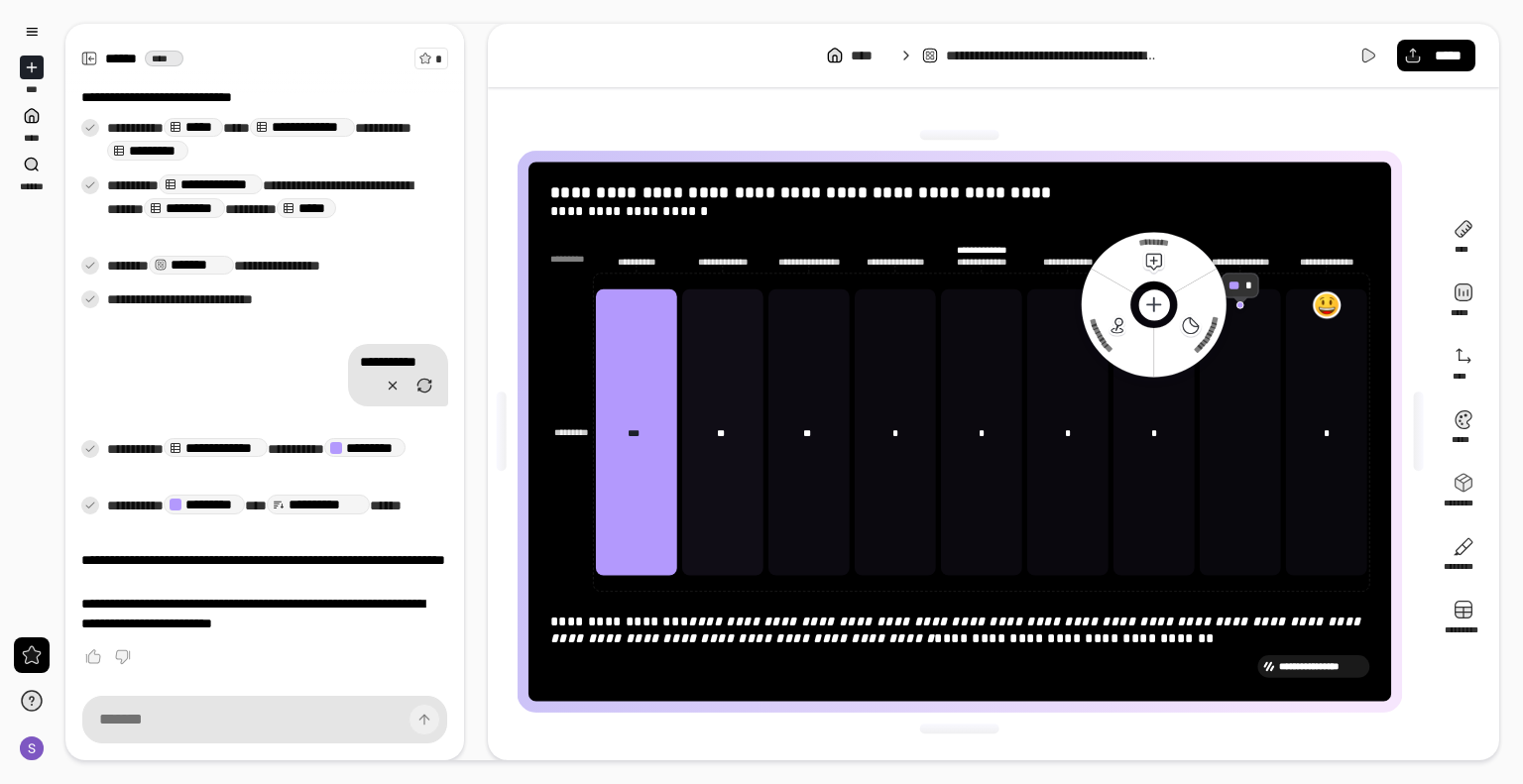 click at bounding box center (1153, 304) 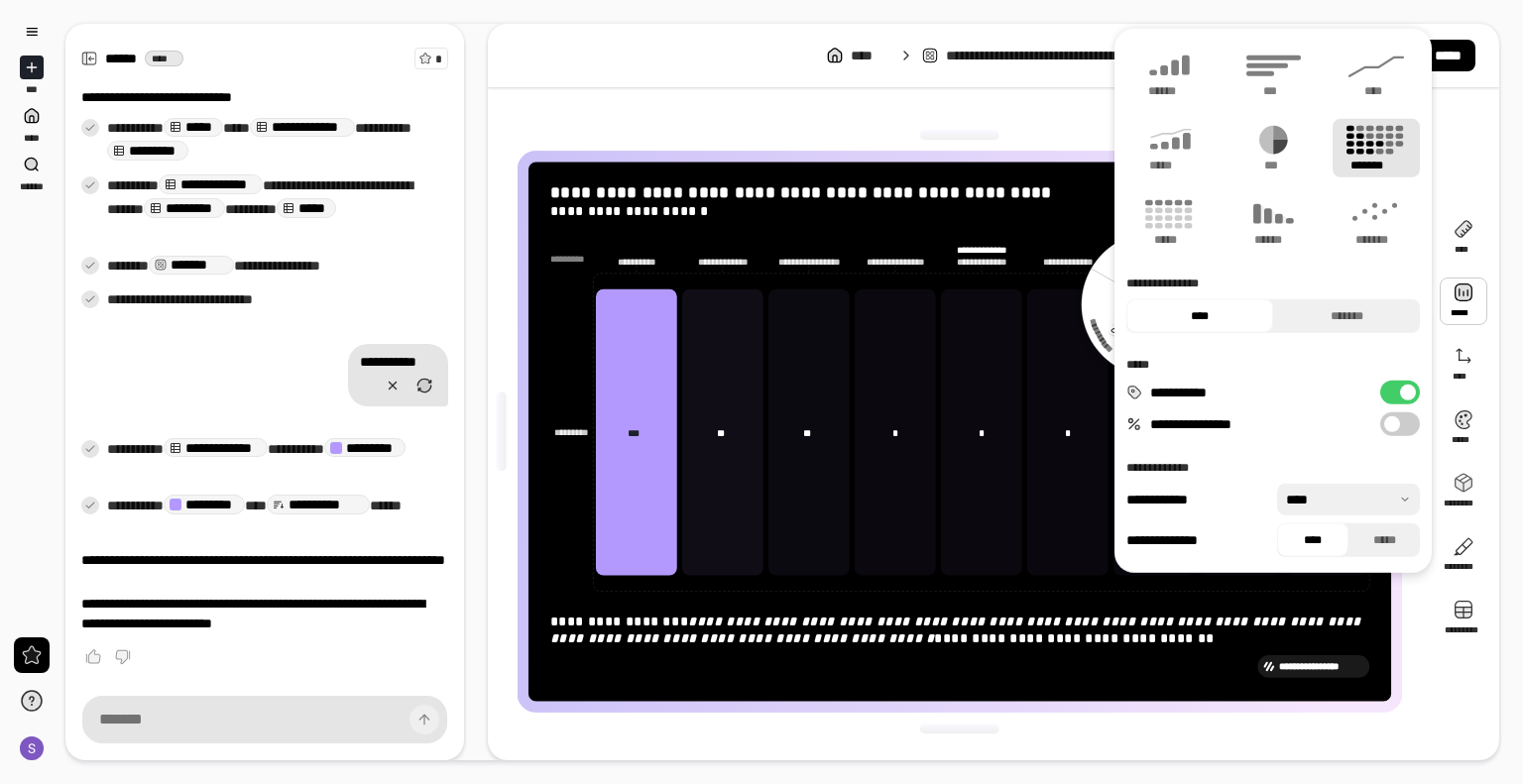 click at bounding box center [1464, 301] 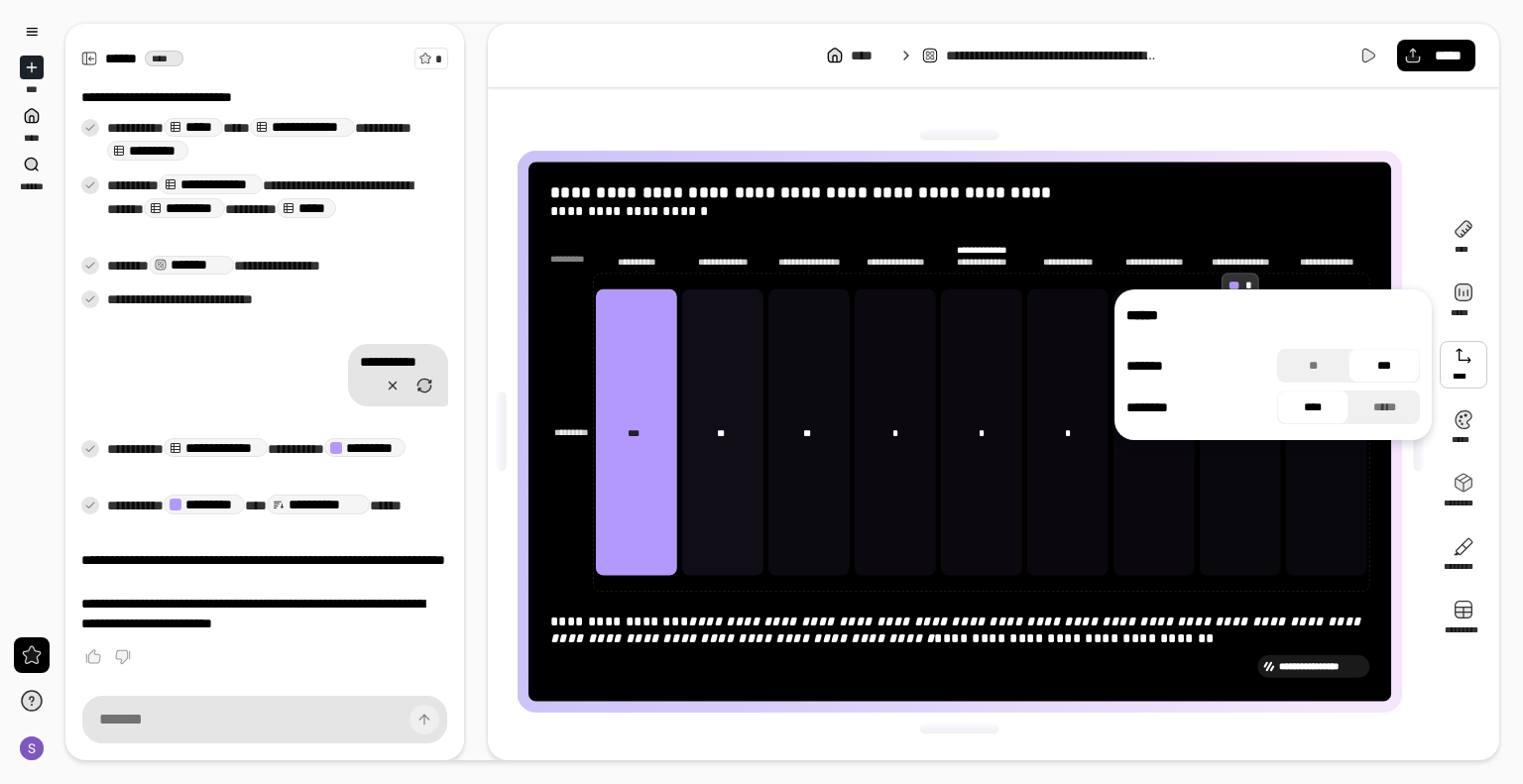 click at bounding box center [1464, 365] 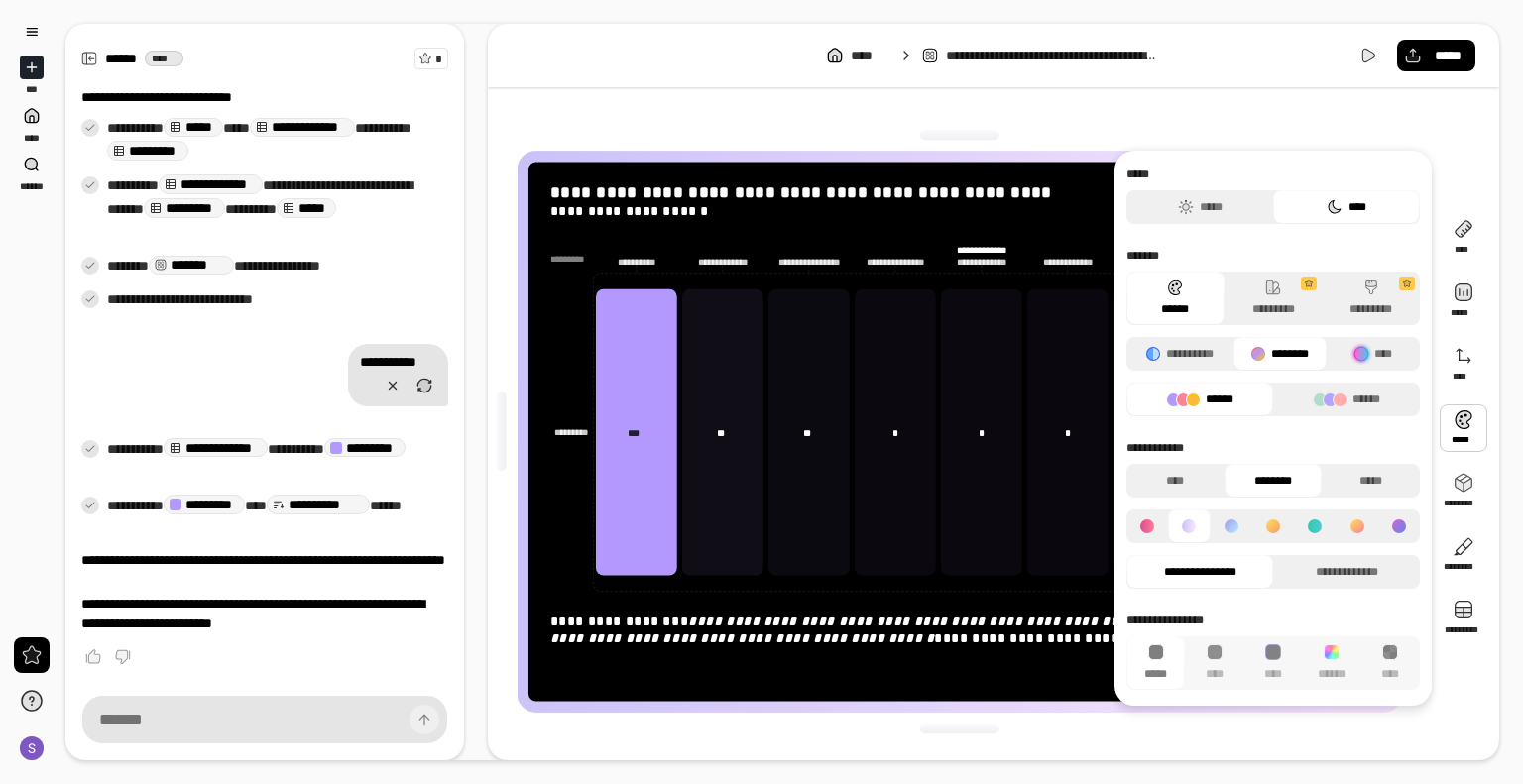 click at bounding box center (1464, 428) 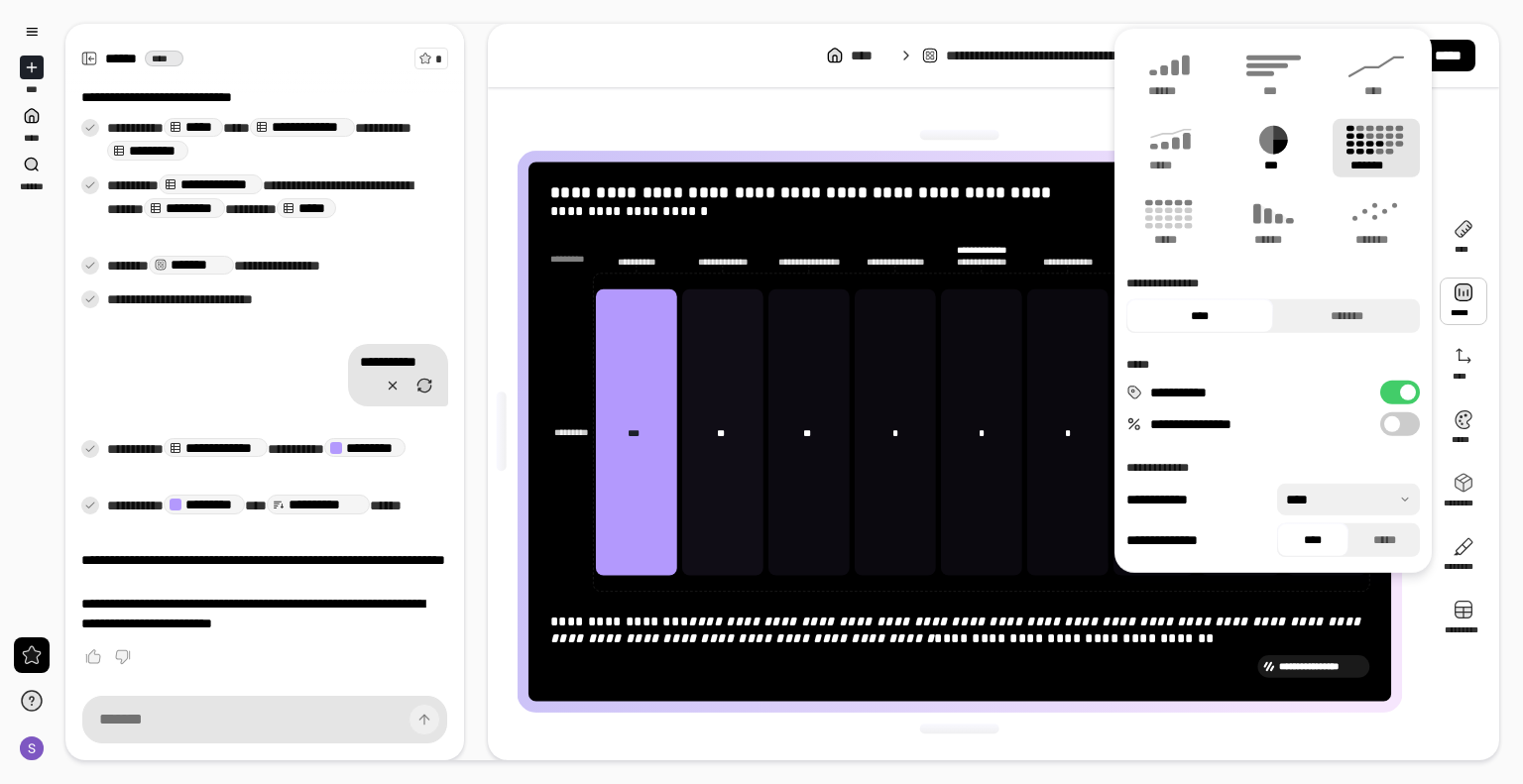 click on "***" at bounding box center [1273, 166] 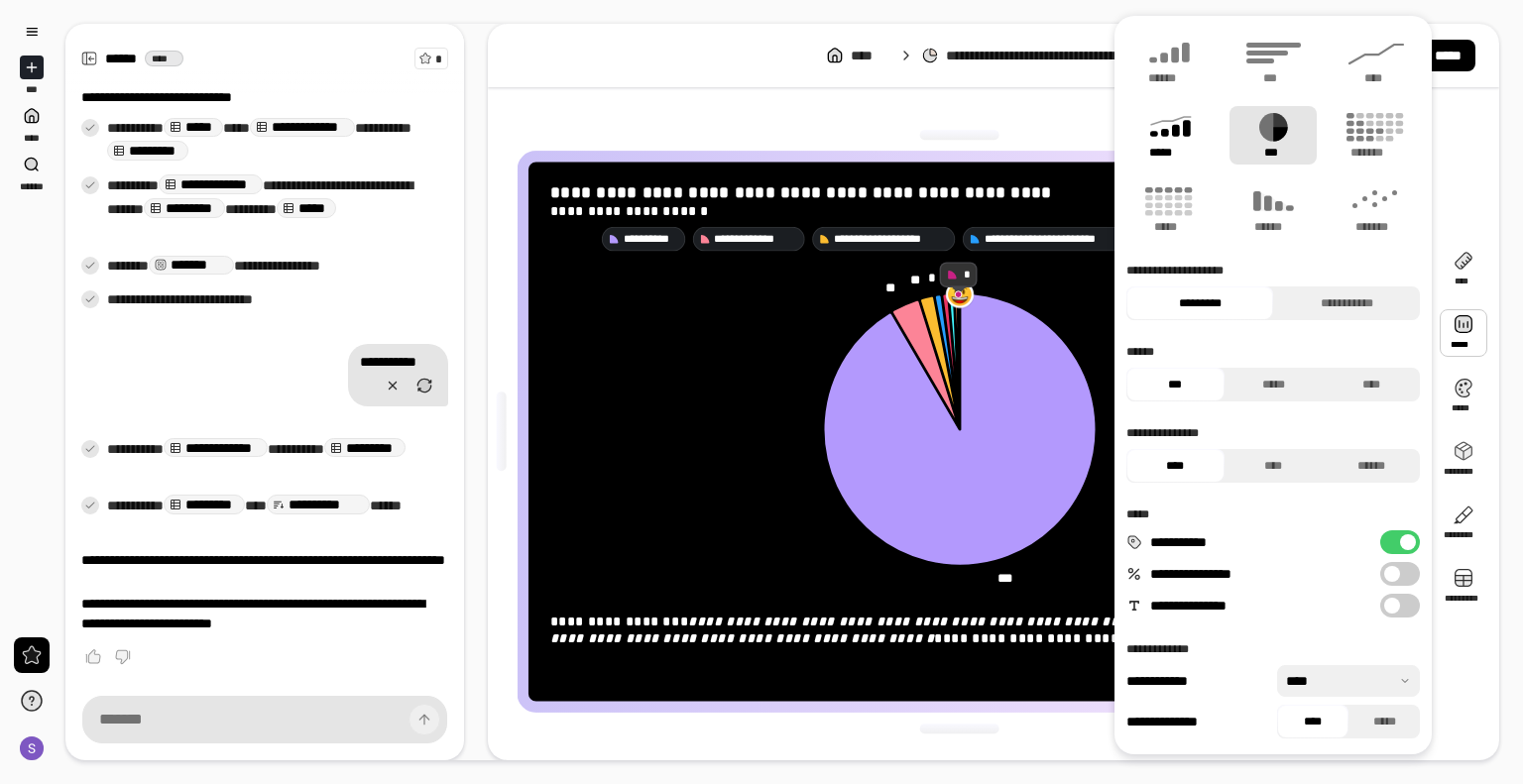 click on "*****" at bounding box center (1170, 135) 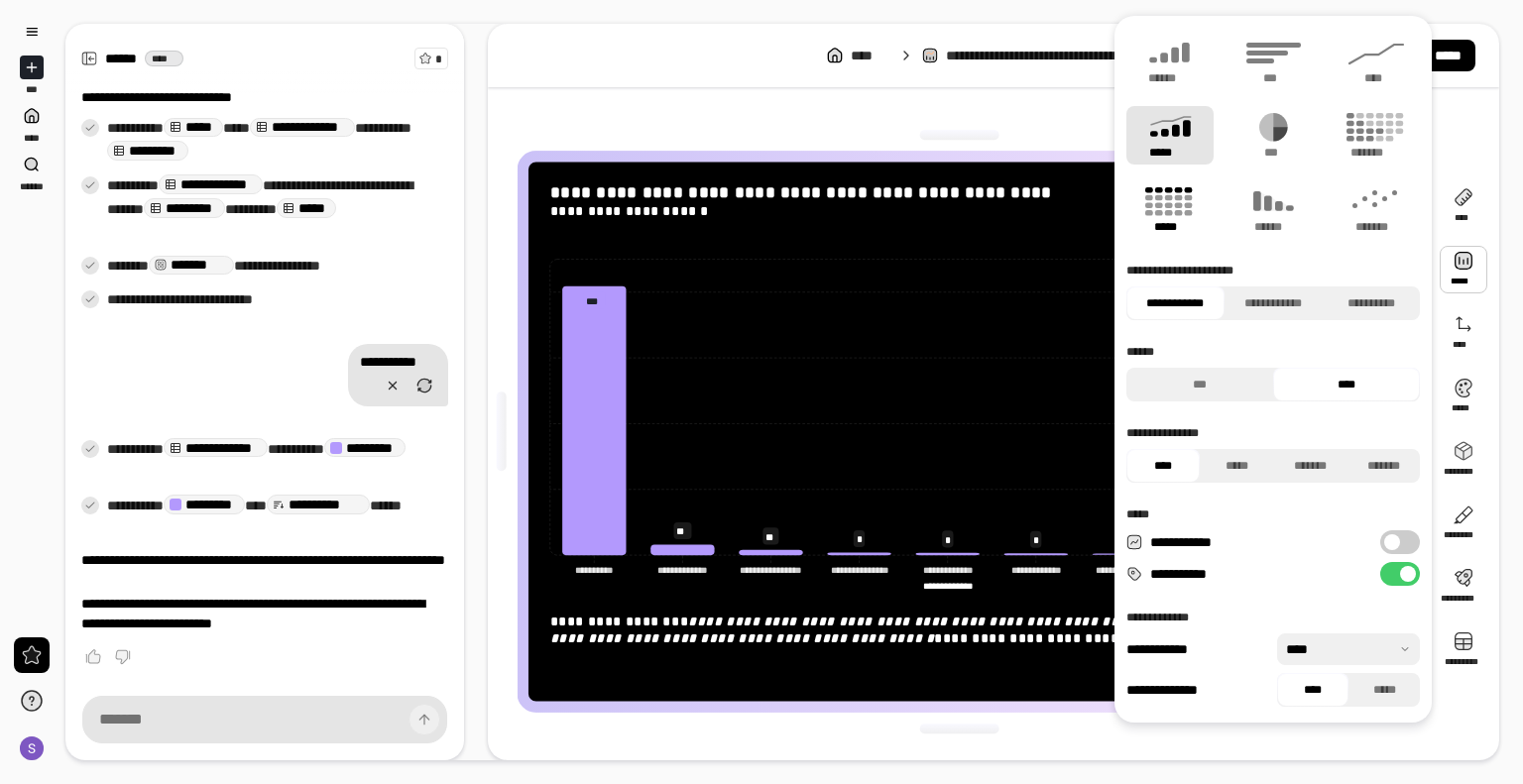 click 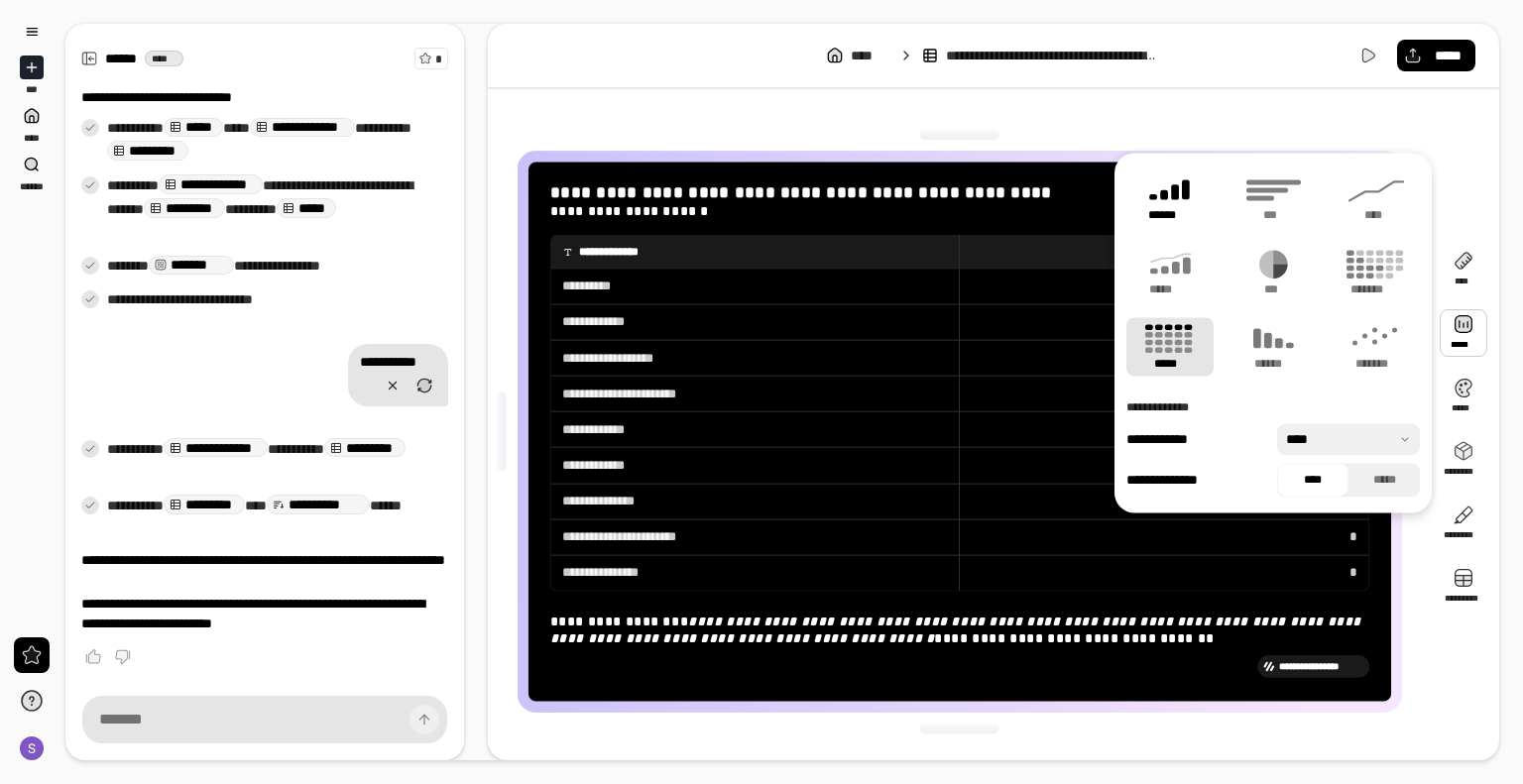 click on "******" at bounding box center (1170, 197) 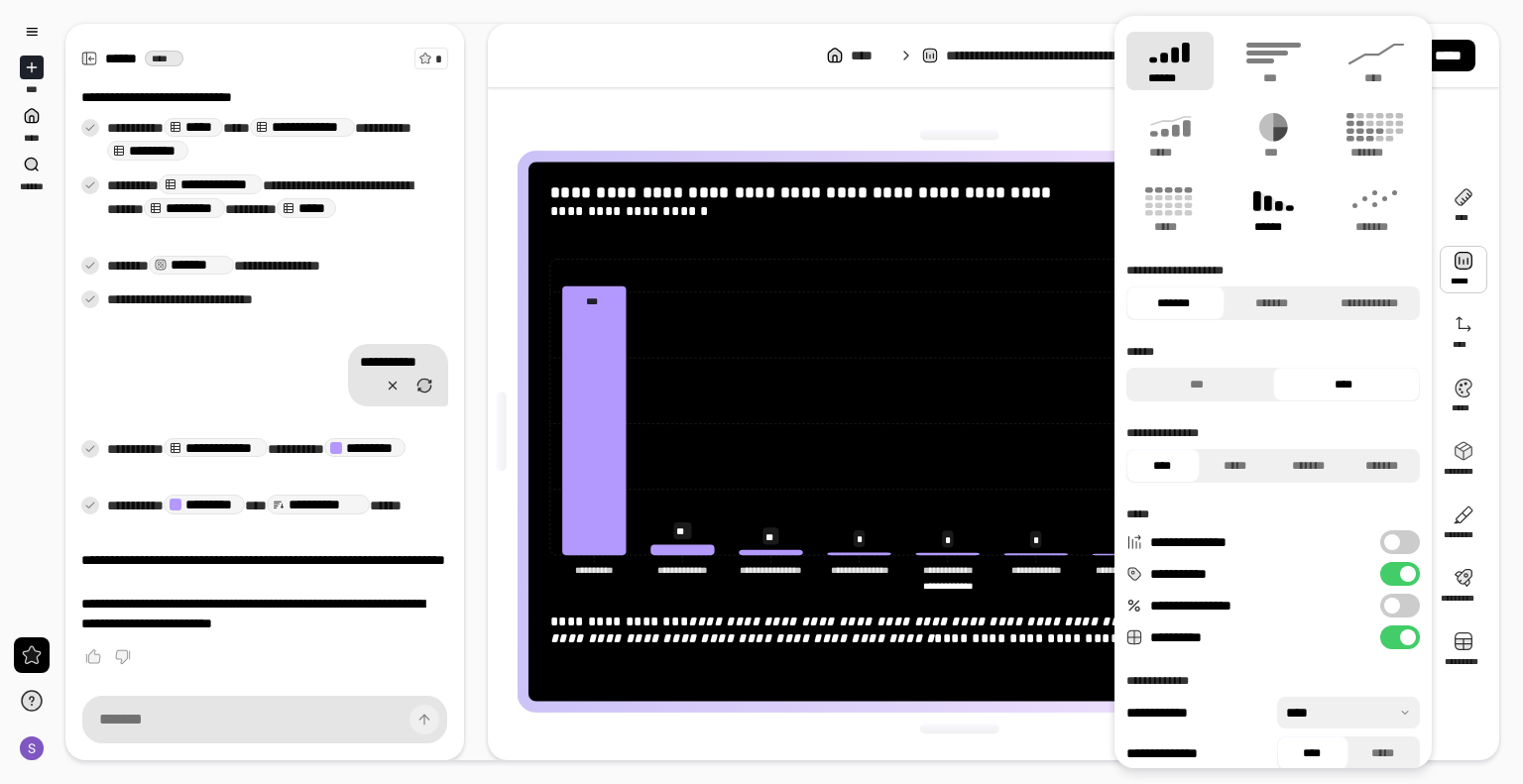 click on "******" at bounding box center (1273, 227) 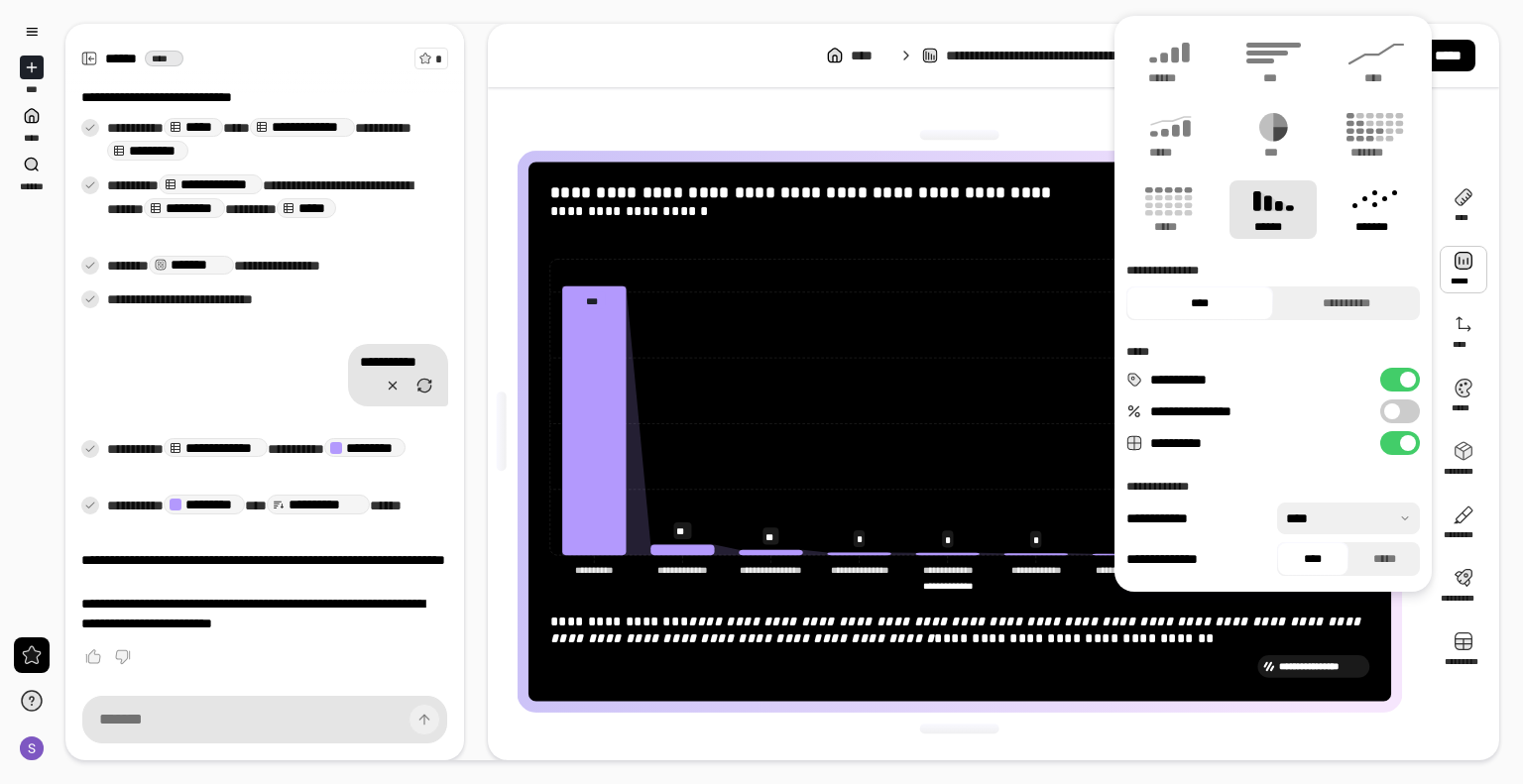 click 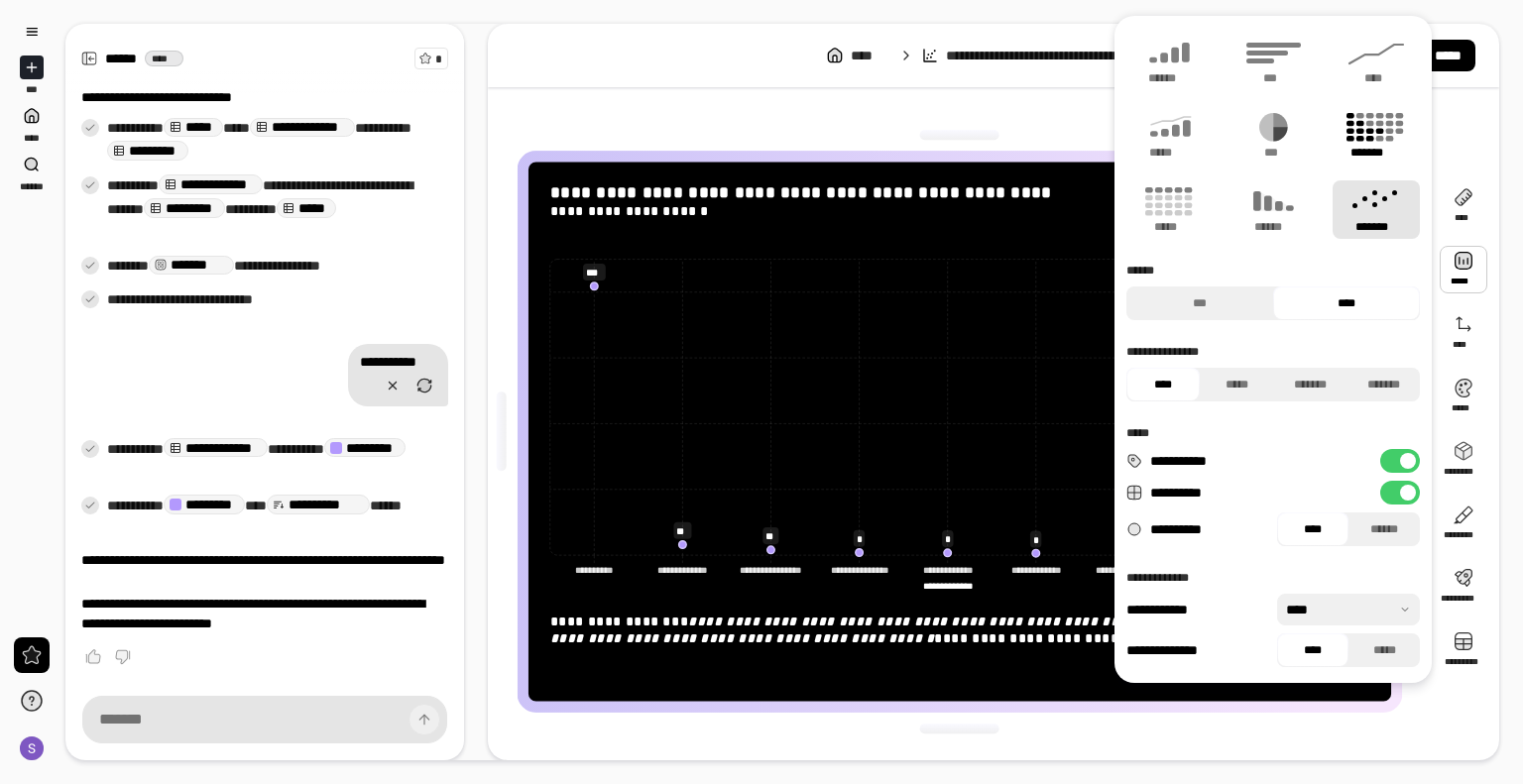 click on "*******" at bounding box center [1376, 153] 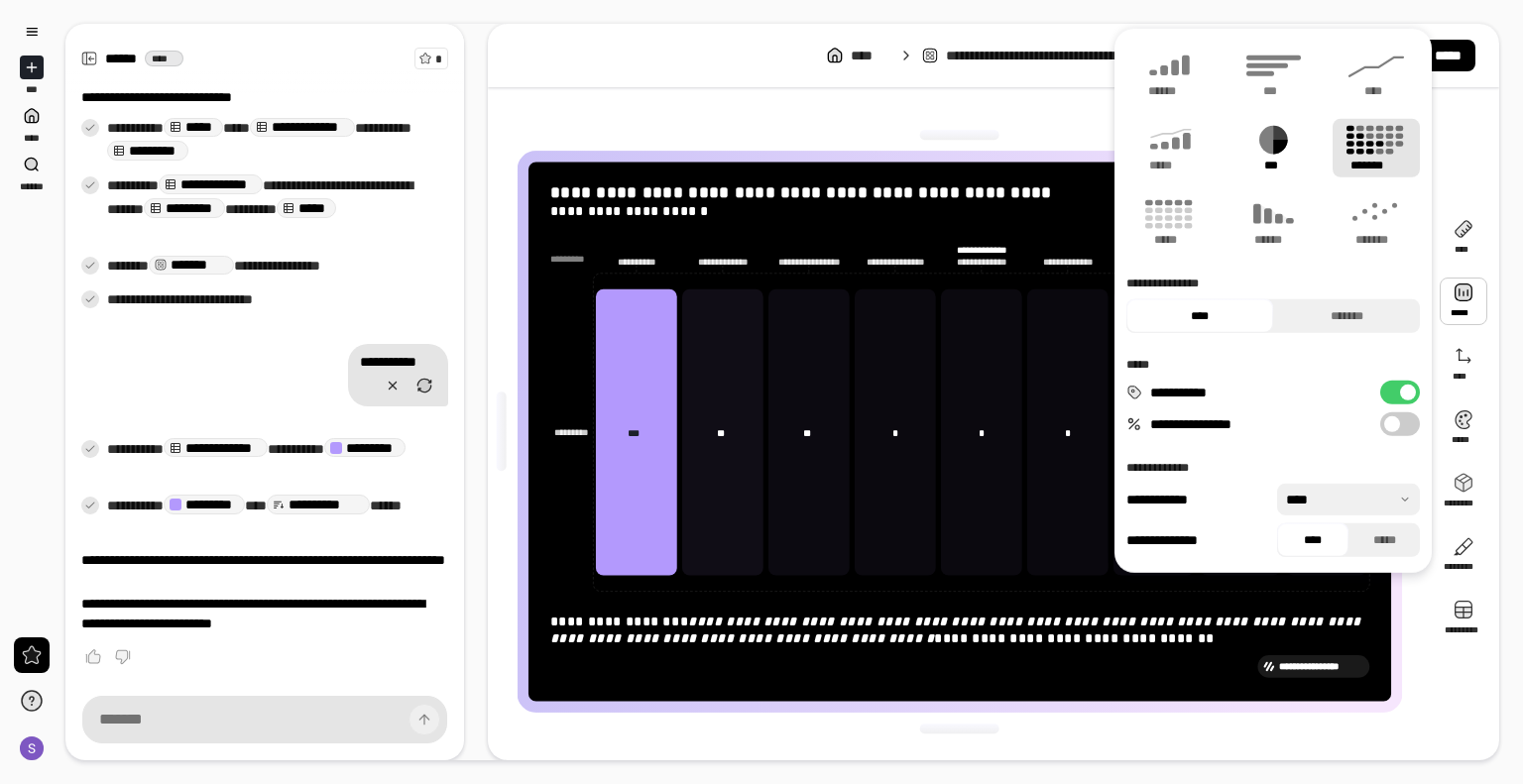 click 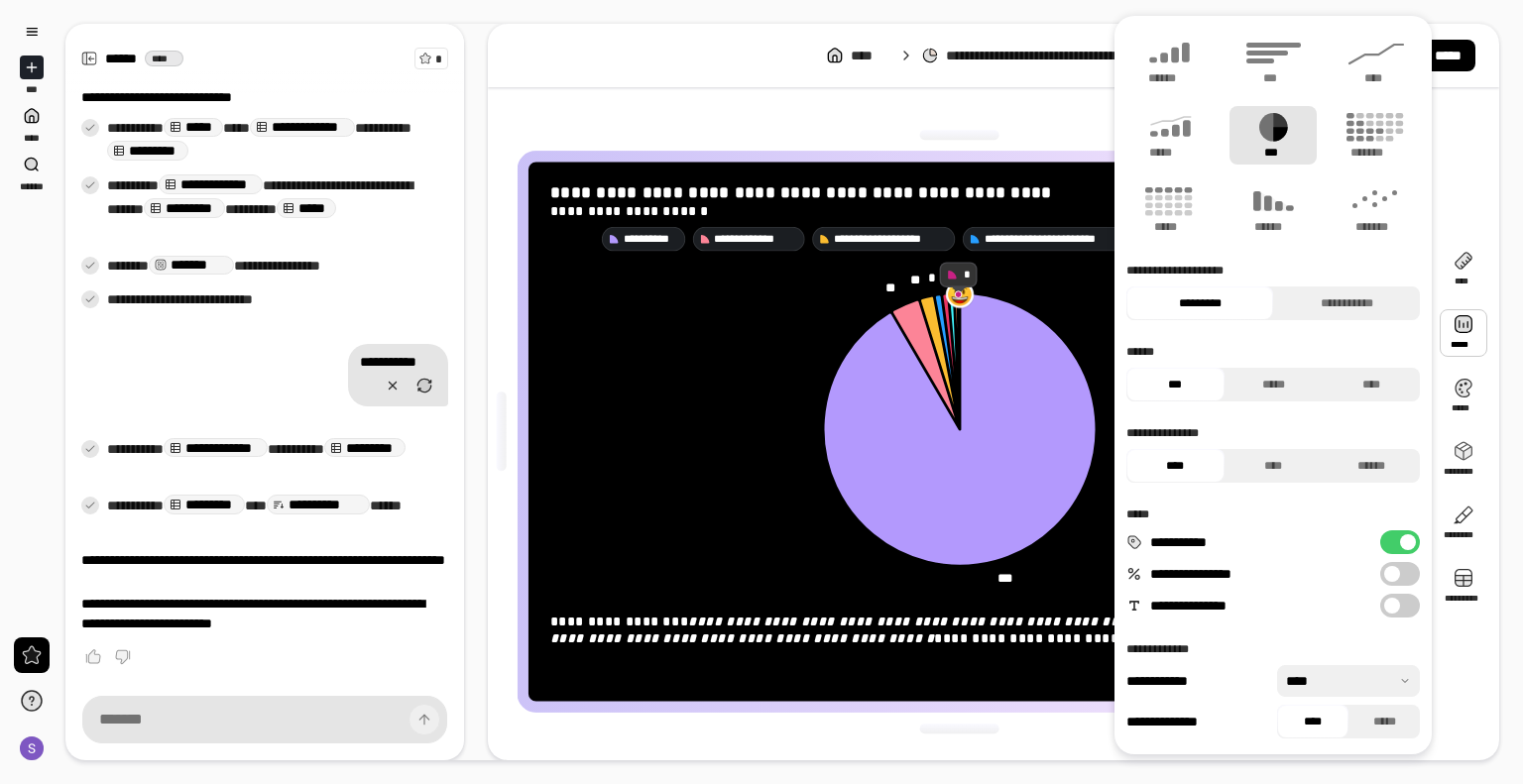 click 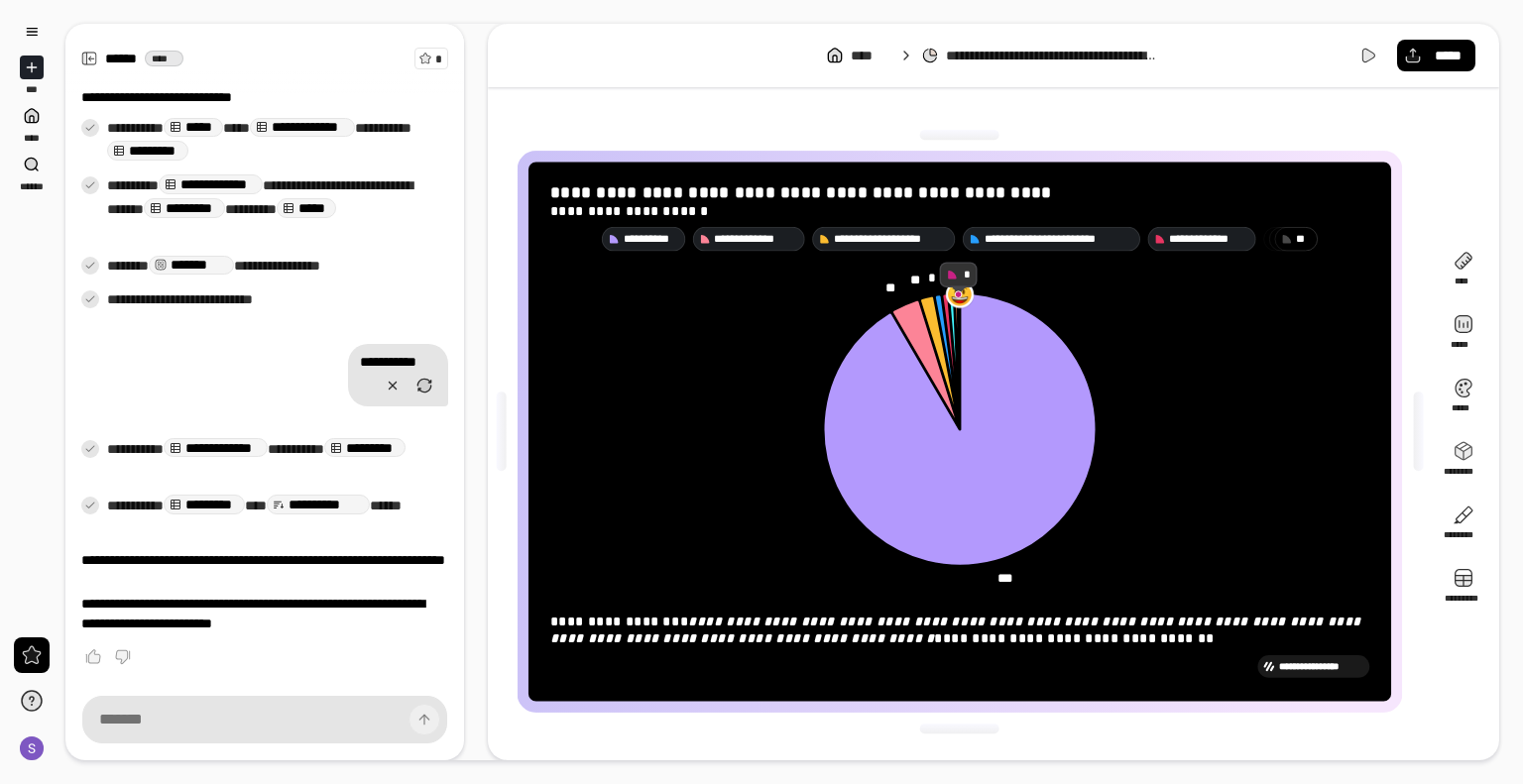 click on "* *" at bounding box center [1303, 239] 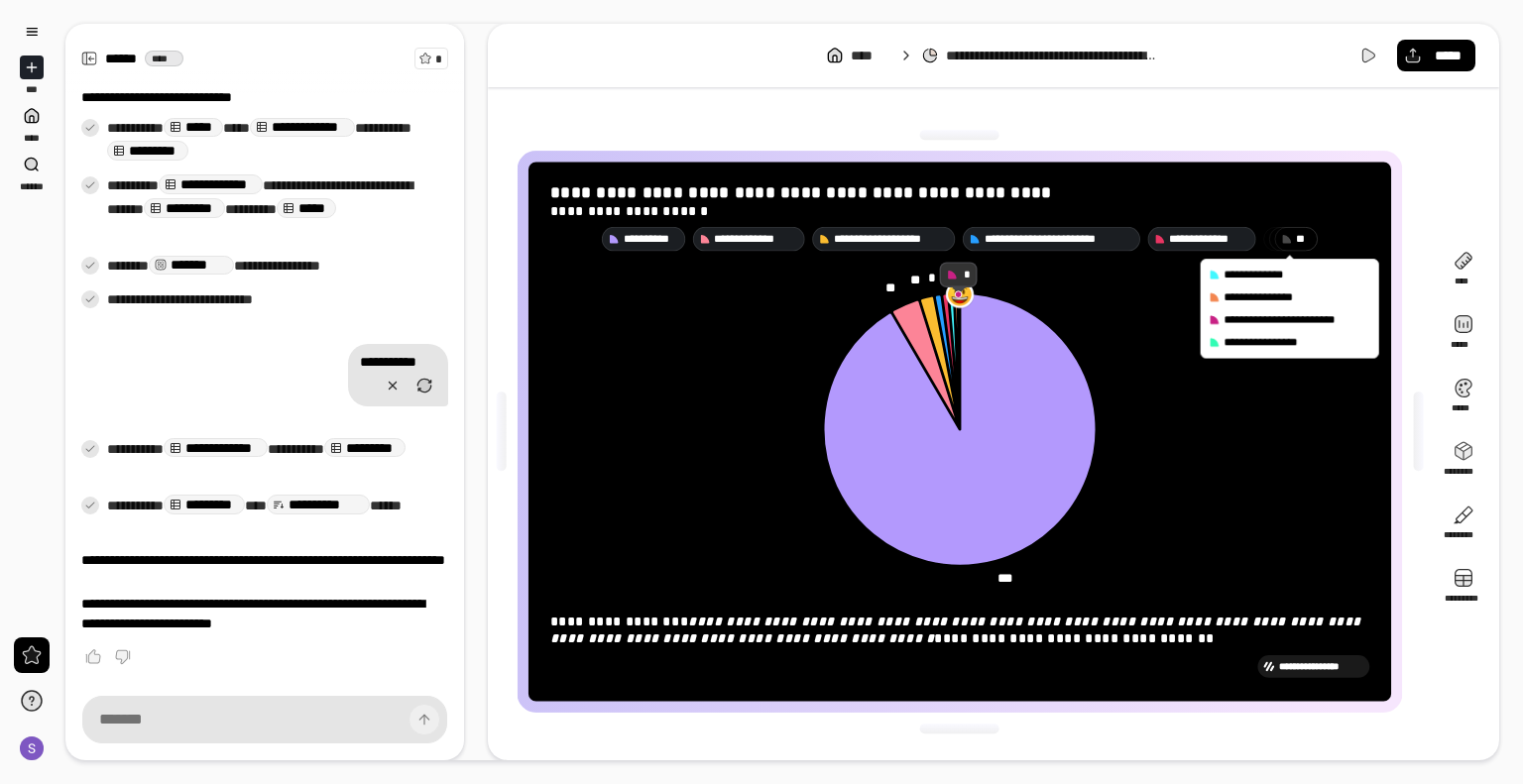 click 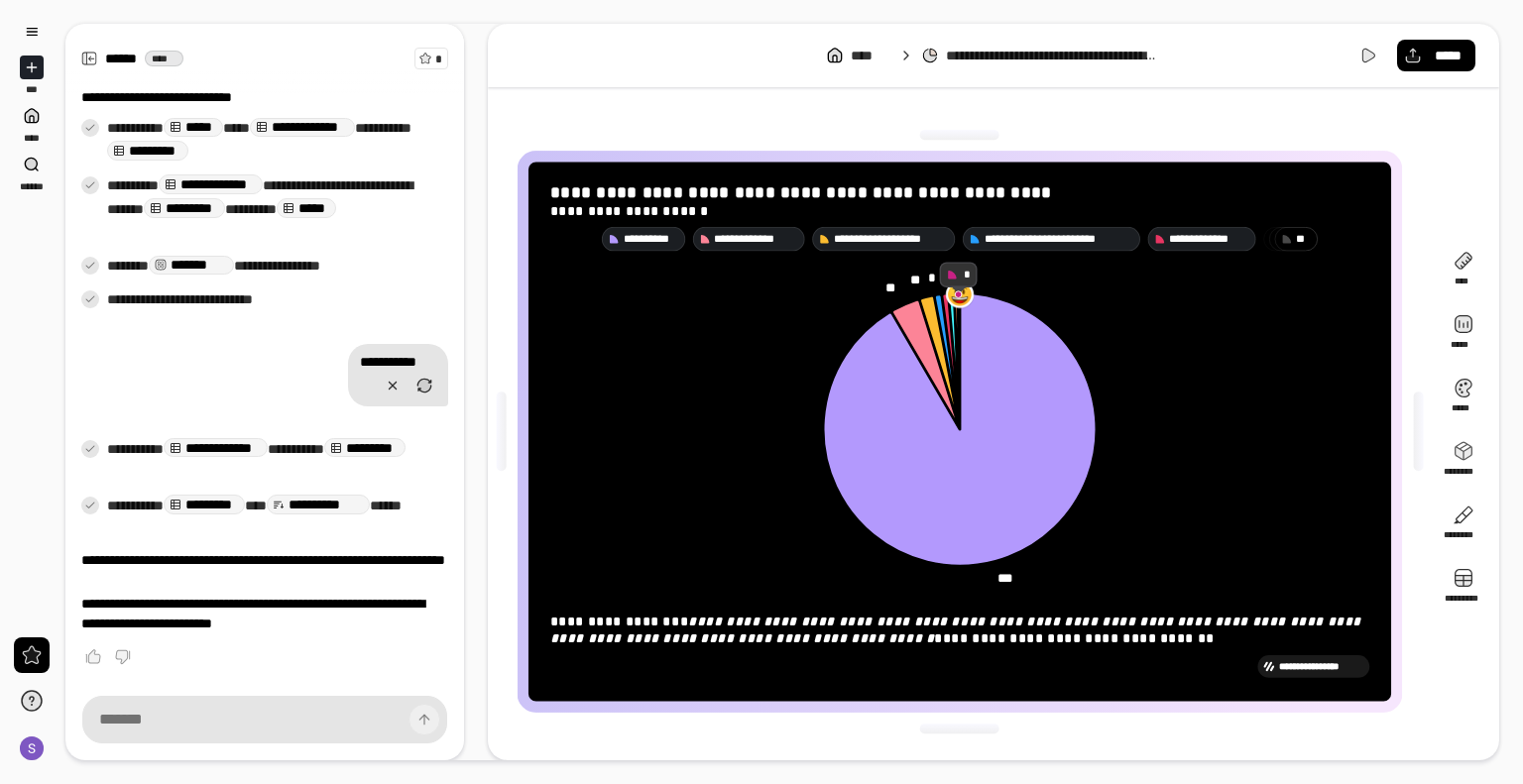 scroll, scrollTop: 259, scrollLeft: 0, axis: vertical 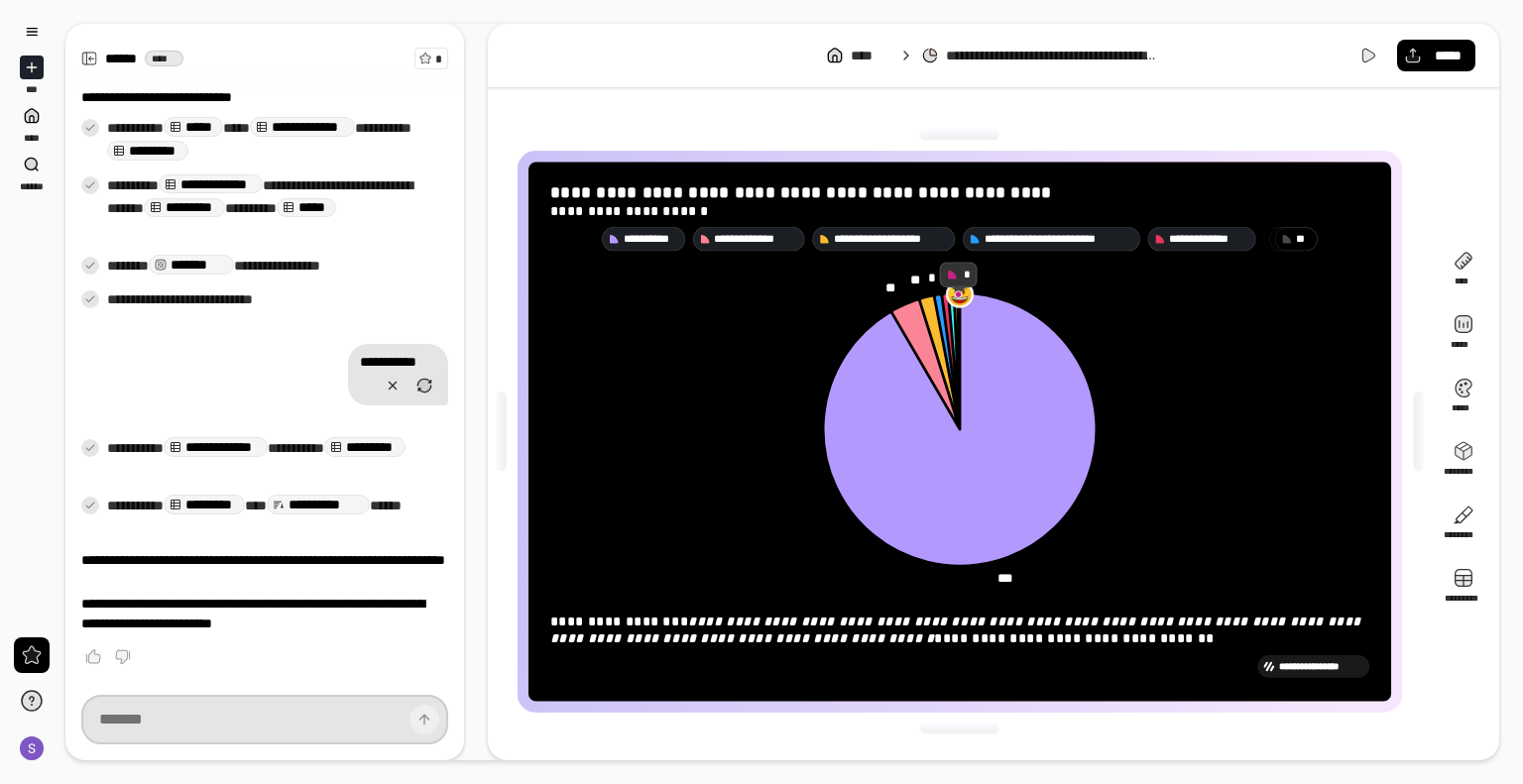 click at bounding box center [265, 720] 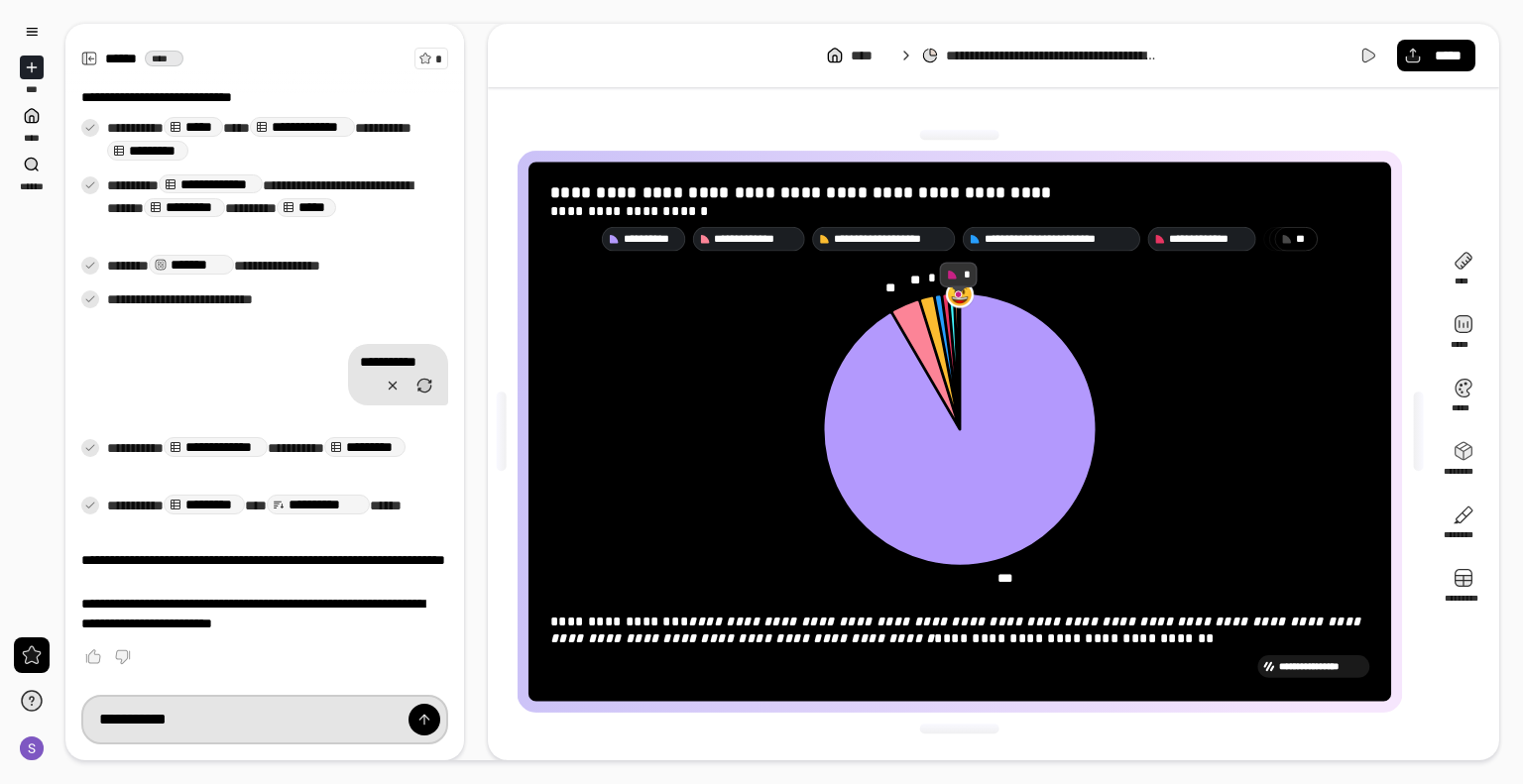 type on "**********" 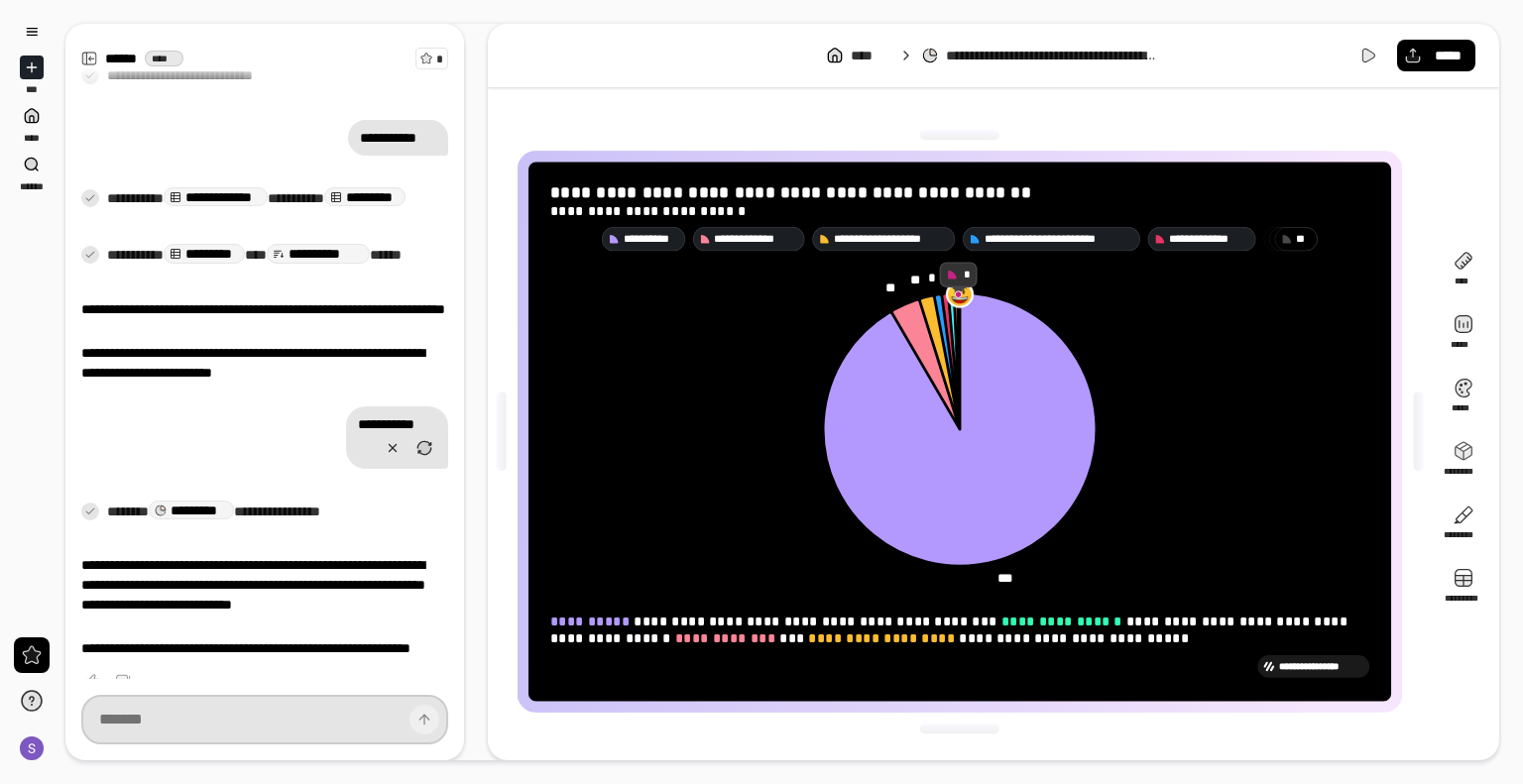 scroll, scrollTop: 547, scrollLeft: 0, axis: vertical 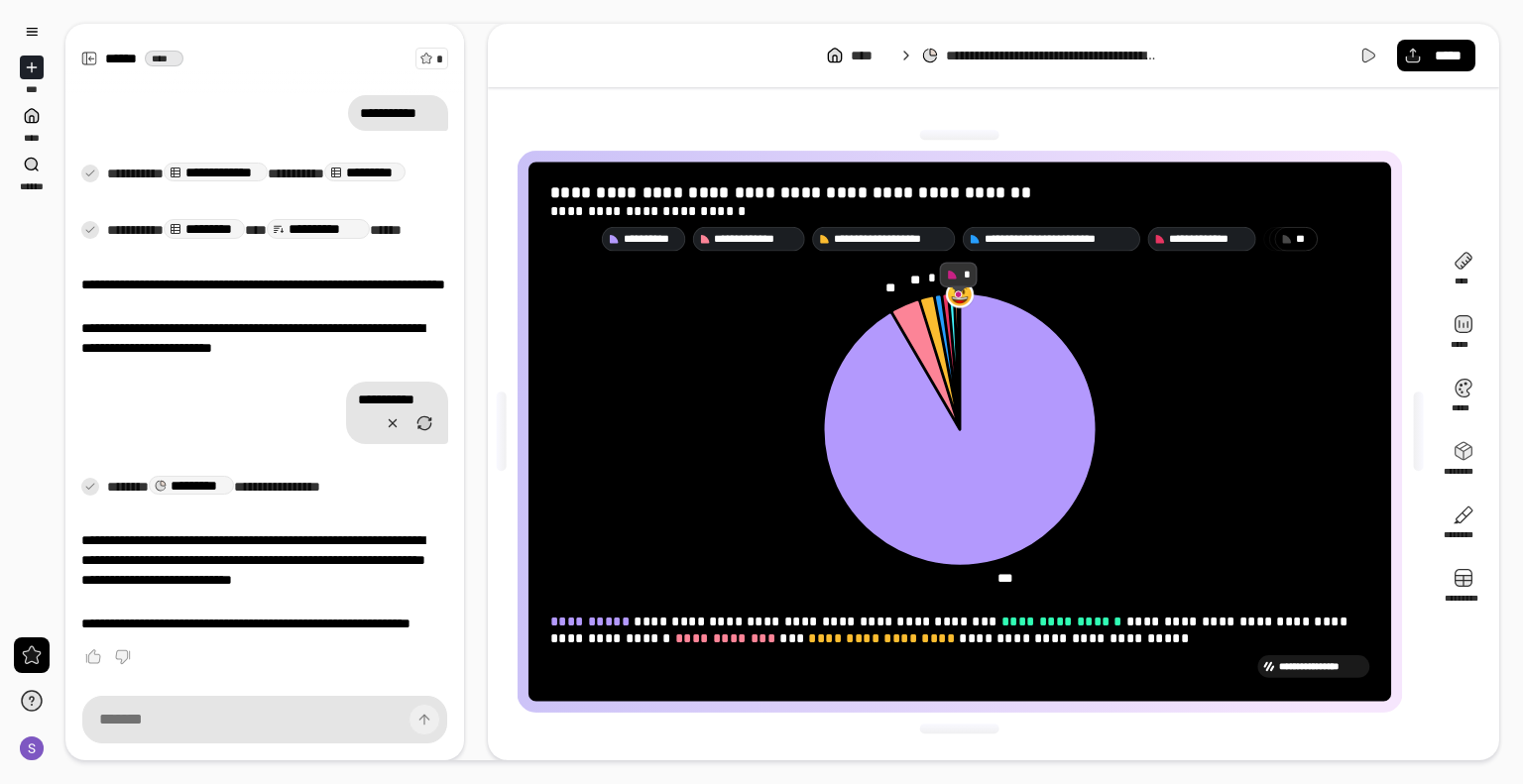 click on "[FIRST] [LAST] [ADDRESS] [CITY] [STATE] [ZIP] [COUNTRY] [PHONE] [EMAIL] [CREDIT_CARD] [EXPIRY] [CVV] [NAME_ON_CARD] [BILLING_ADDRESS] [BILLING_CITY] [BILLING_STATE] [BILLING_ZIP] [BILLING_COUNTRY] [DOB] [AGE]" at bounding box center (265, 355) 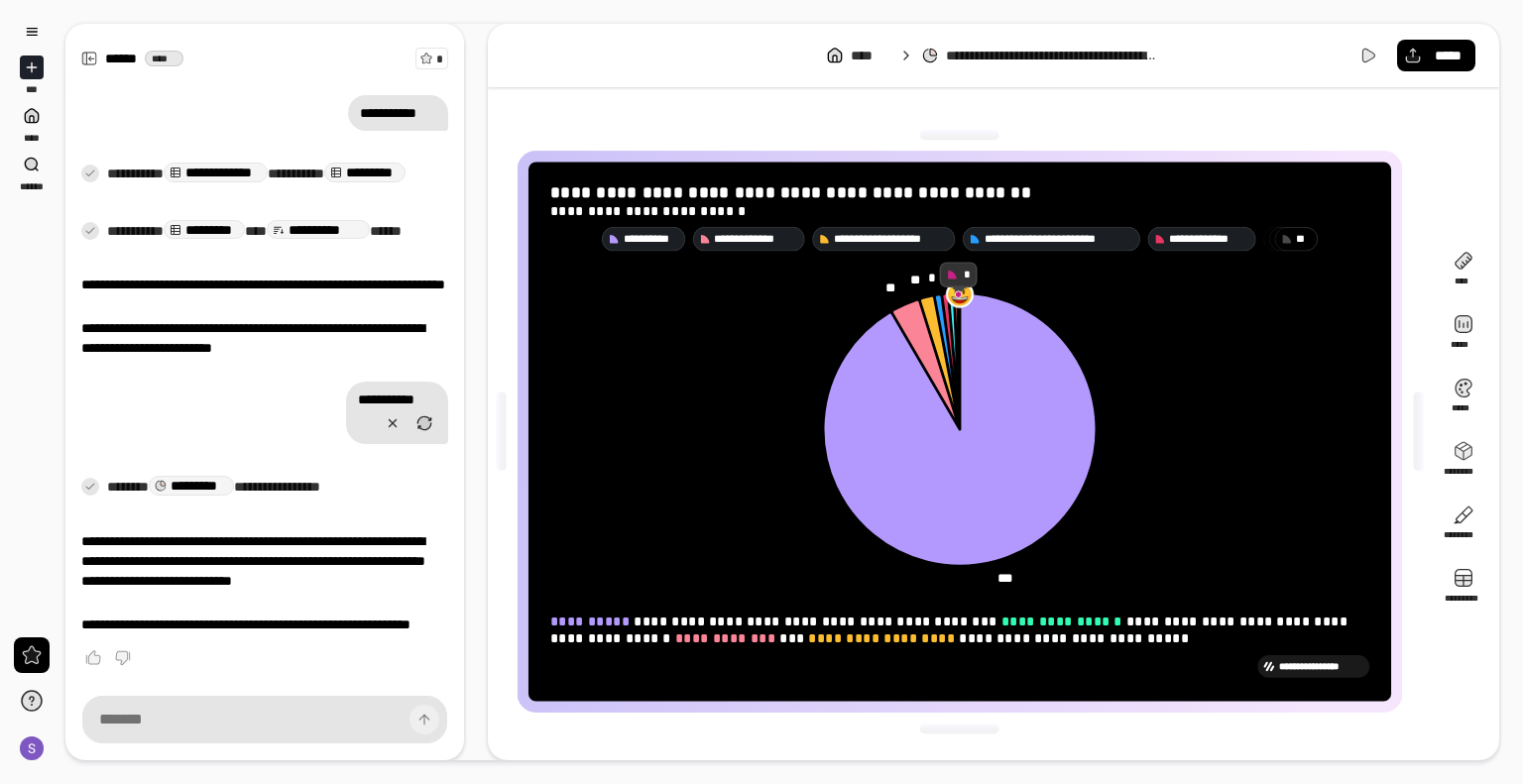 click on "**********" at bounding box center [270, 488] 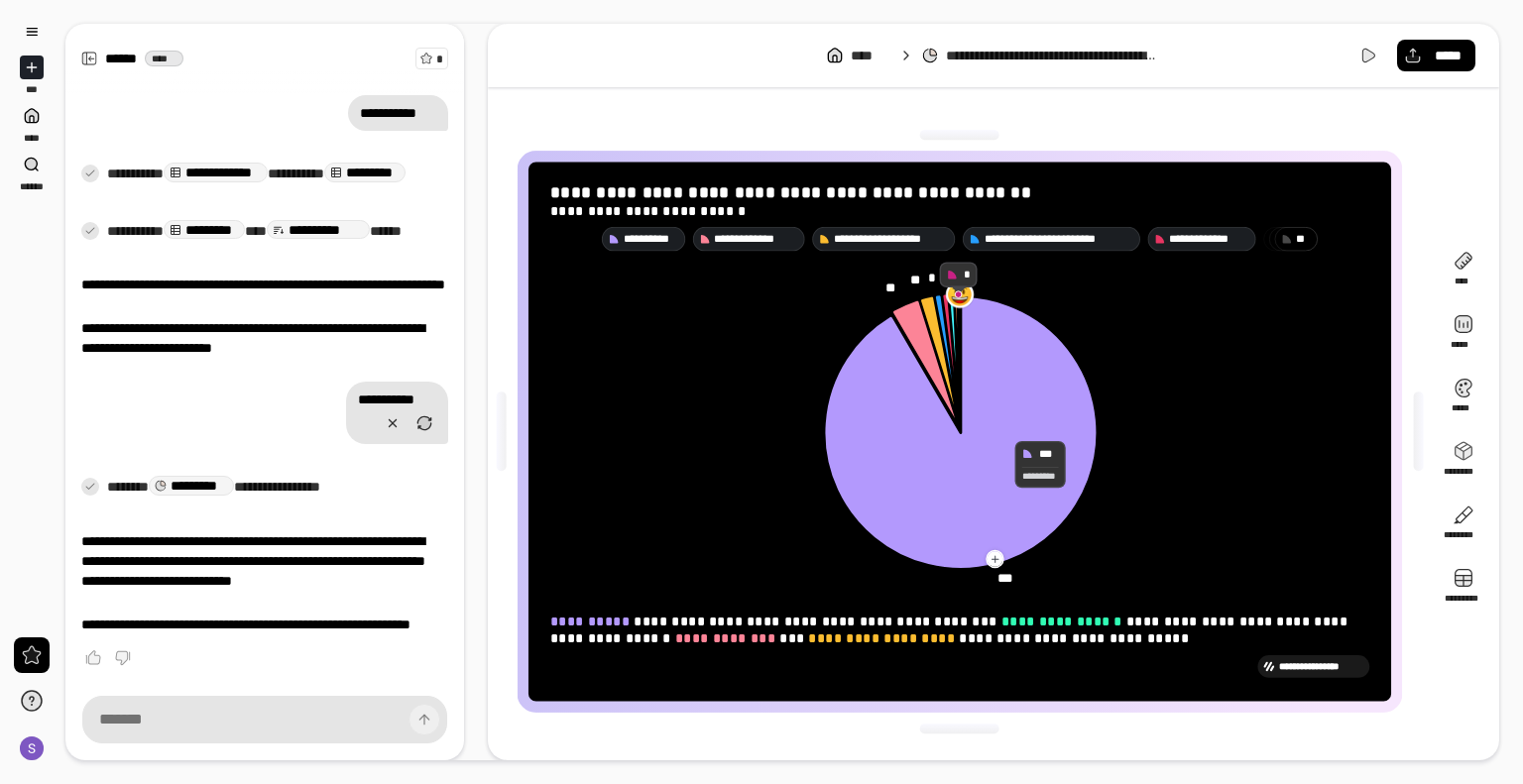 click 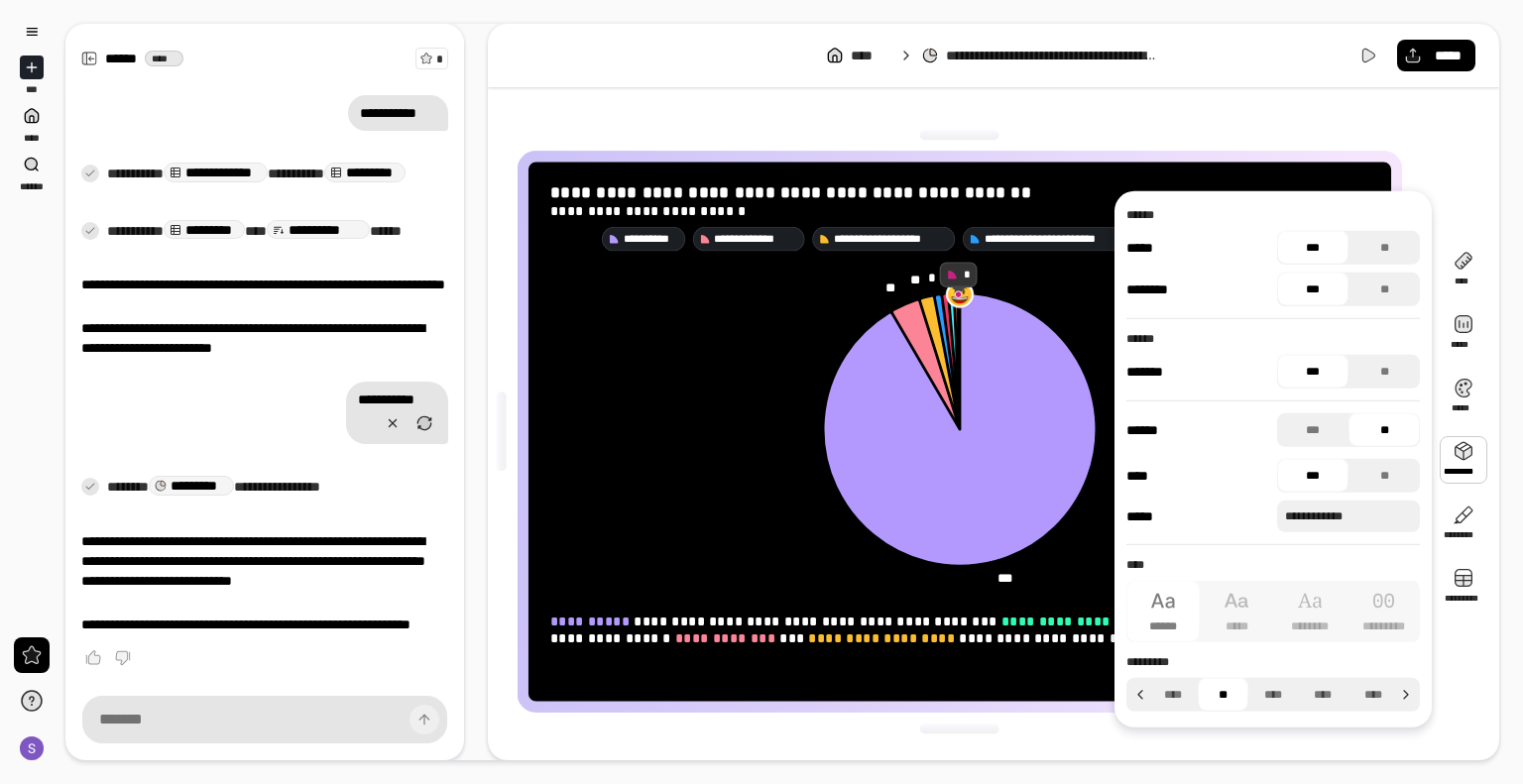 click at bounding box center [1464, 460] 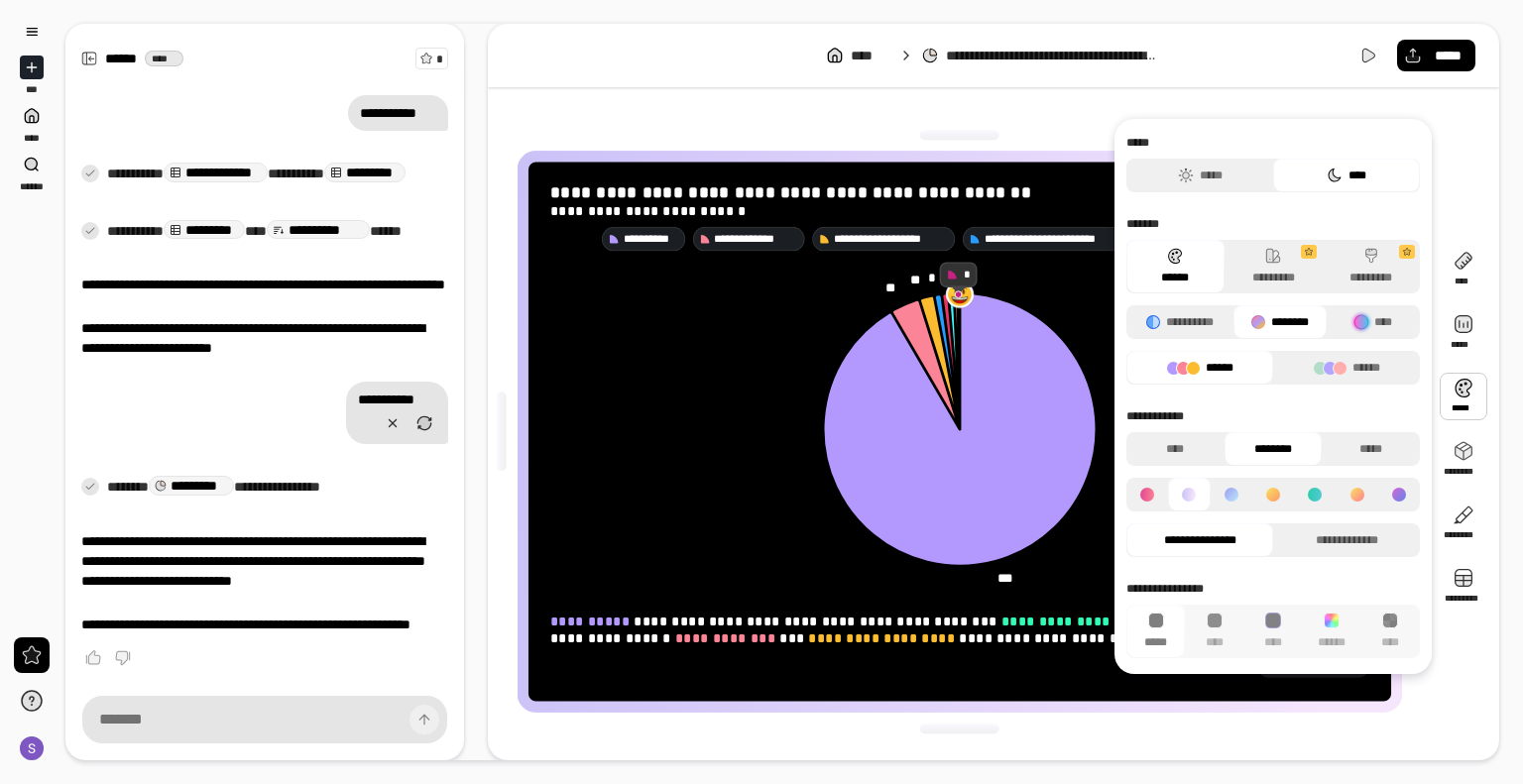 click at bounding box center [1464, 396] 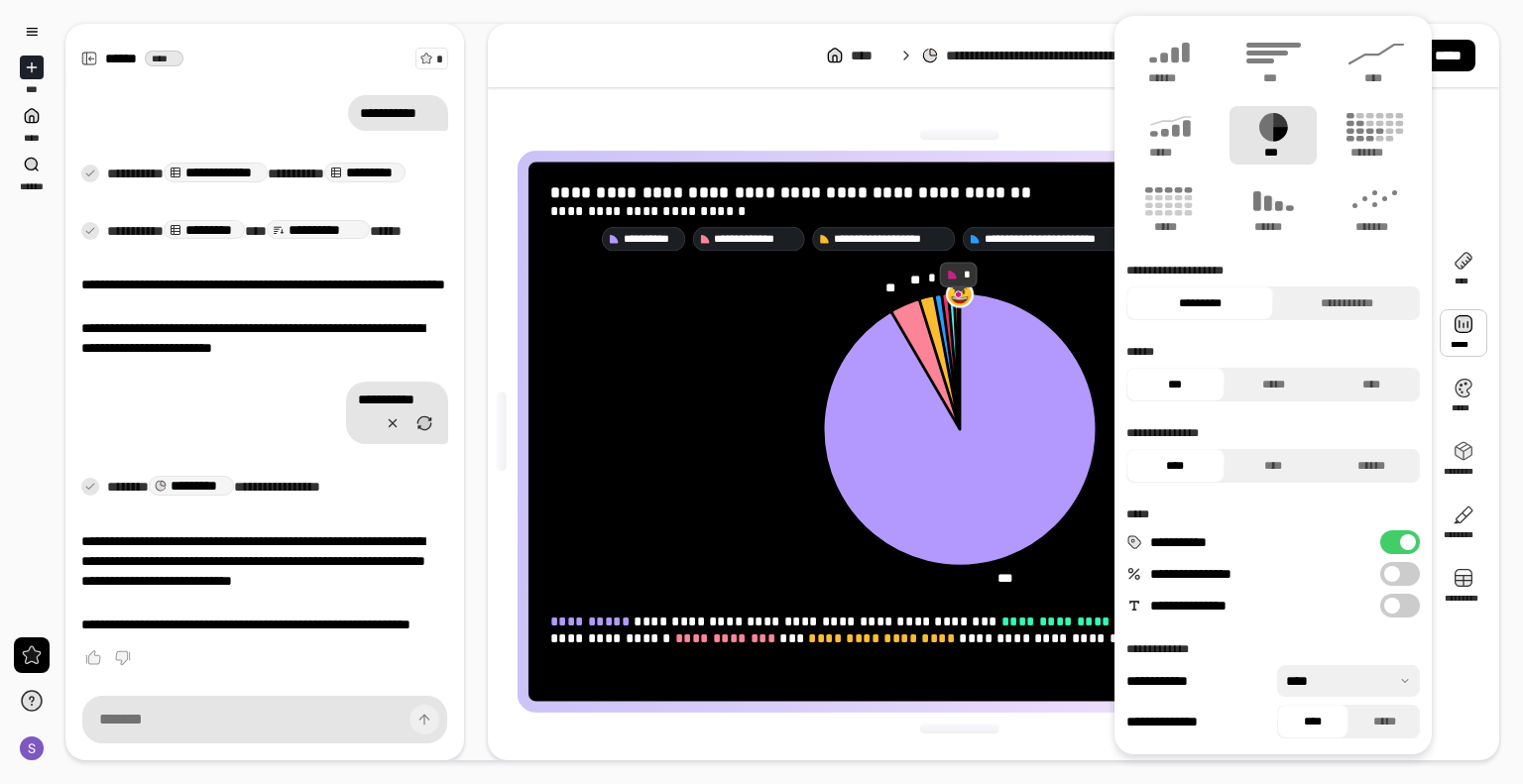 click at bounding box center (1464, 333) 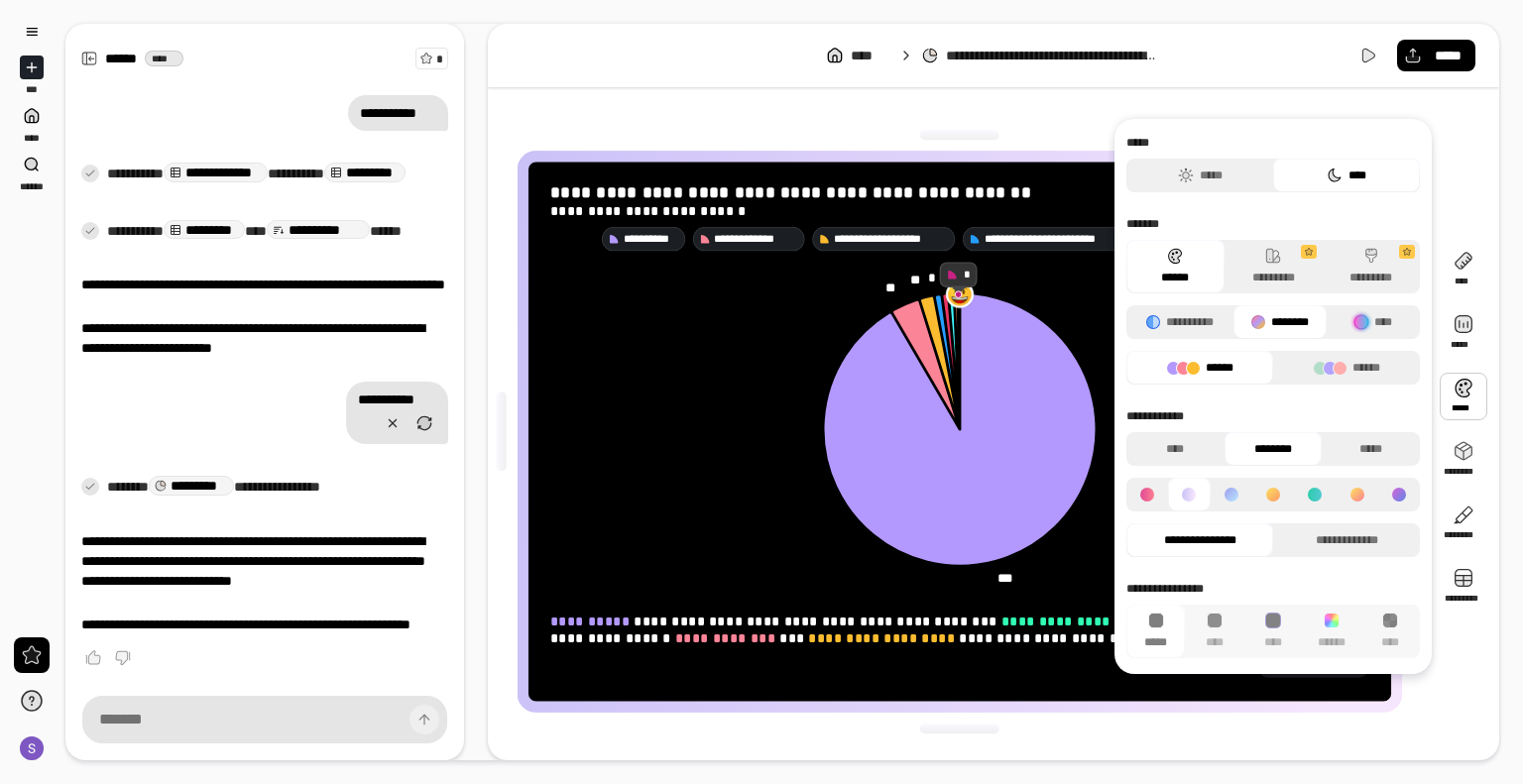click on "******" at bounding box center (1200, 368) 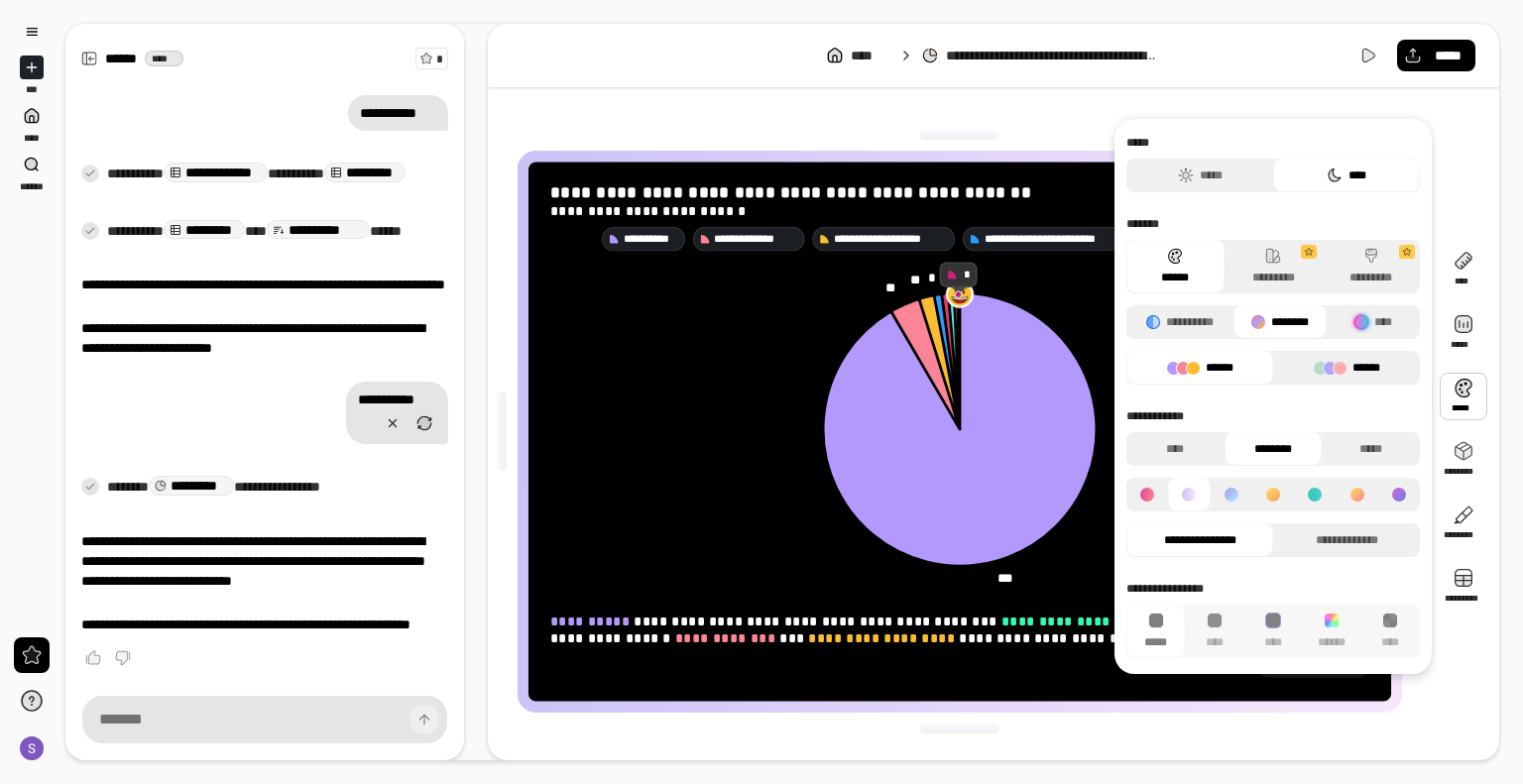click on "******" at bounding box center [1347, 368] 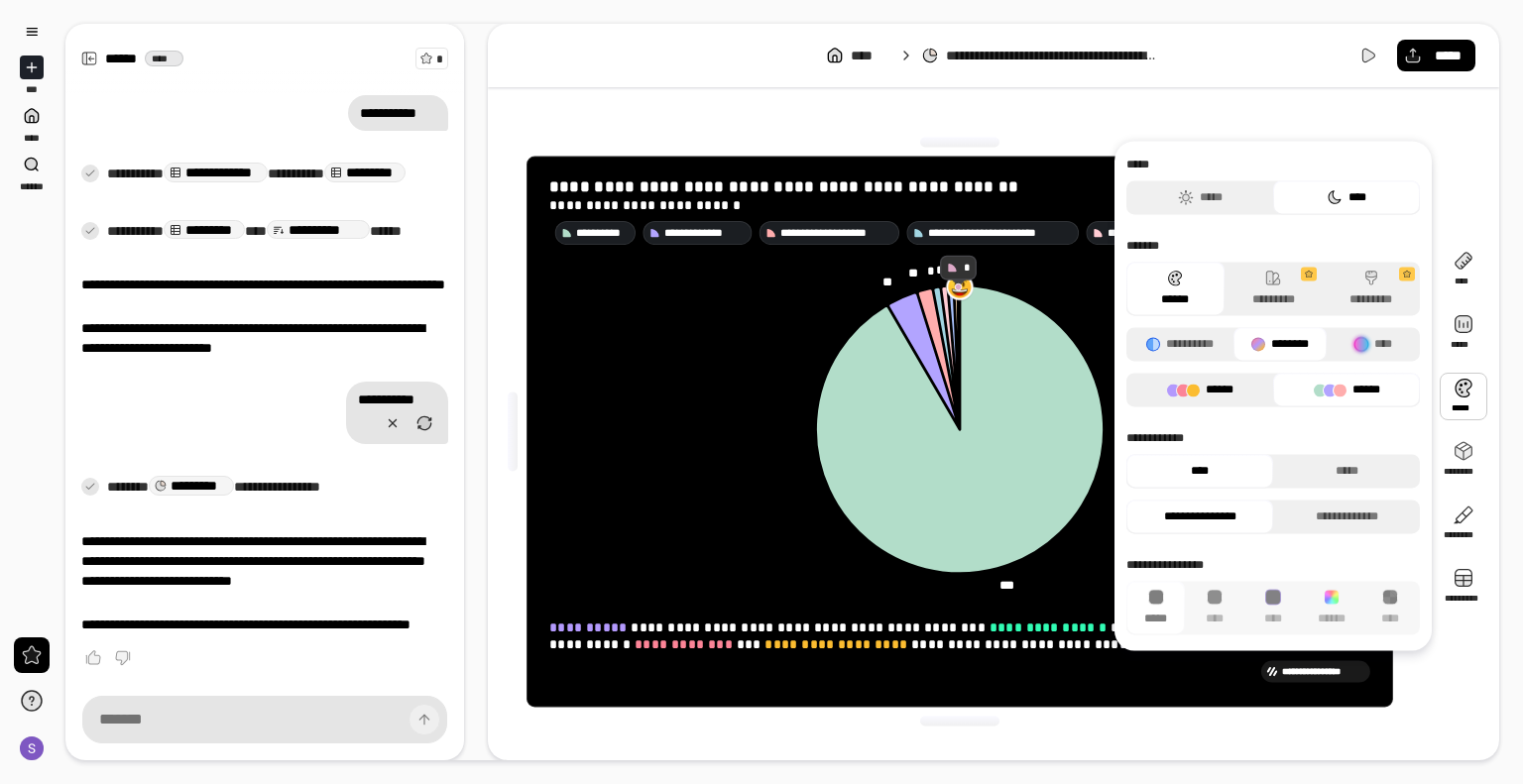 click on "******" at bounding box center (1200, 390) 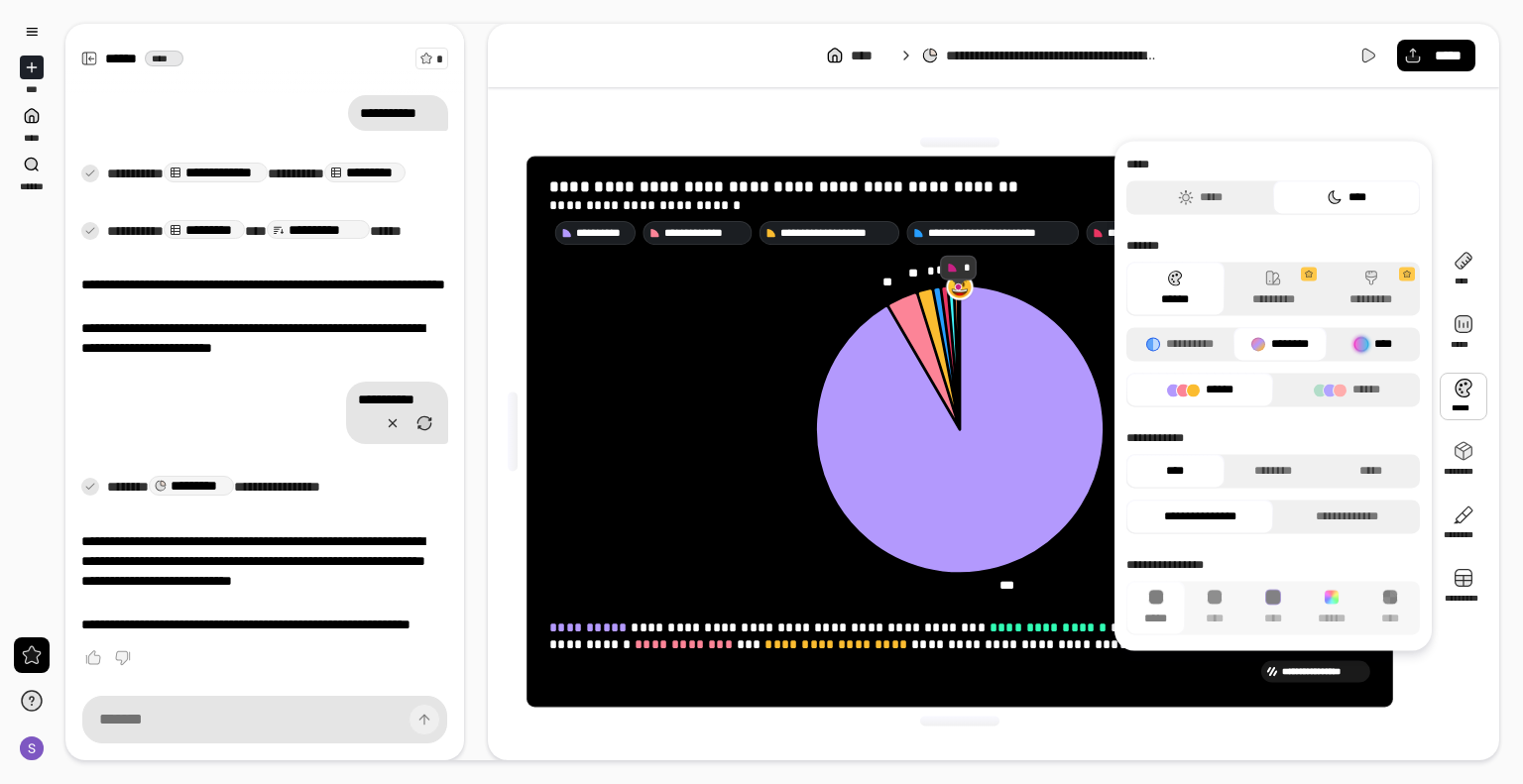 click at bounding box center [1361, 344] 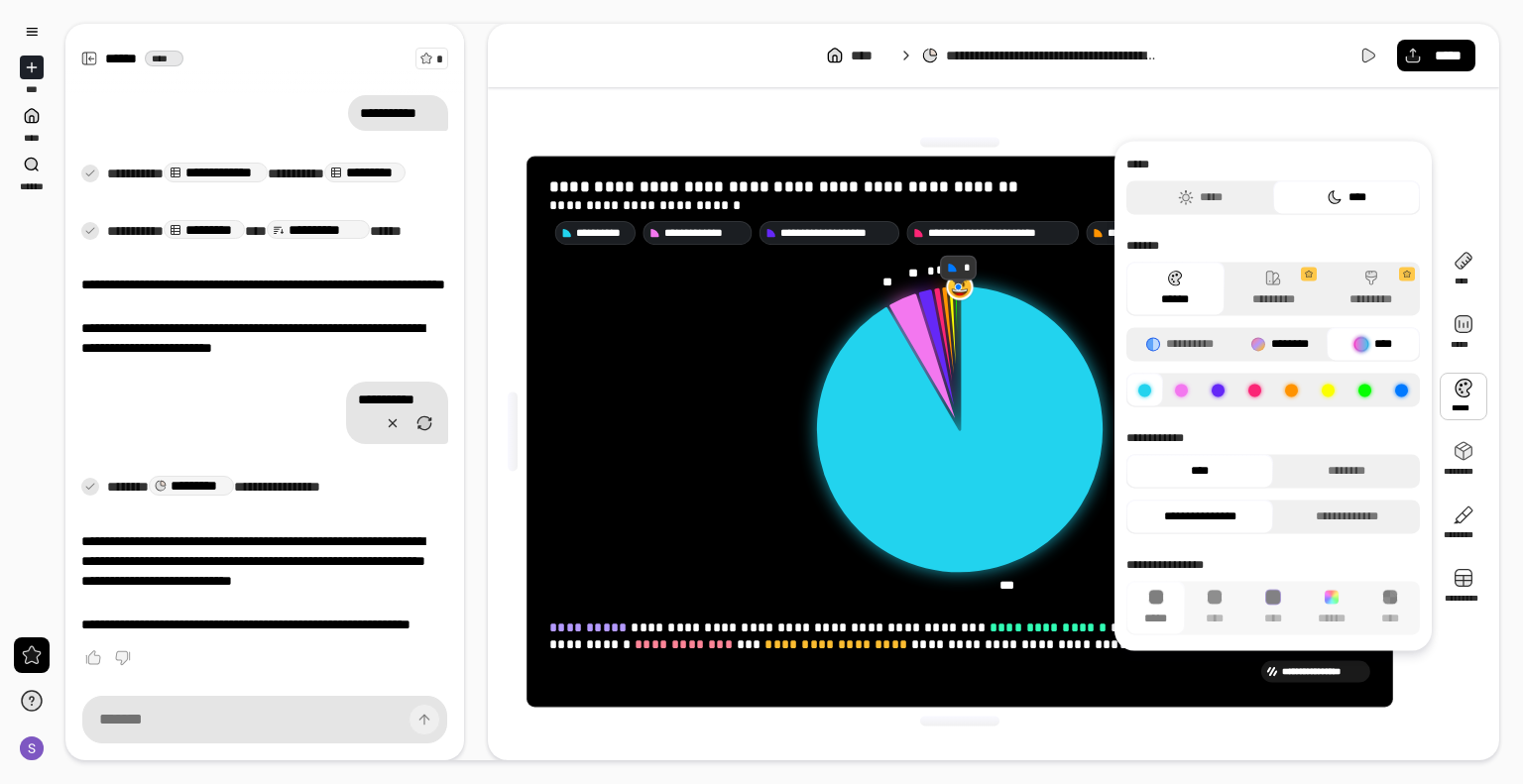 click on "********" at bounding box center [1280, 344] 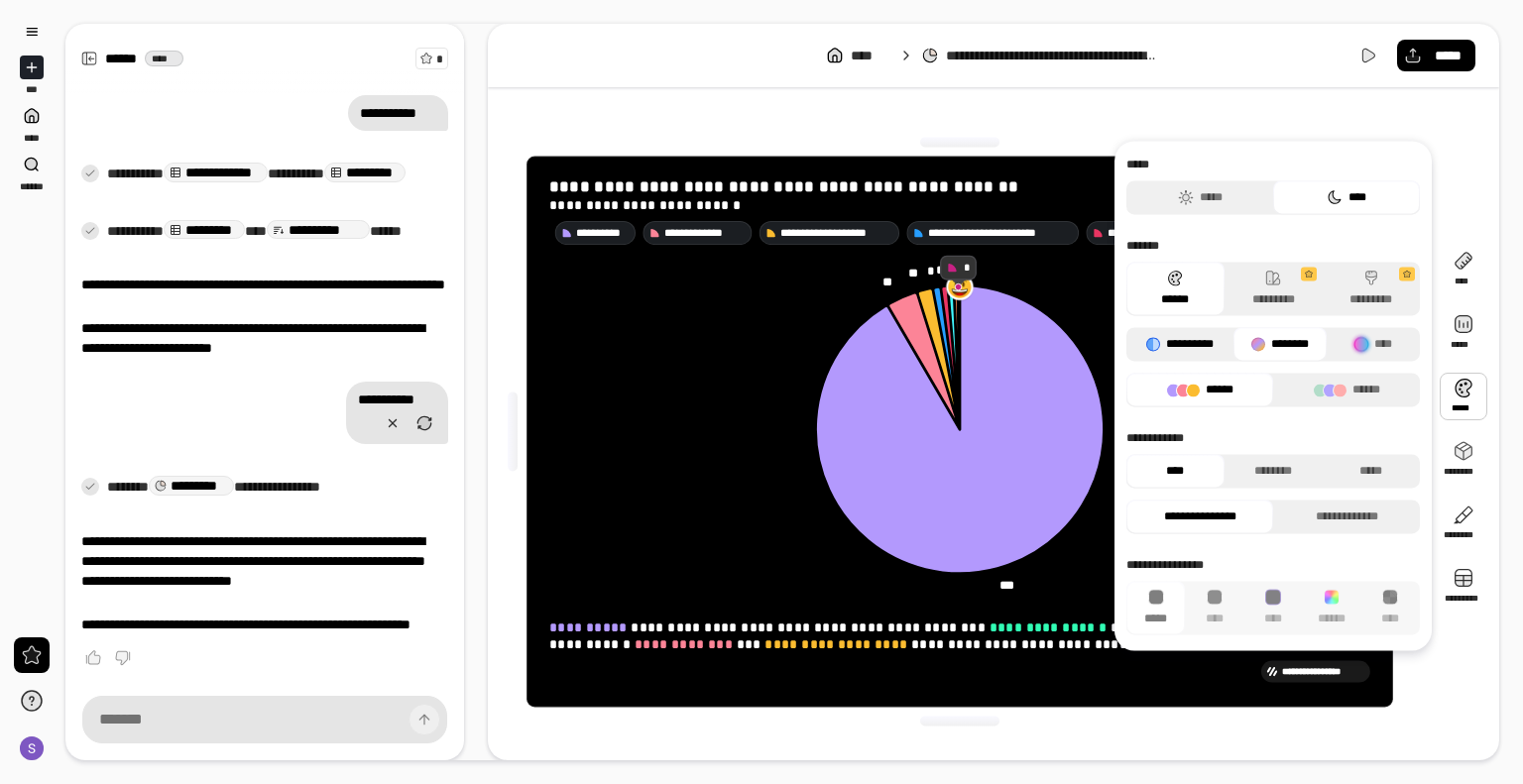 click on "**********" at bounding box center (1180, 344) 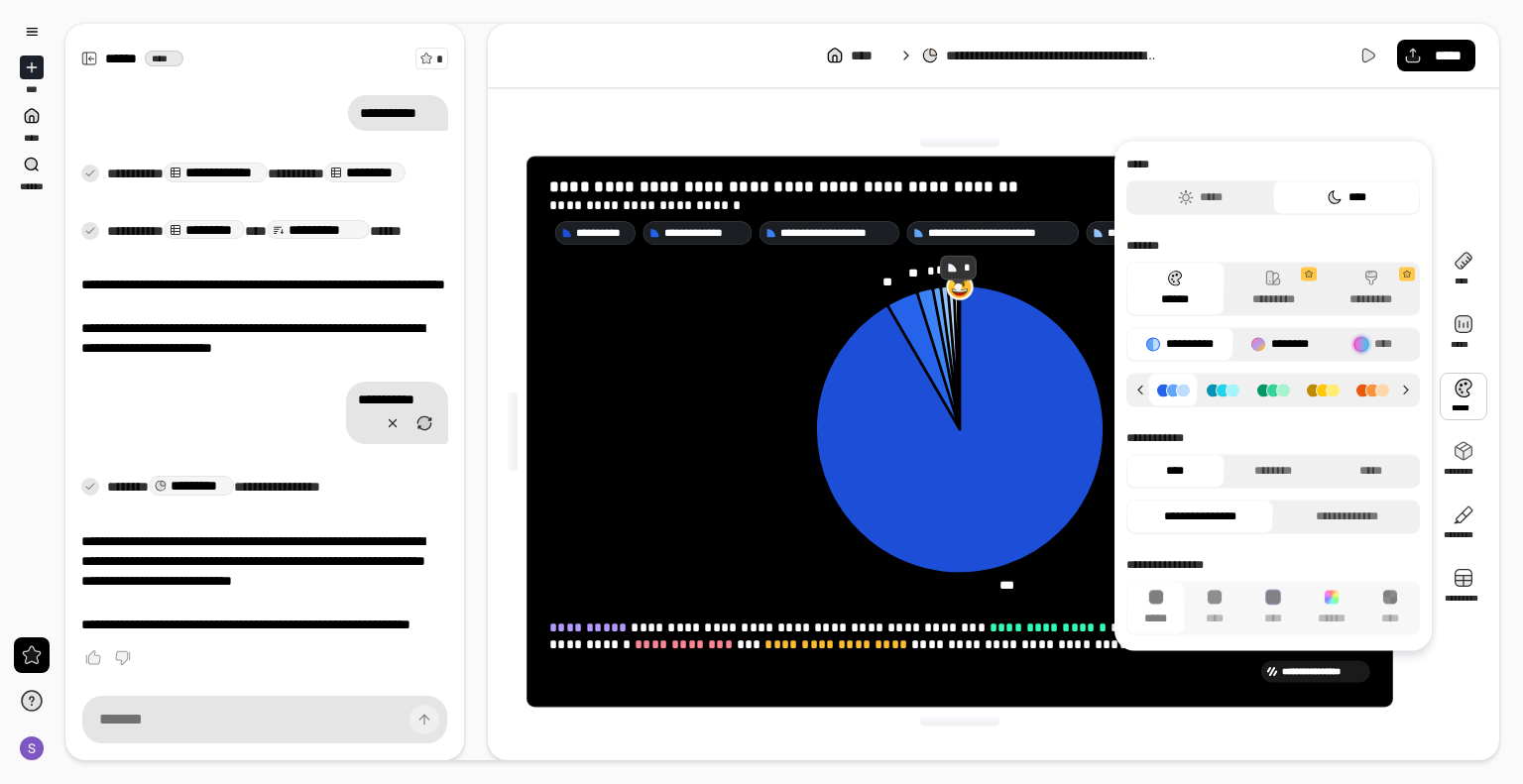 click on "********" at bounding box center [1280, 344] 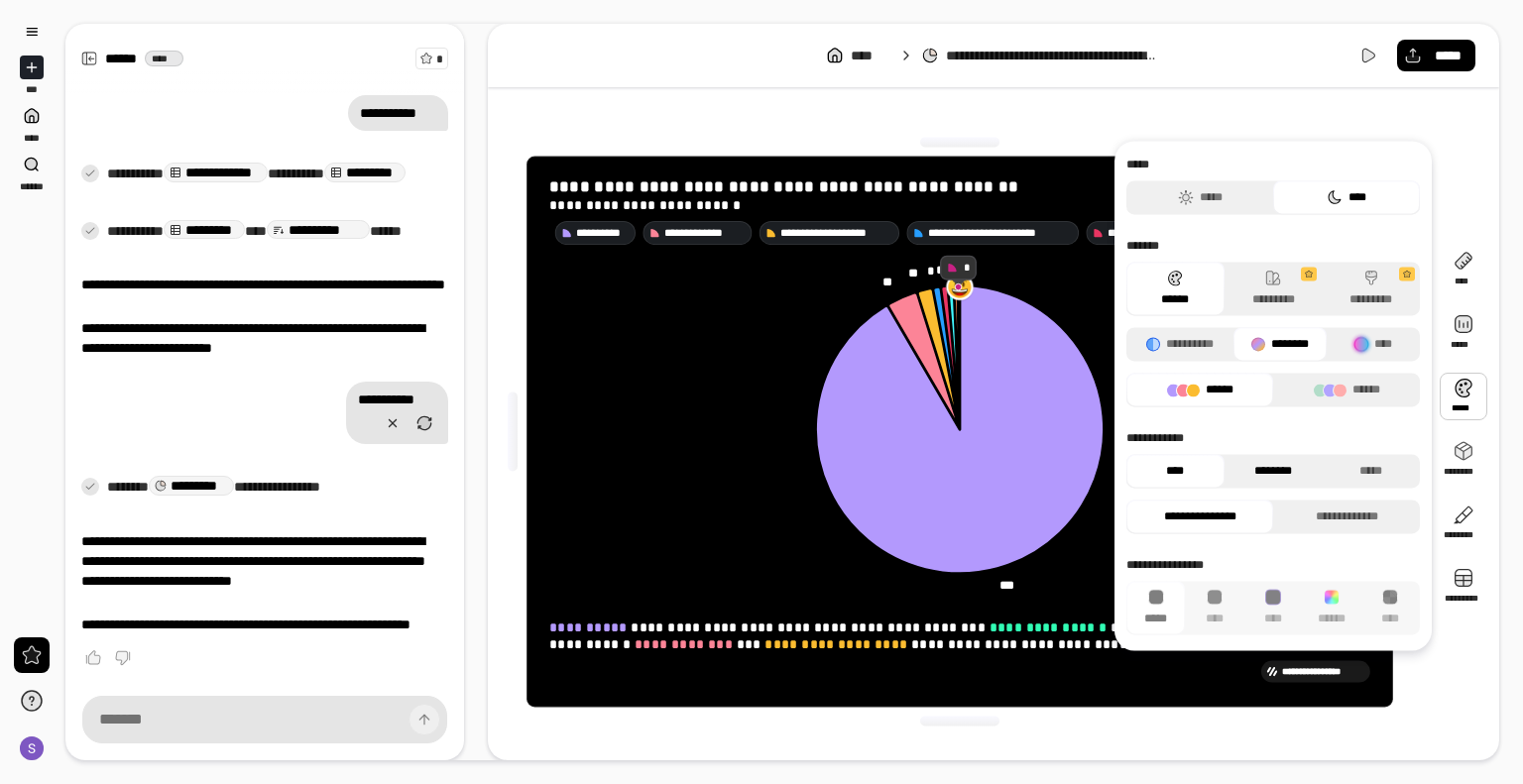 click on "********" at bounding box center [1273, 471] 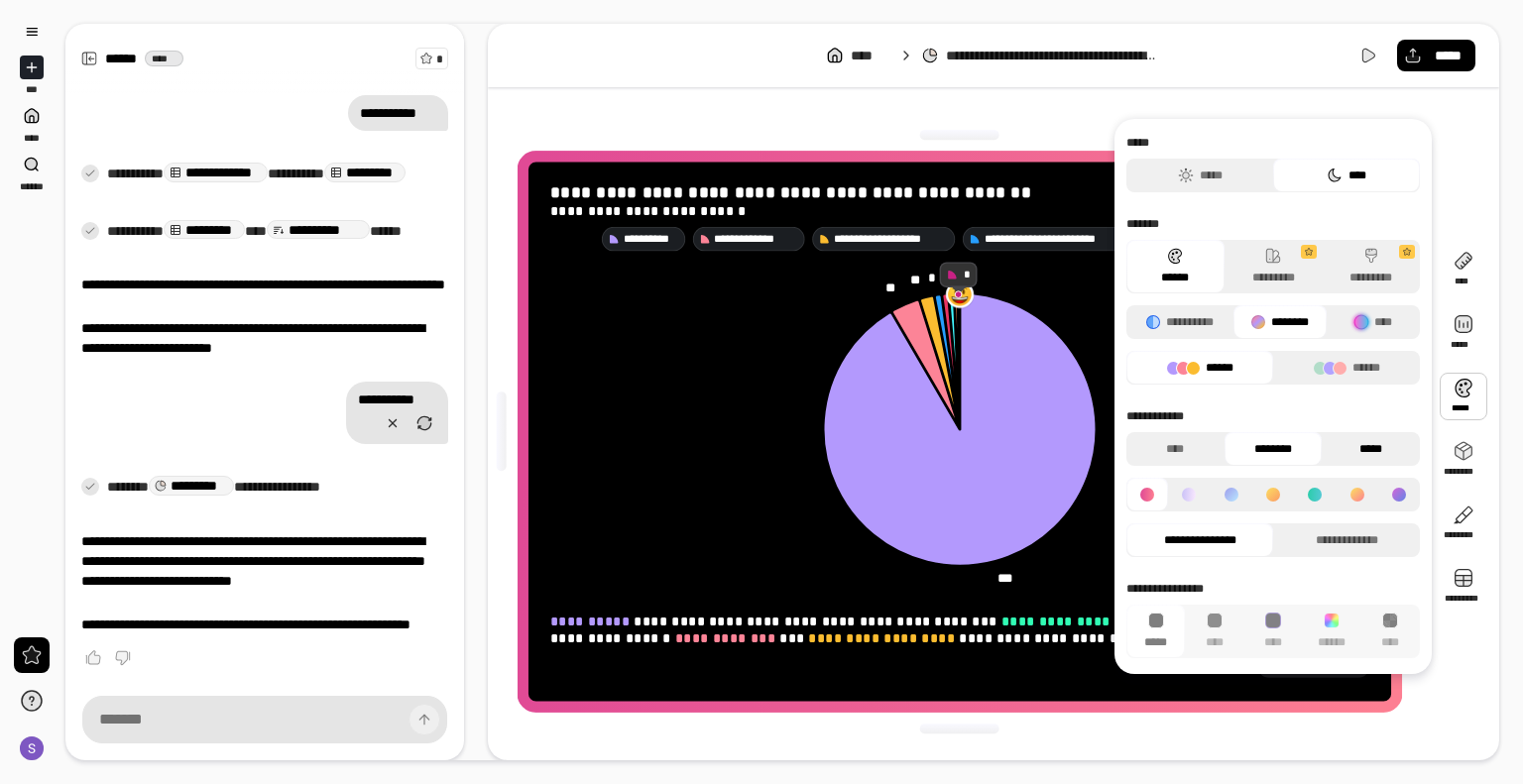 click on "*****" at bounding box center [1370, 449] 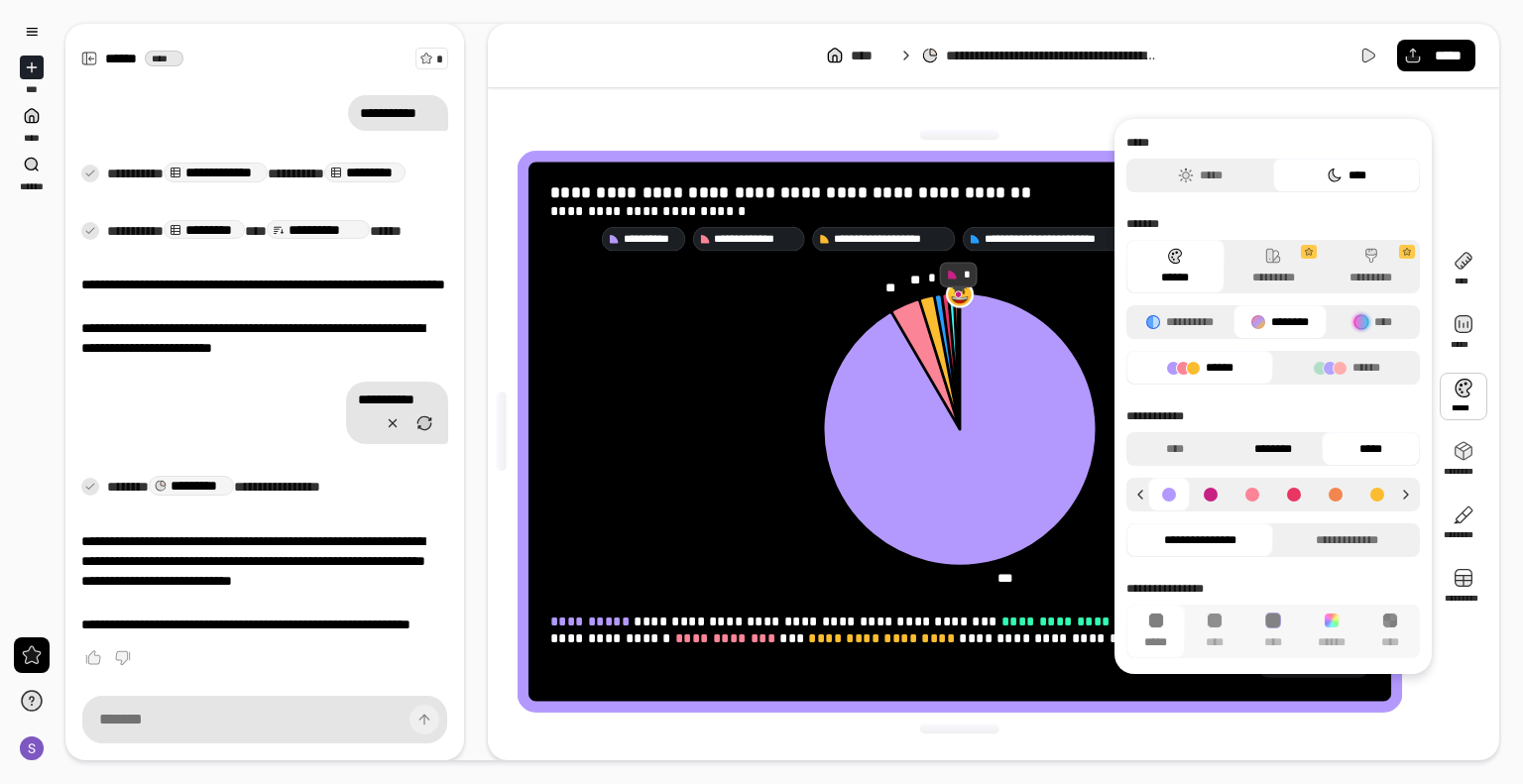 click on "********" at bounding box center (1273, 449) 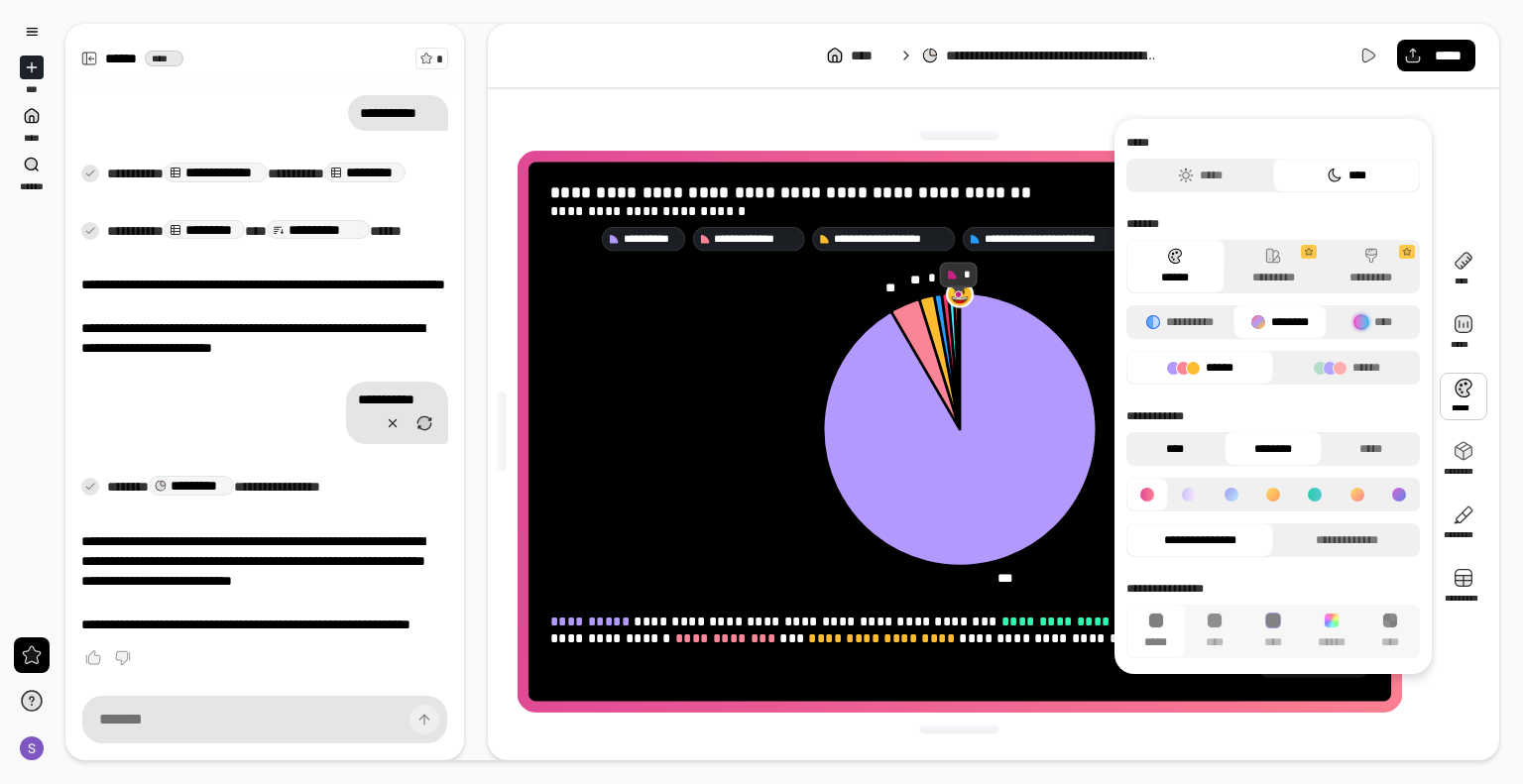 click on "****" at bounding box center [1175, 449] 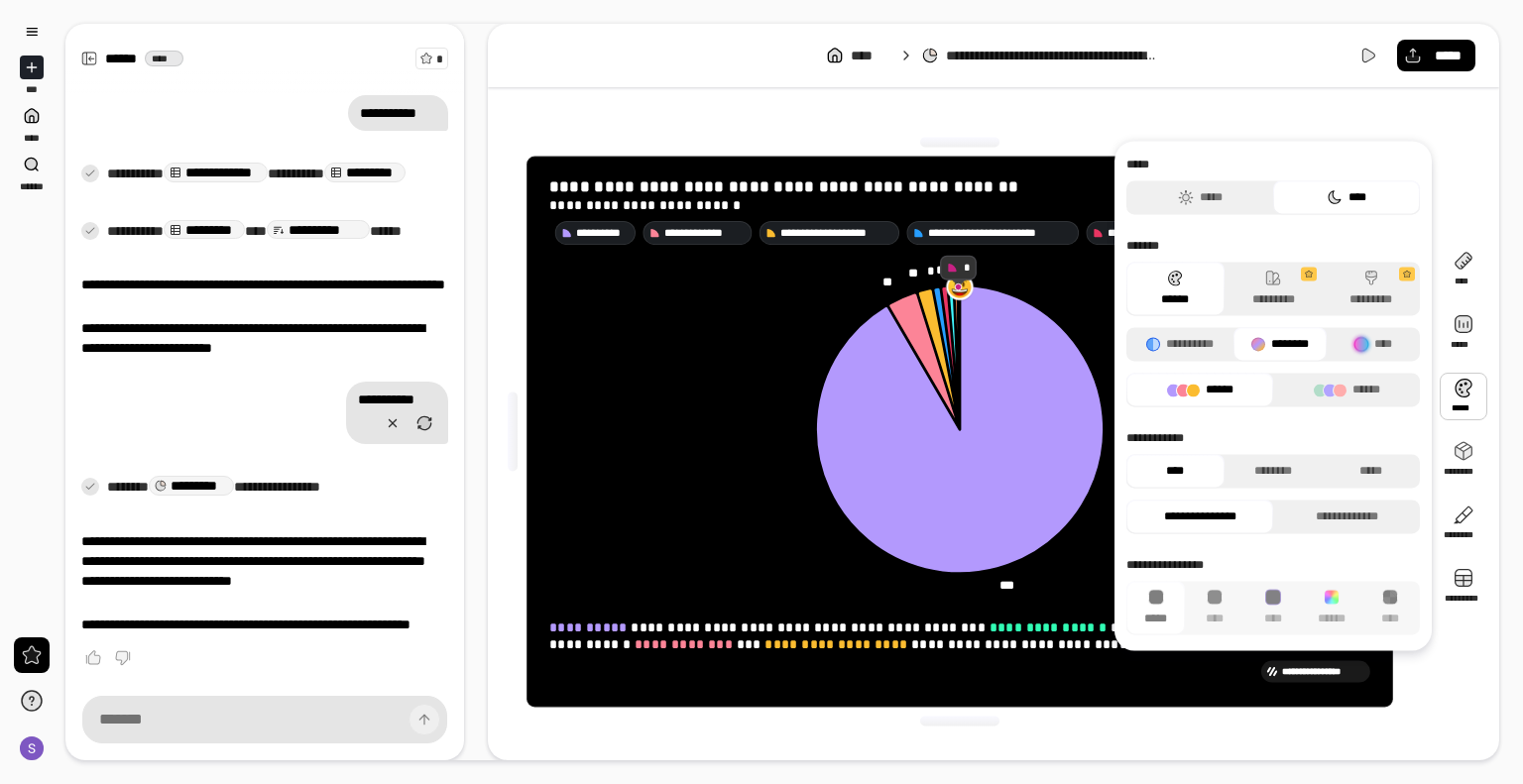 click on "**********" at bounding box center (1273, 438) 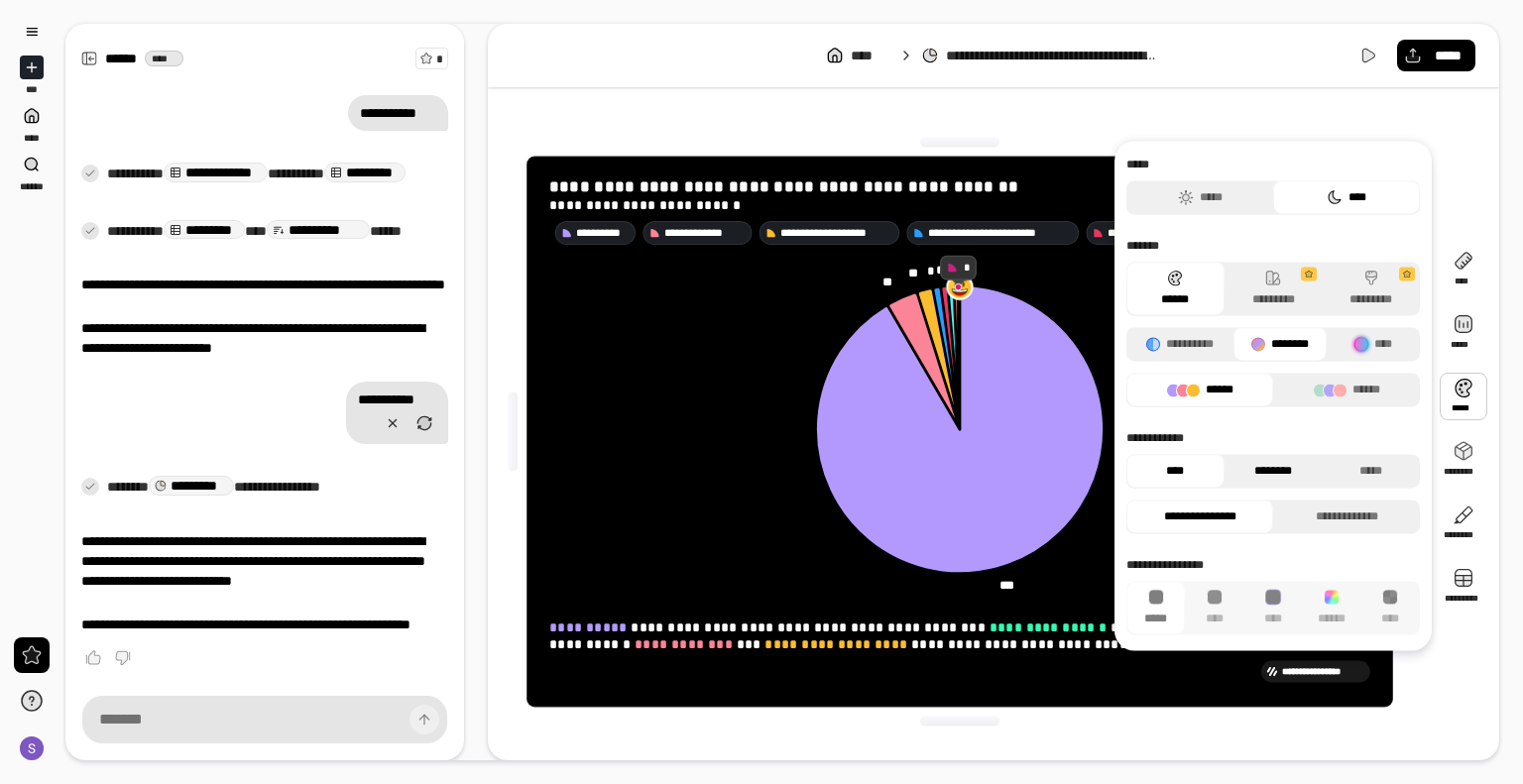 click on "********" at bounding box center (1273, 471) 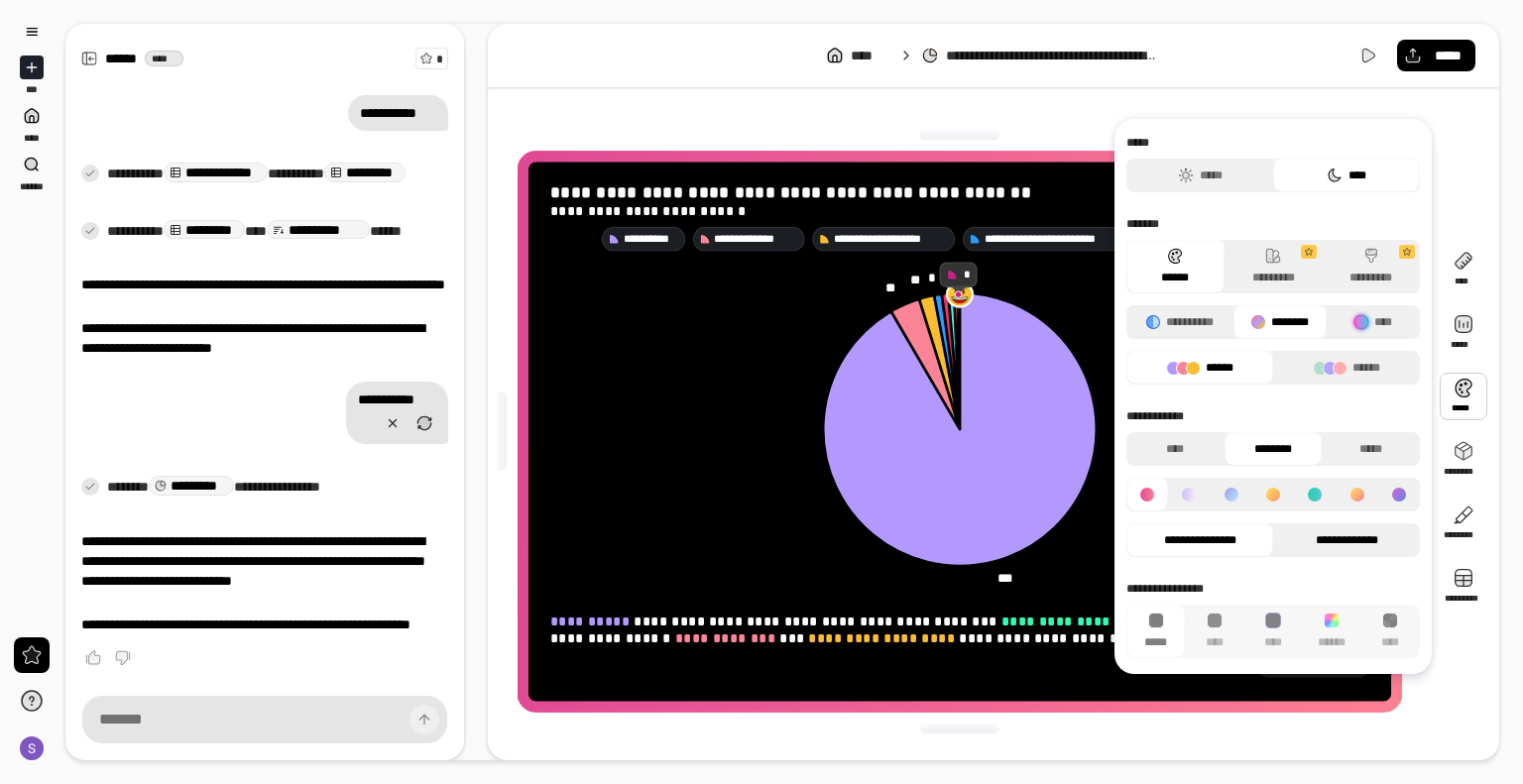 click on "**********" at bounding box center (1347, 540) 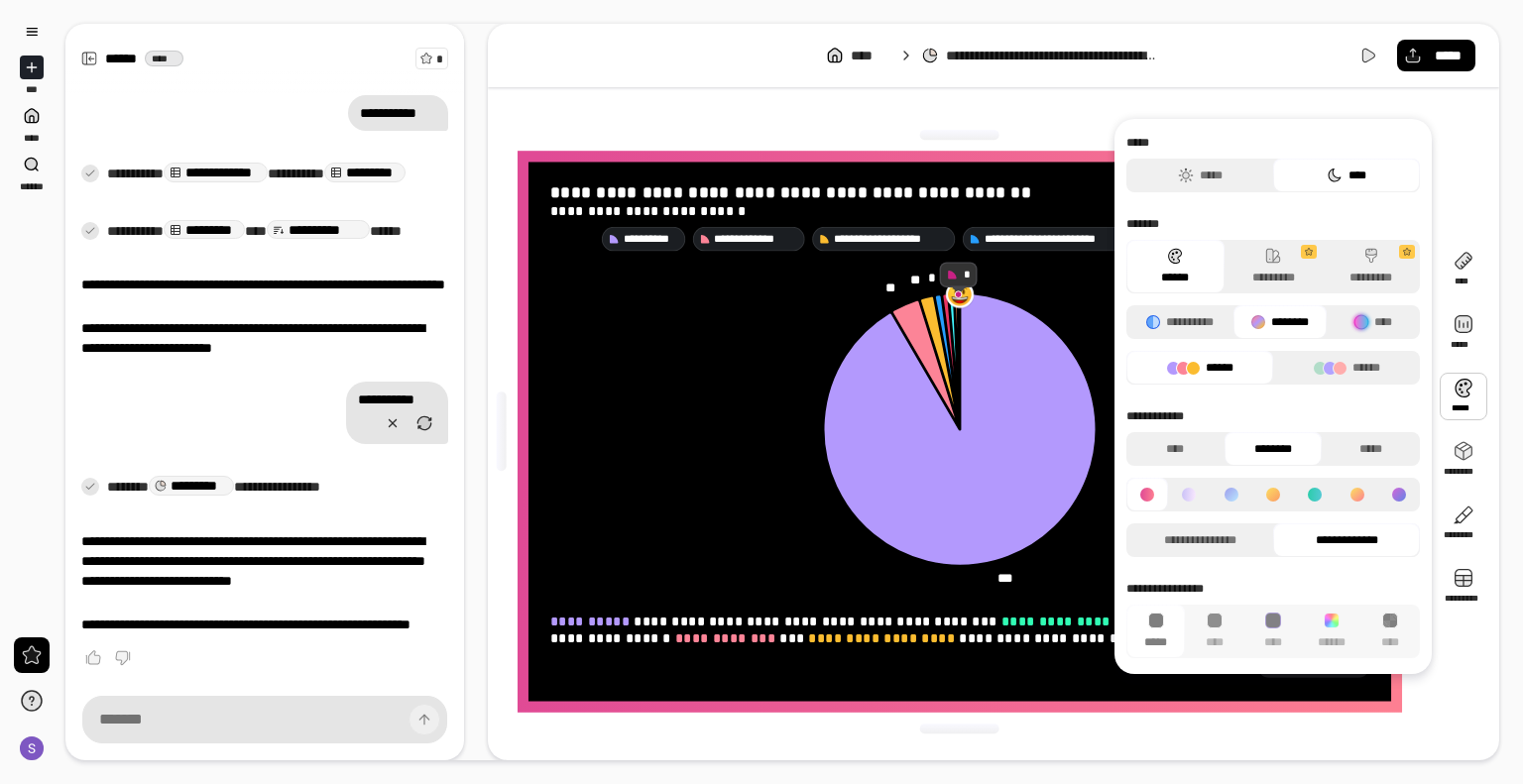 click on "**********" at bounding box center [1273, 483] 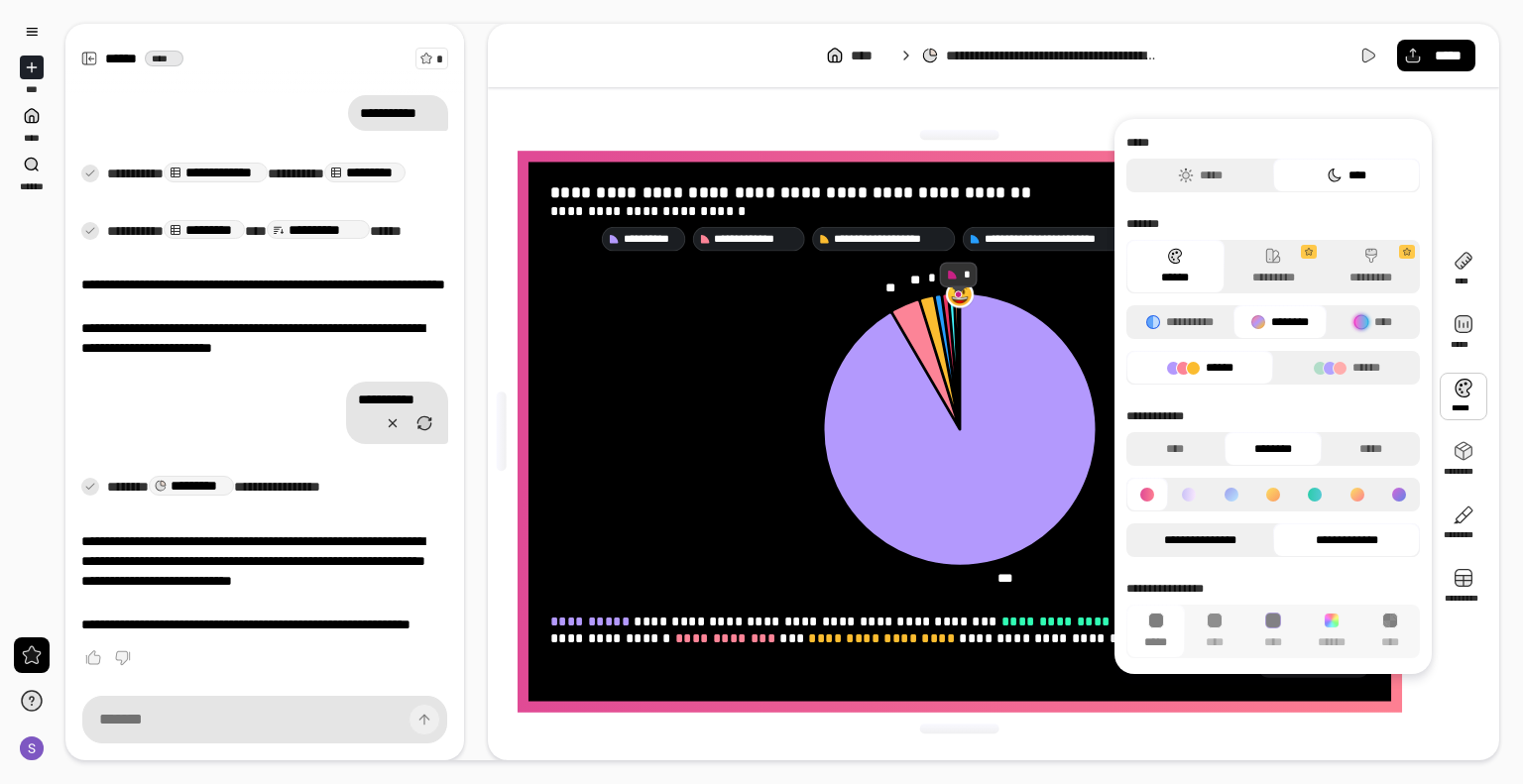 click on "**********" at bounding box center (1200, 540) 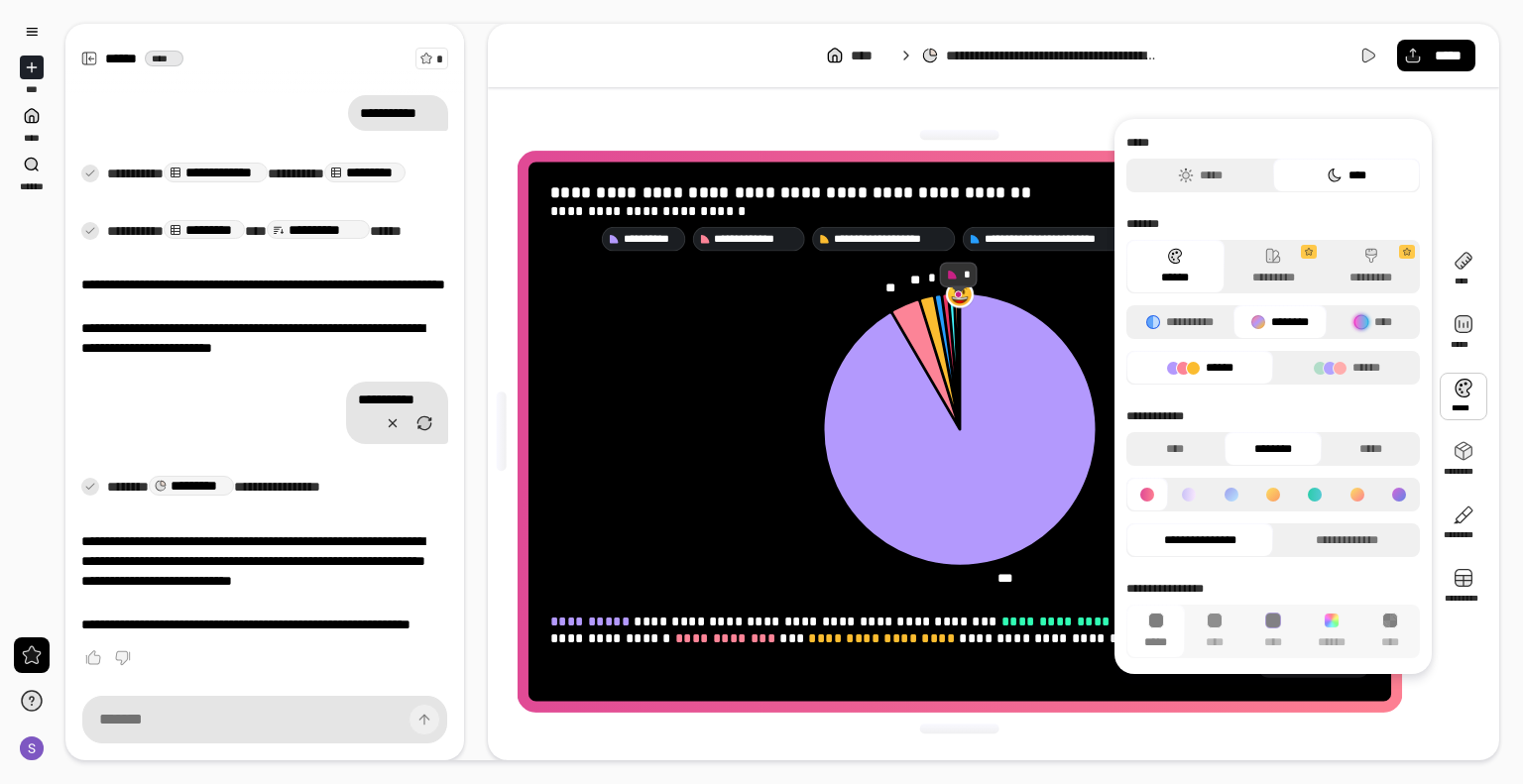 click at bounding box center [1189, 495] 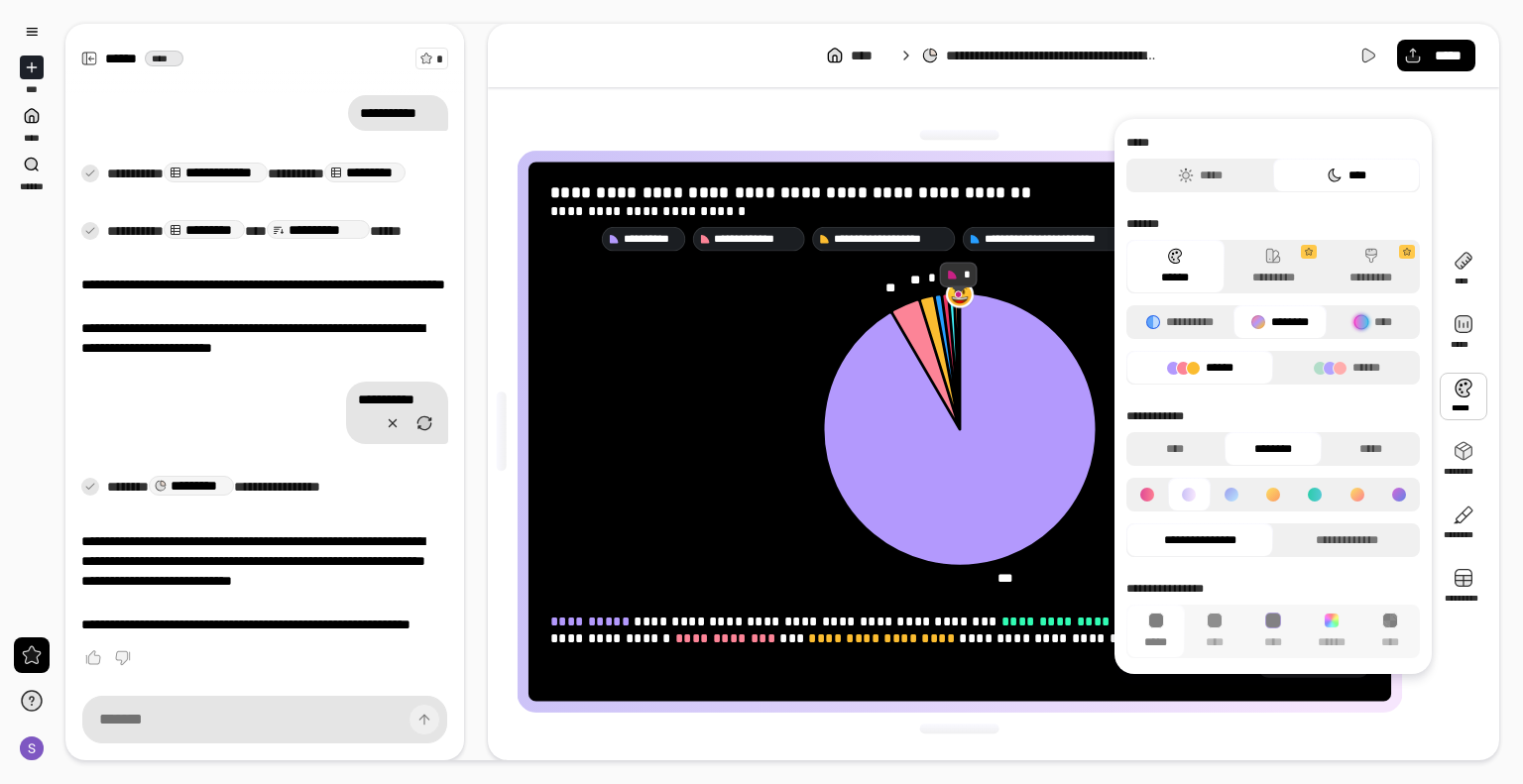 click at bounding box center [1231, 495] 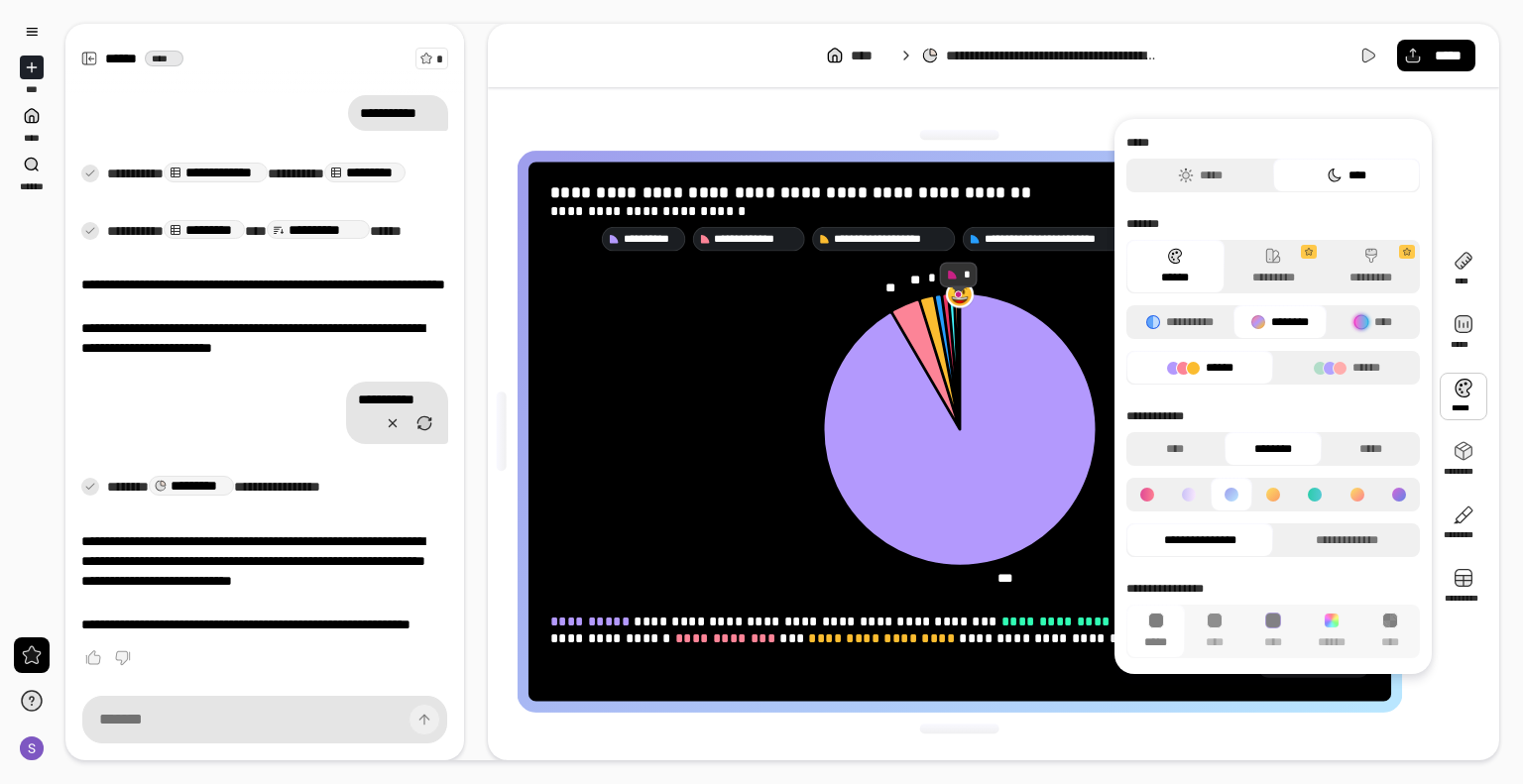 click at bounding box center (1315, 495) 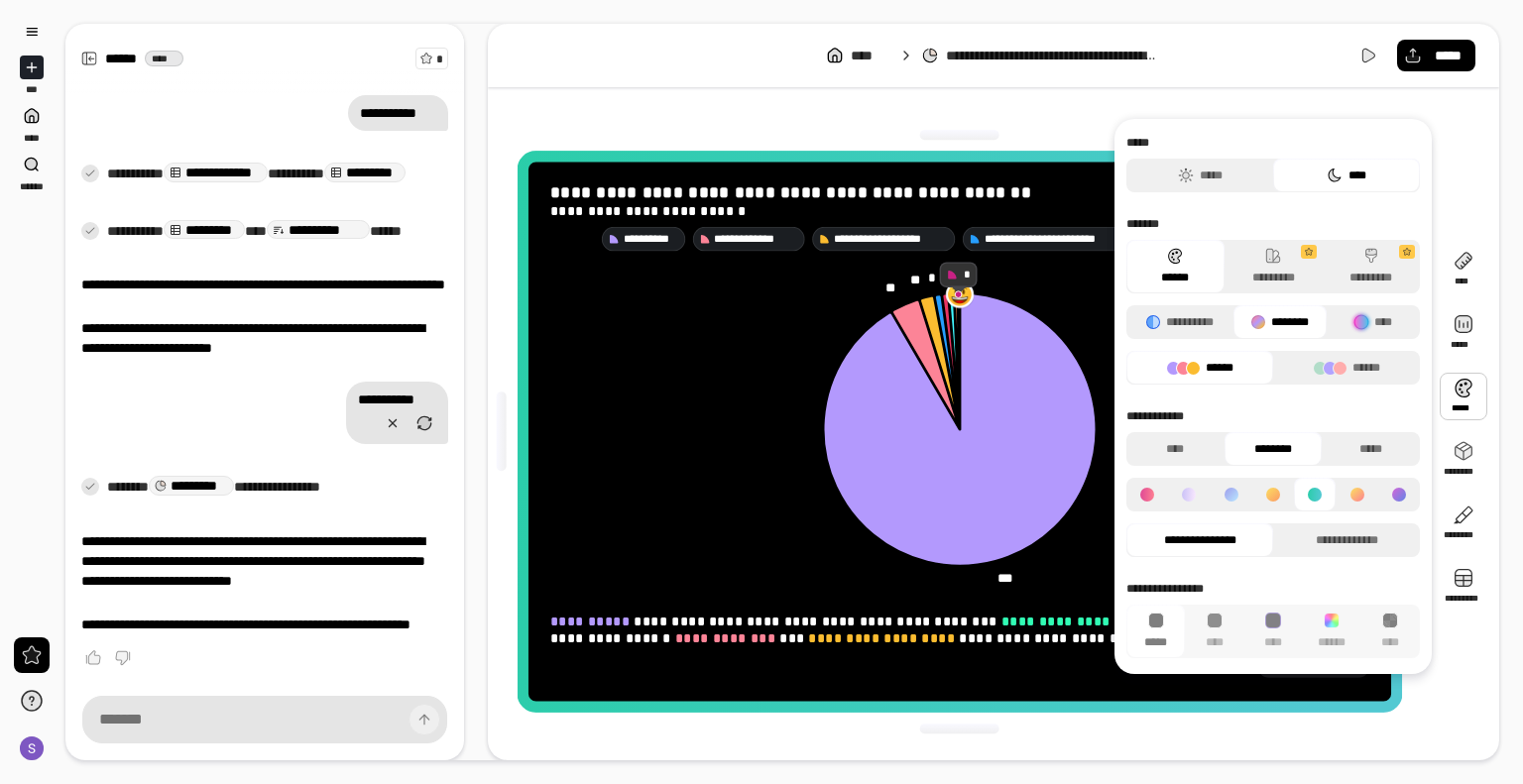 click at bounding box center (1356, 495) 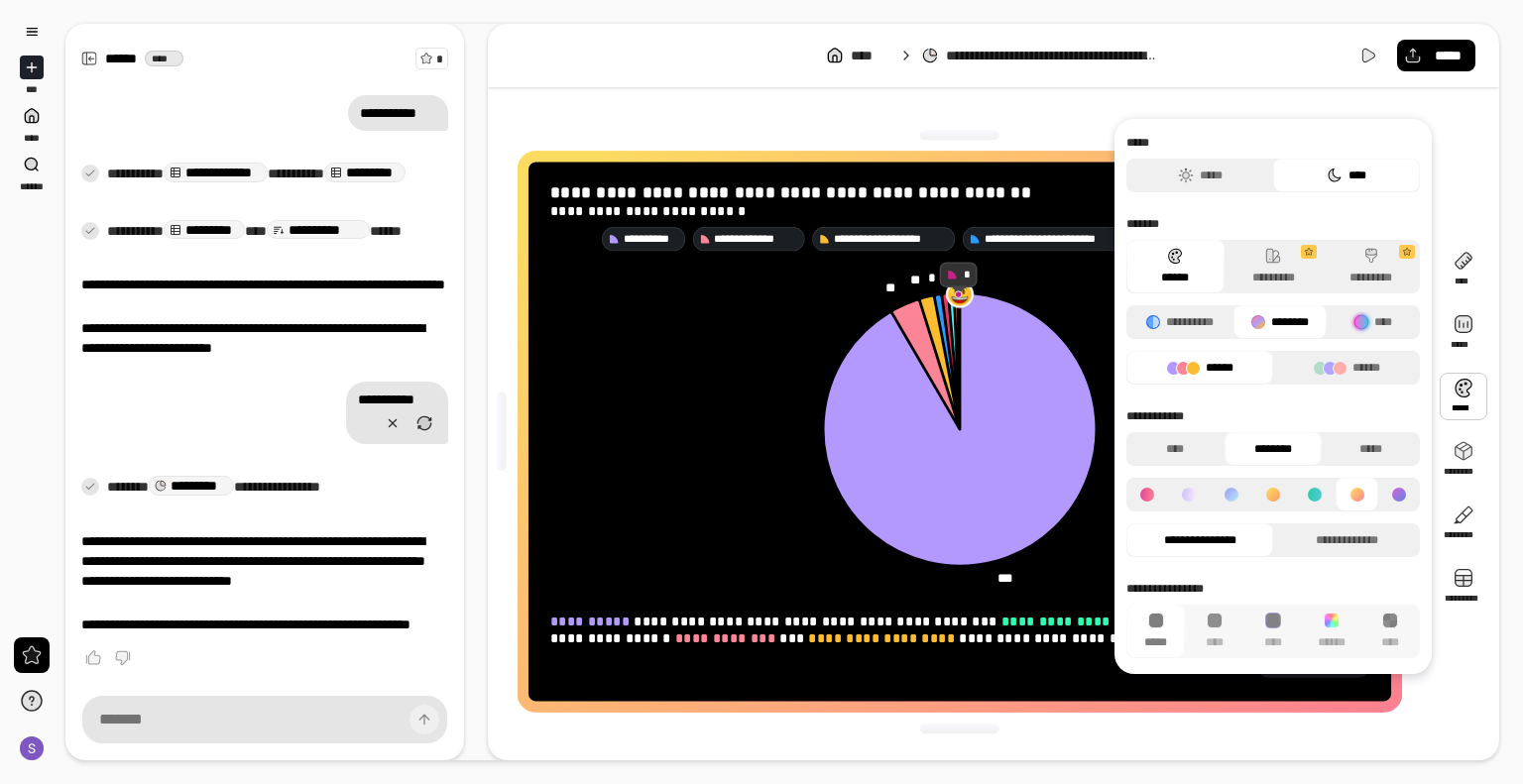 click at bounding box center (1356, 495) 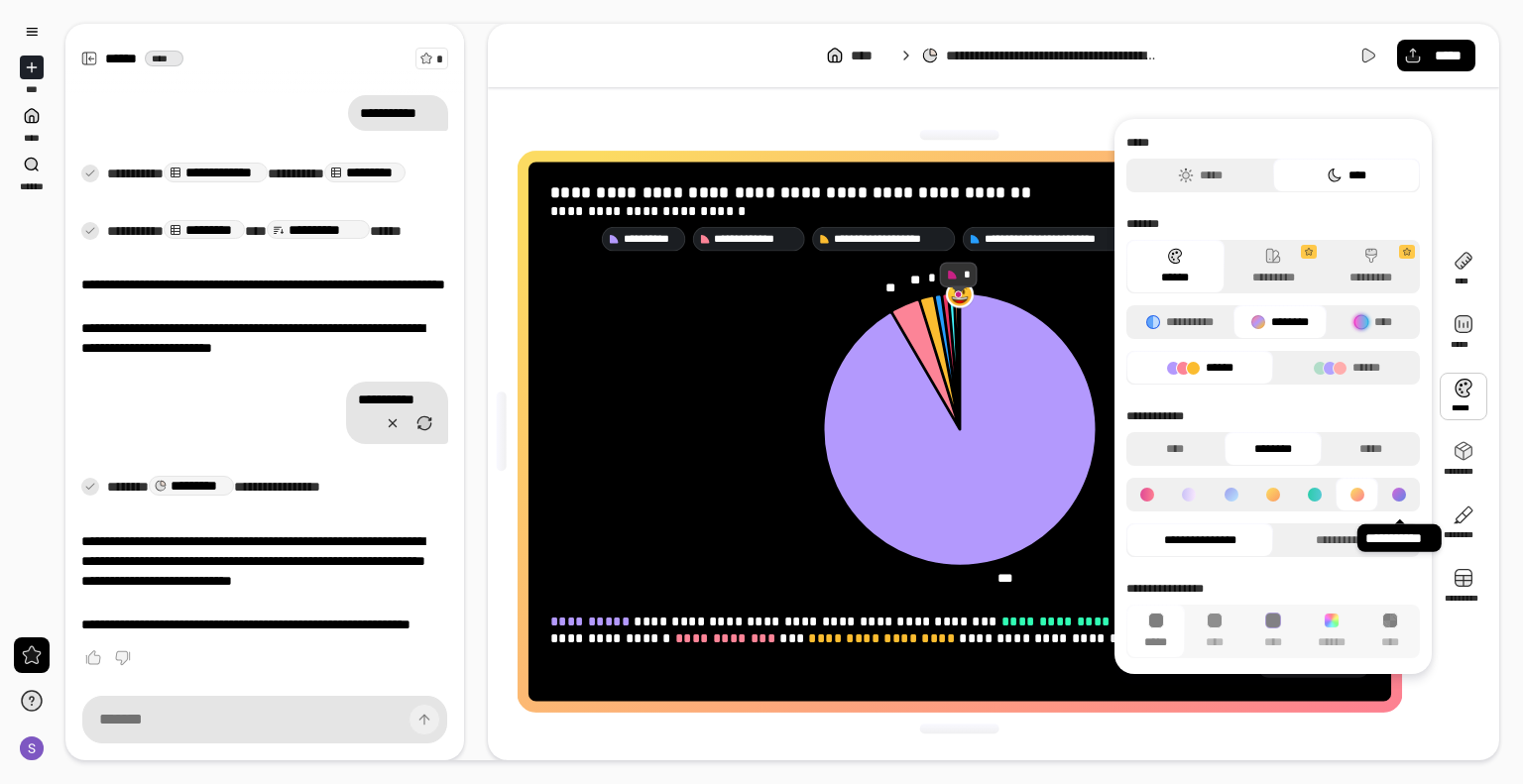 click at bounding box center (1399, 495) 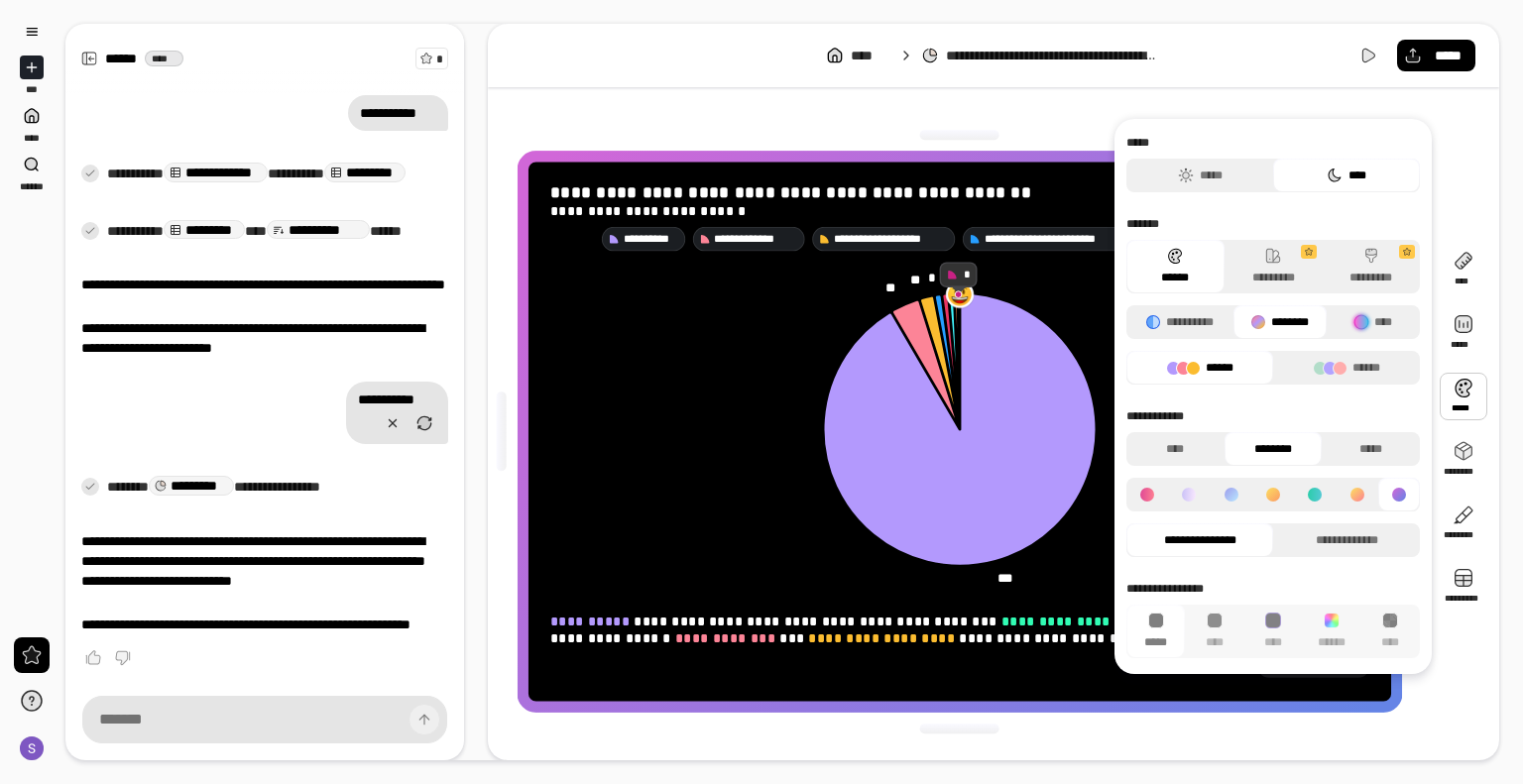 click at bounding box center (1147, 495) 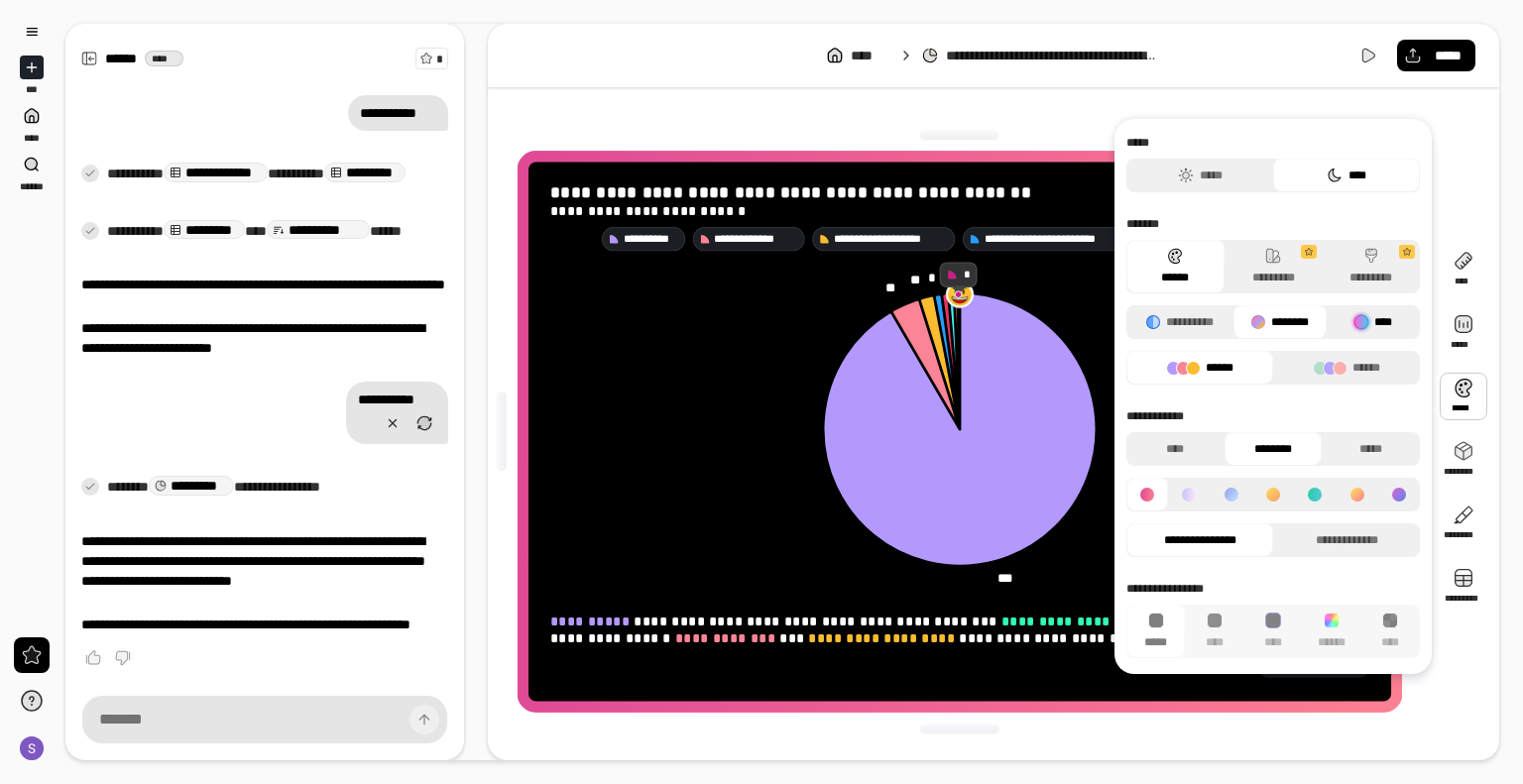 click on "****" at bounding box center (1373, 322) 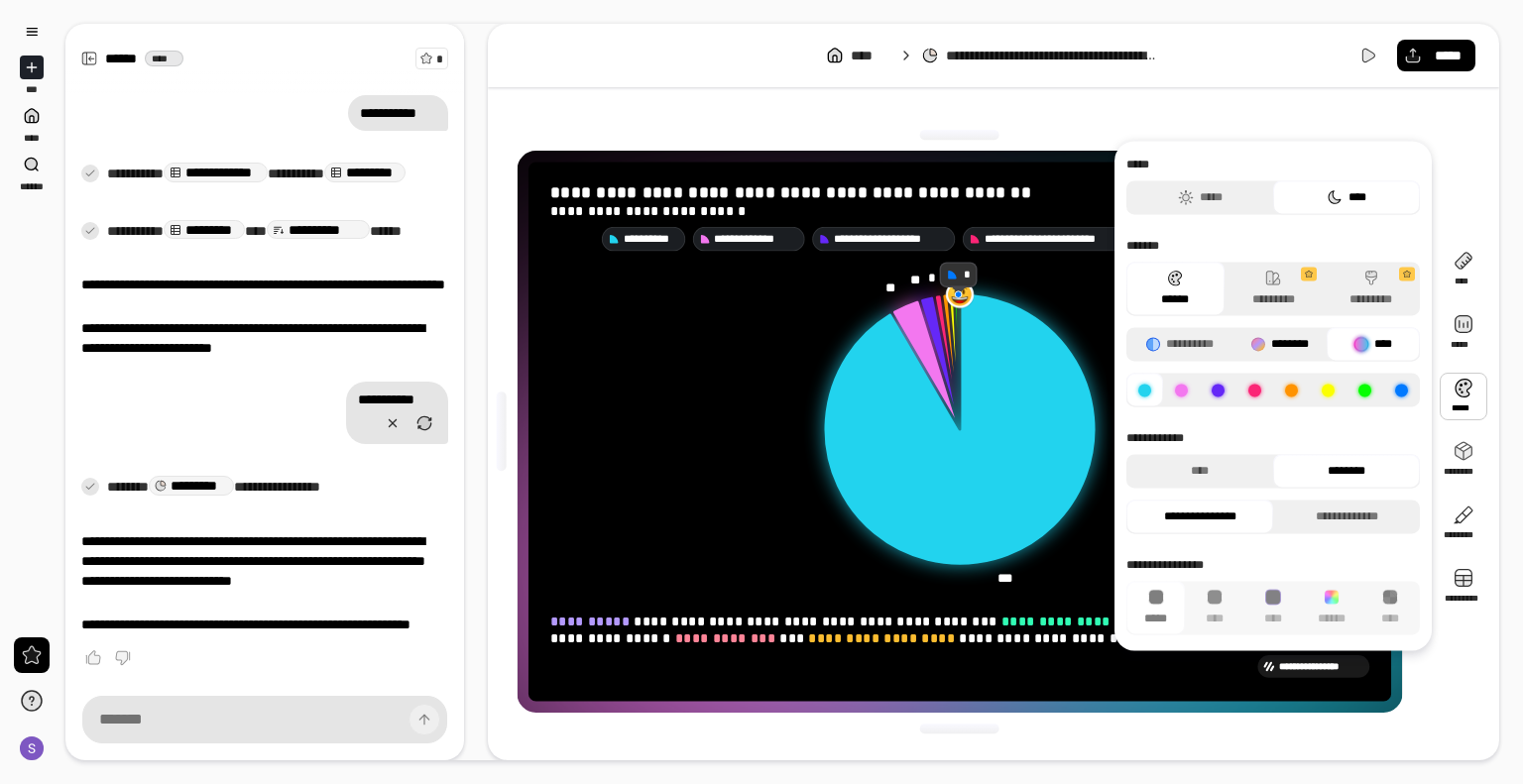 click on "********" at bounding box center [1280, 344] 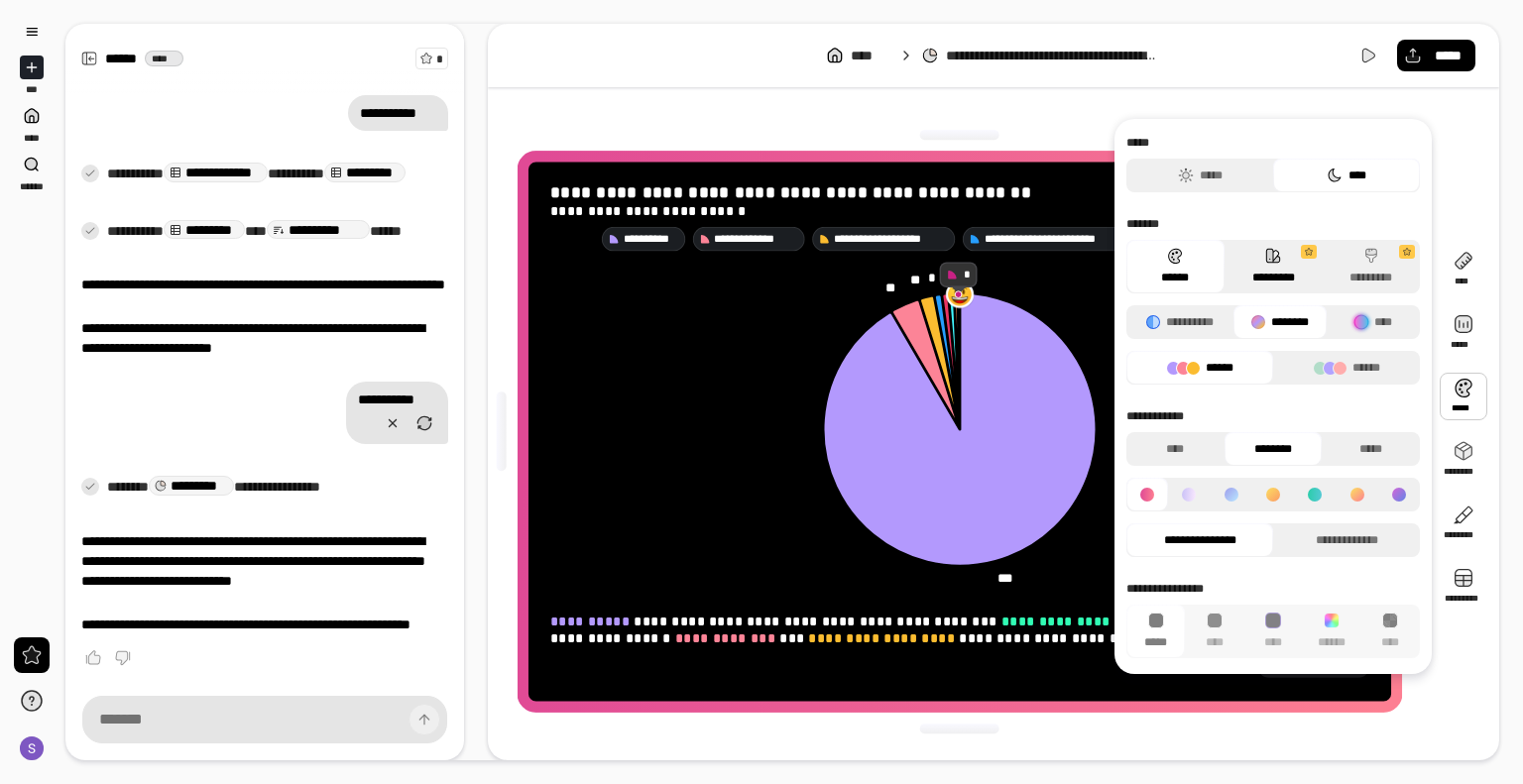 click on "*********" at bounding box center (1273, 267) 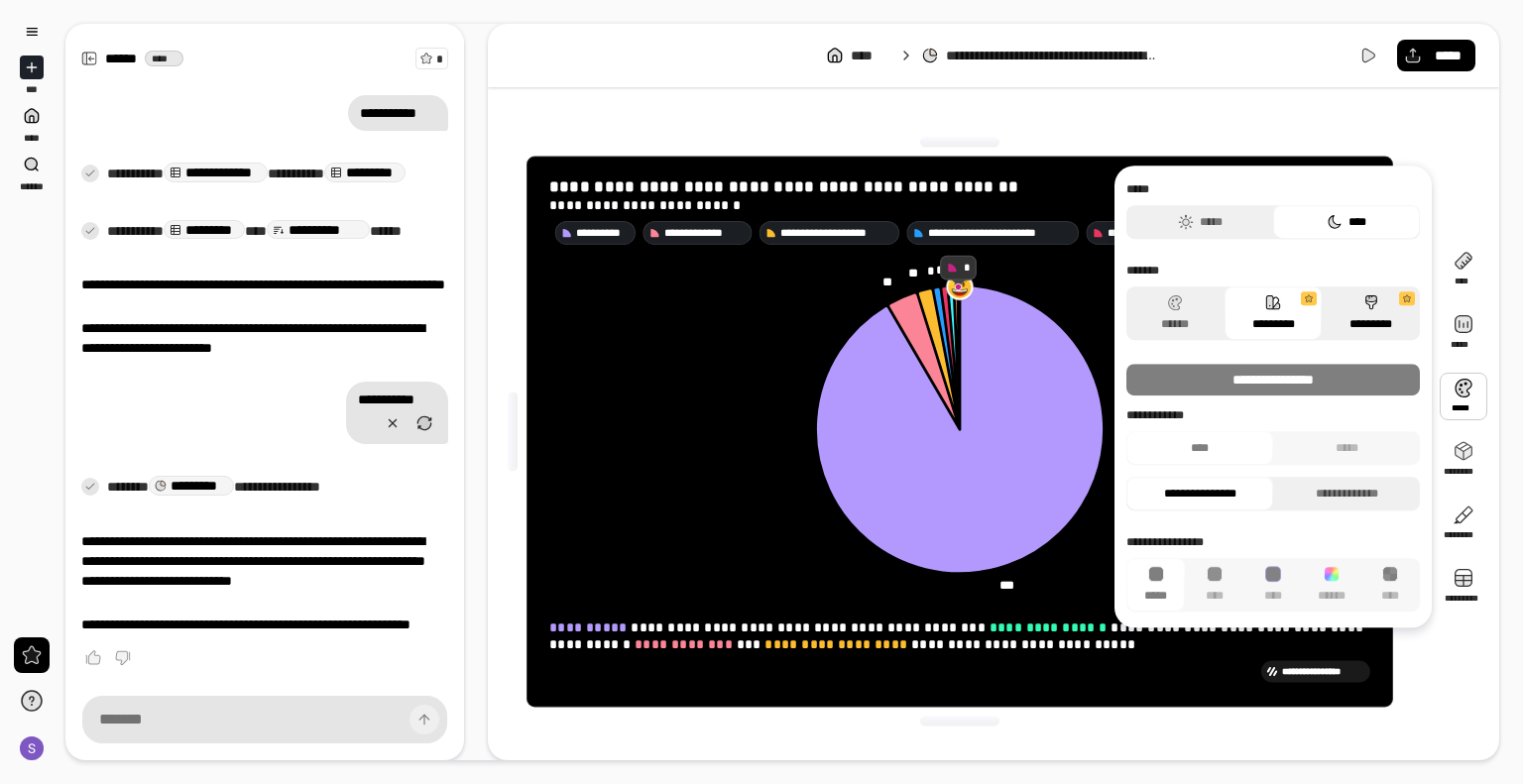 click on "*********" at bounding box center [1370, 313] 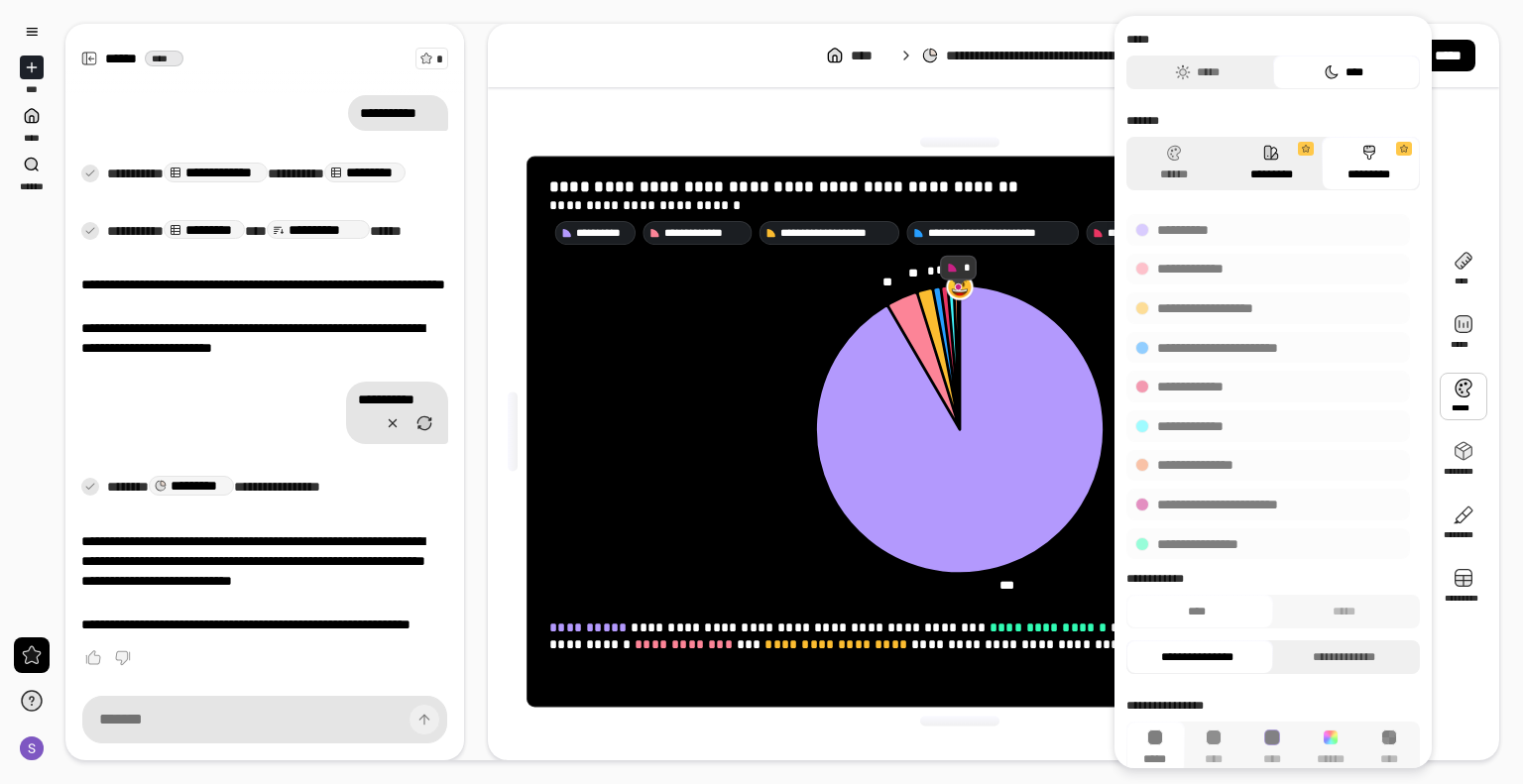 click on "*********" at bounding box center [1271, 164] 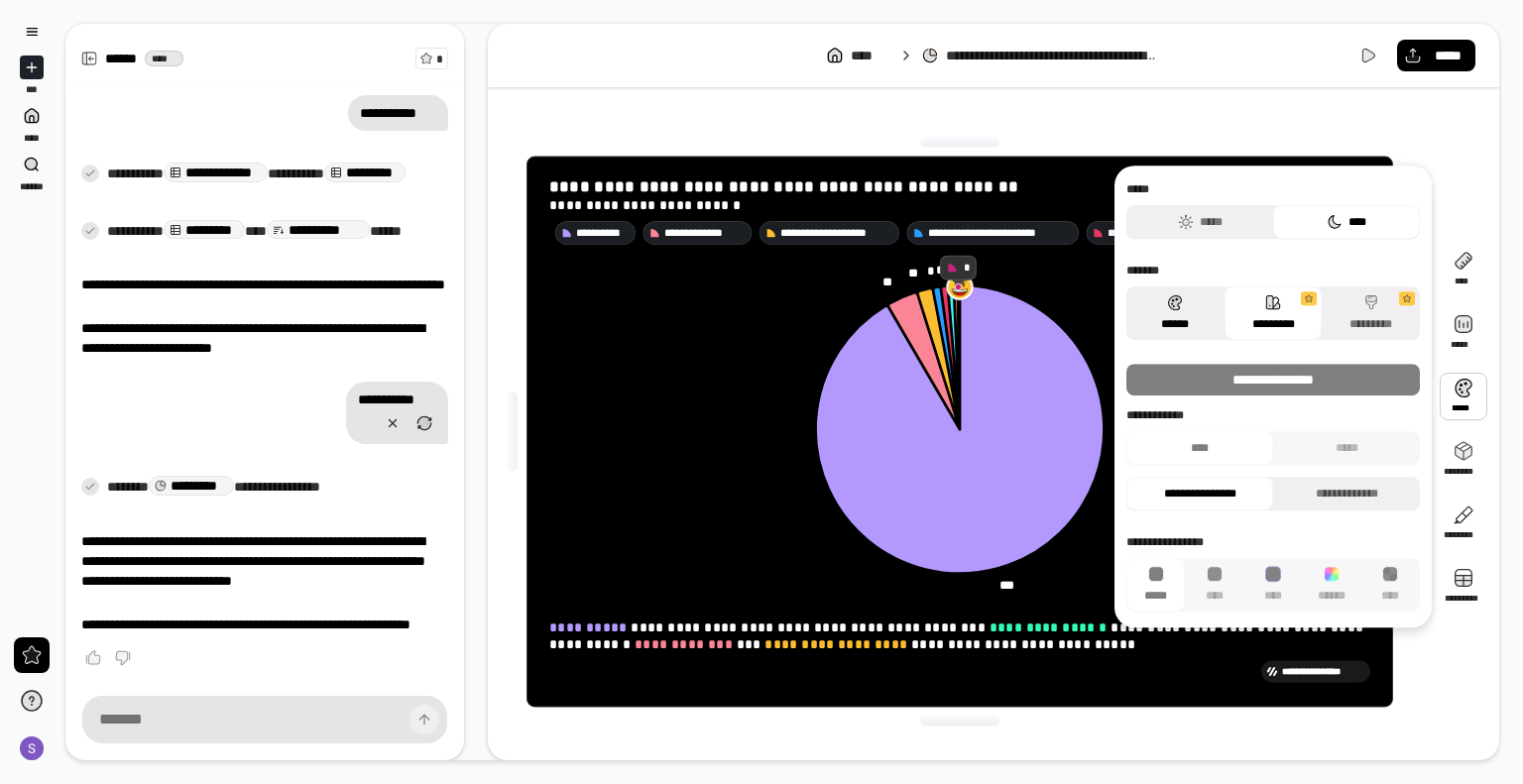 click on "******" at bounding box center [1175, 313] 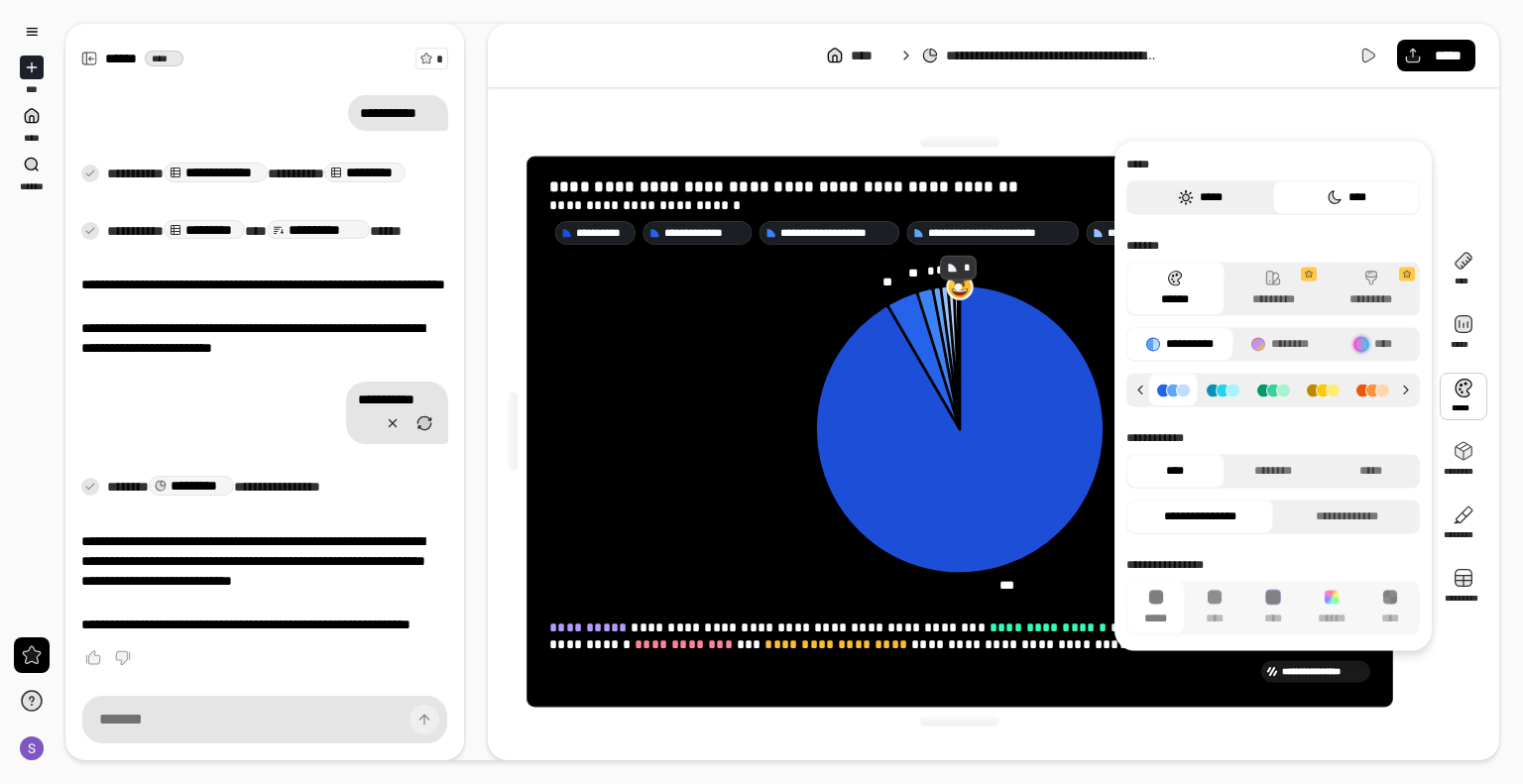 click on "*****" at bounding box center (1200, 197) 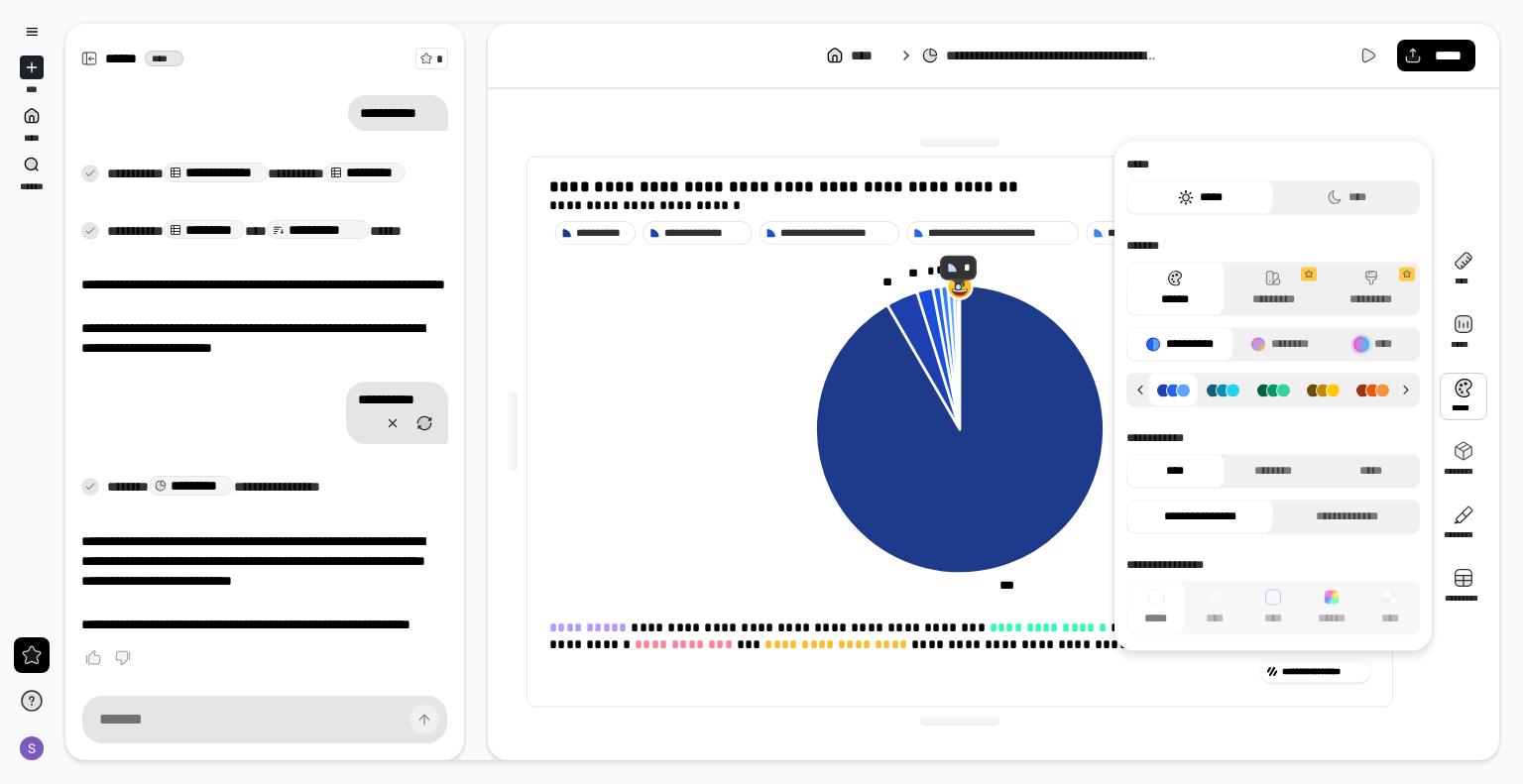 click on "[FIRST] [LAST] [ADDRESS] [CITY] [STATE] [ZIP] [COUNTRY] [PHONE] [EMAIL] [CREDIT_CARD] [EXPIRY] [CVV] [NAME_ON_CARD] [BILLING_ADDRESS] [BILLING_CITY] [BILLING_STATE] [BILLING_ZIP] [BILLING_COUNTRY] [DOB] [AGE]" at bounding box center (960, 431) 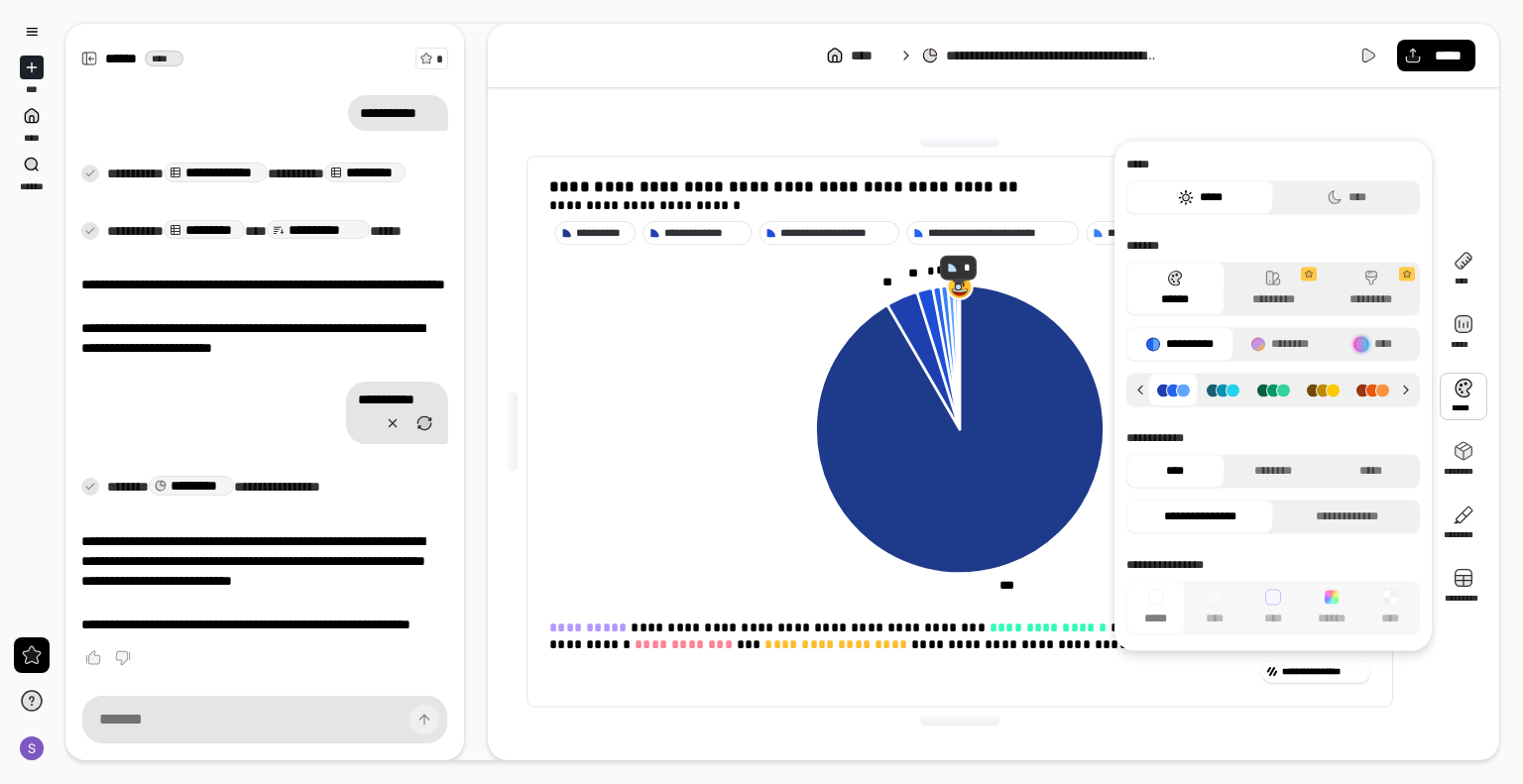 click at bounding box center [1464, 396] 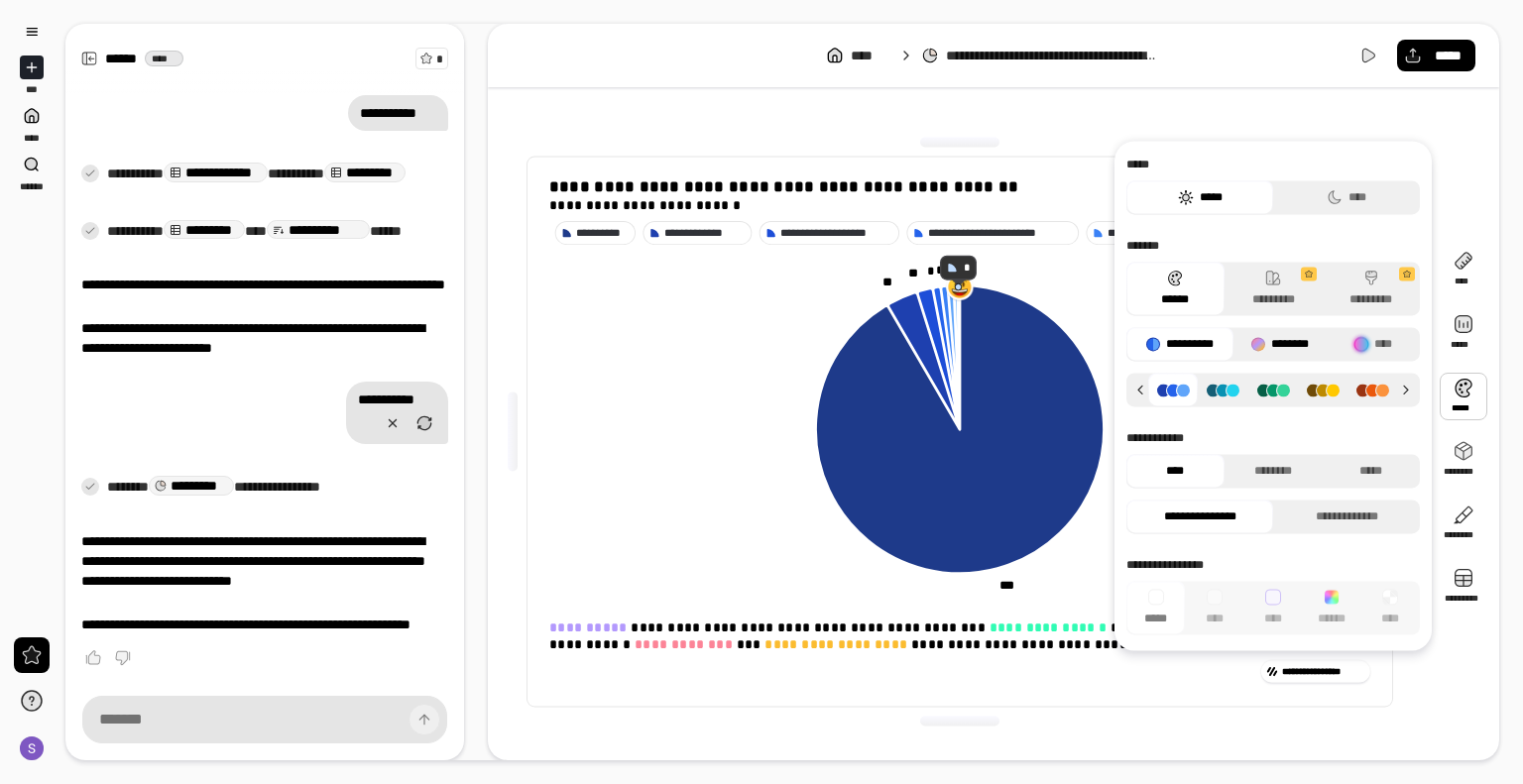 click on "********" at bounding box center (1280, 344) 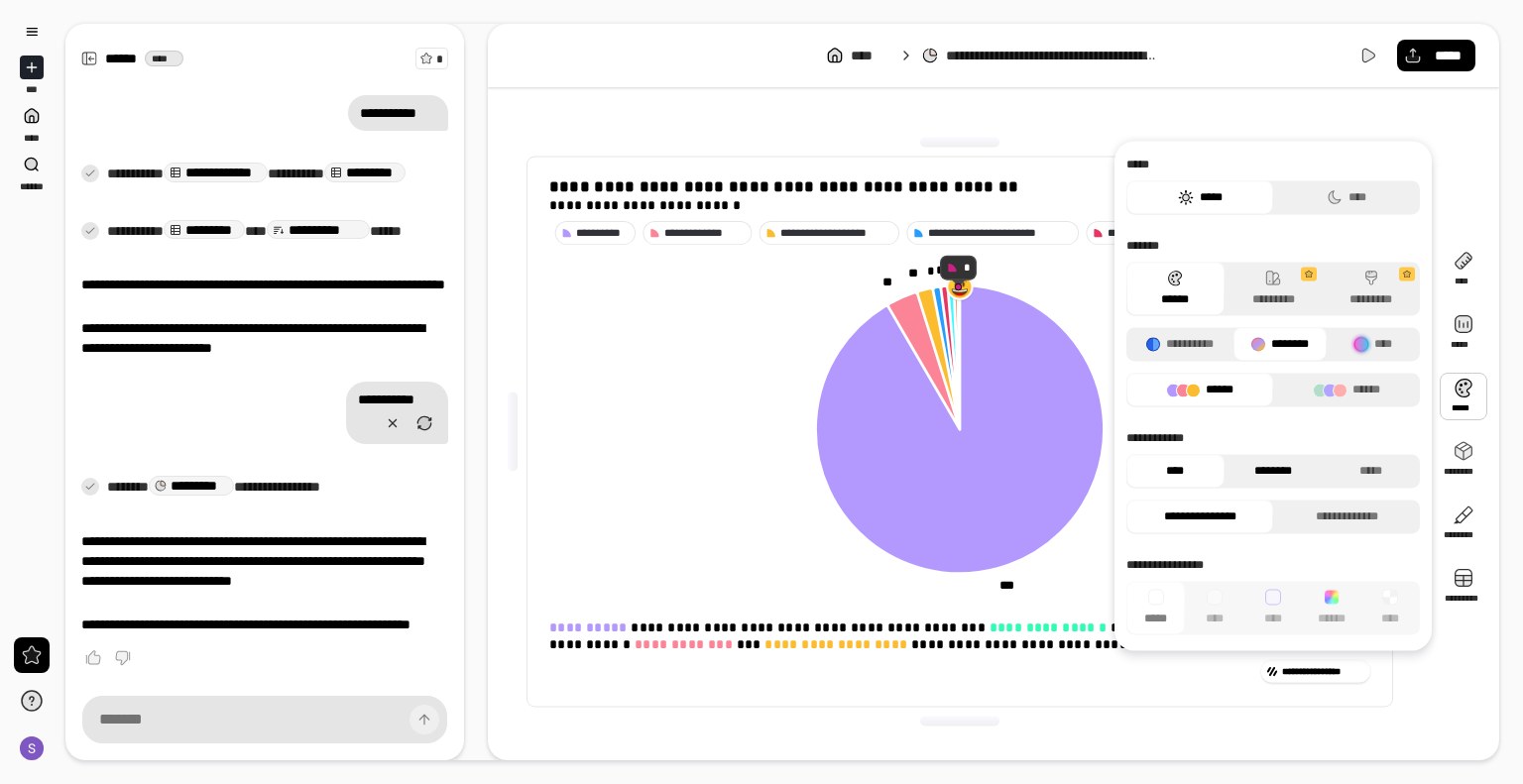 click on "********" at bounding box center (1273, 471) 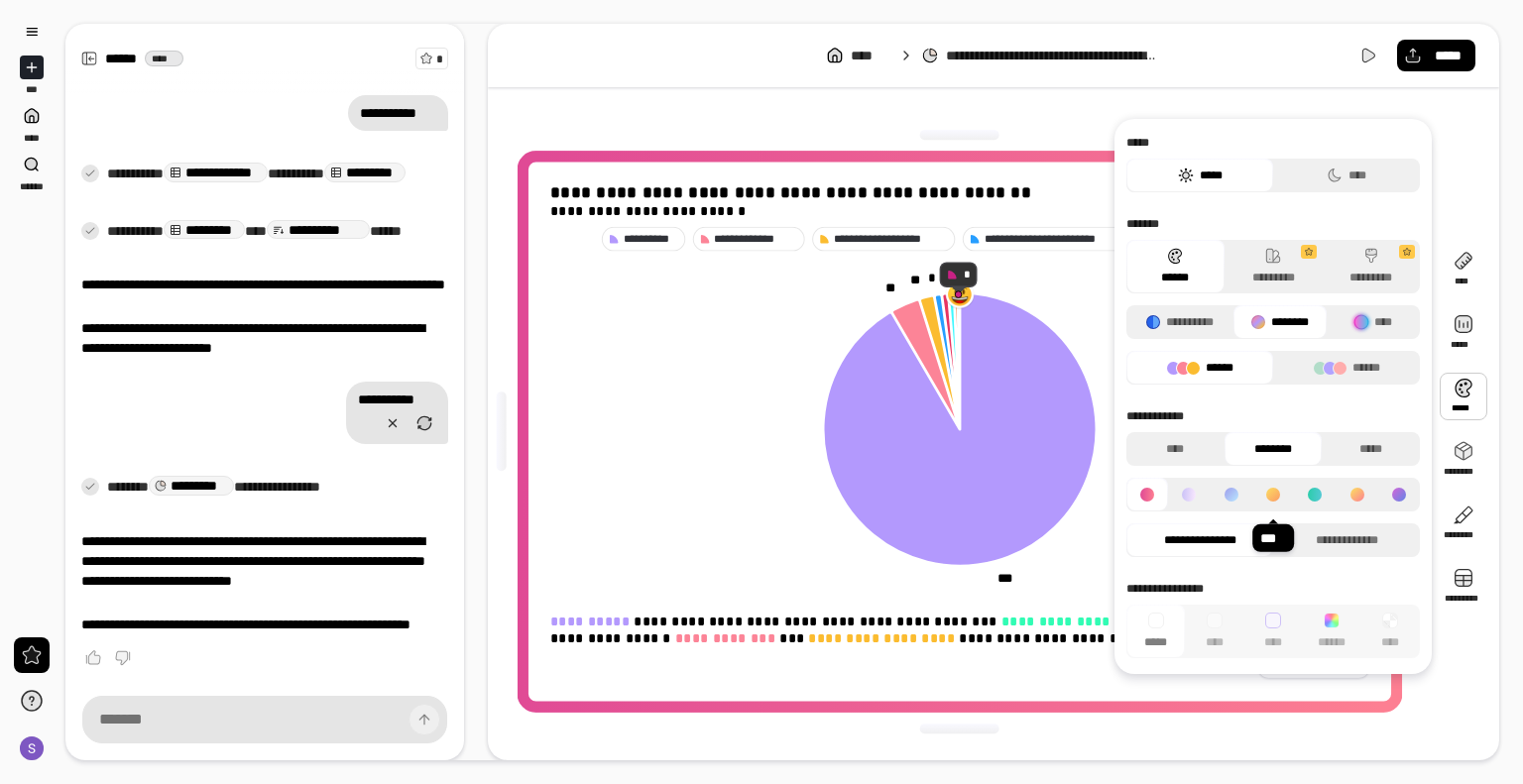 click at bounding box center [1273, 495] 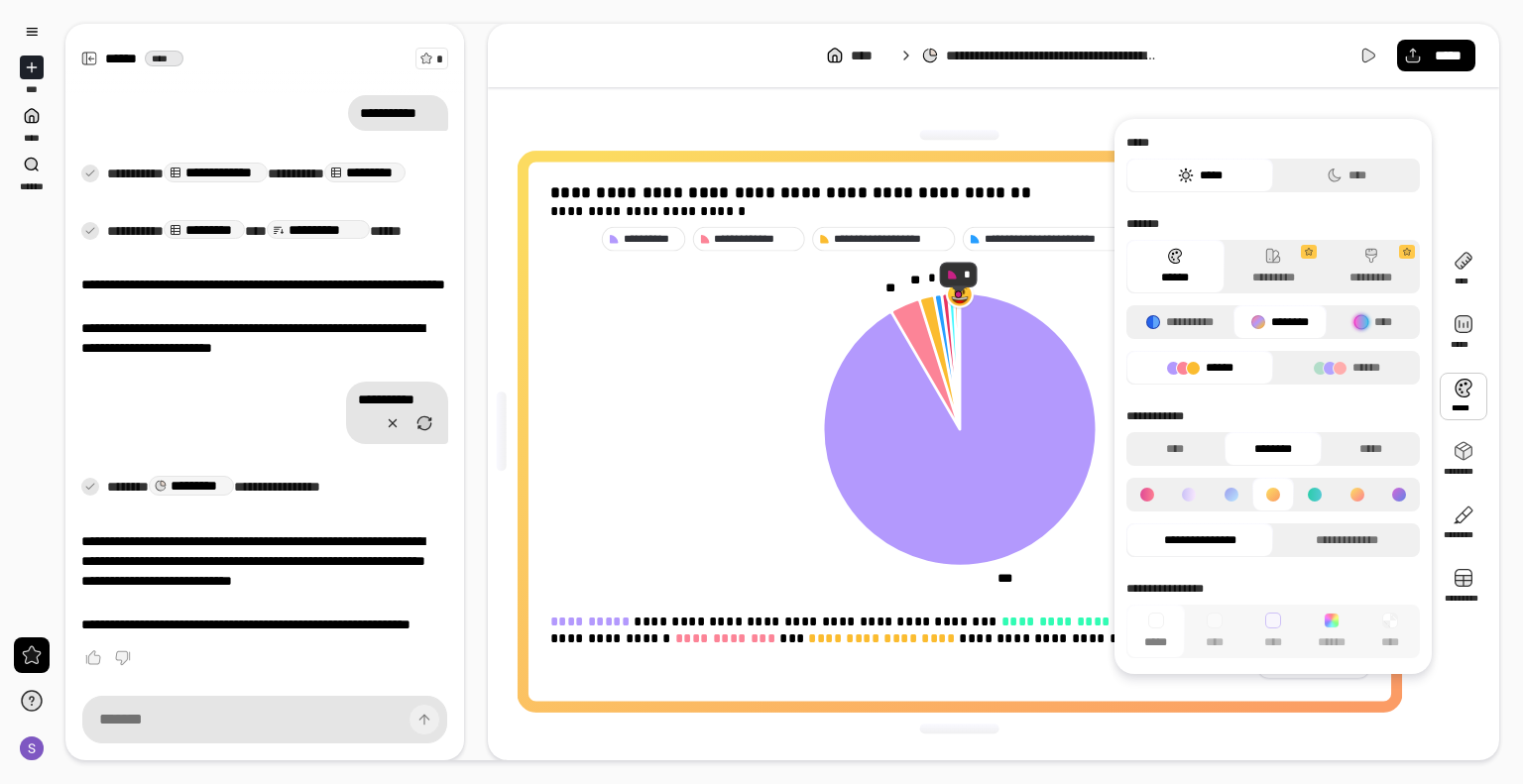 click at bounding box center [1357, 495] 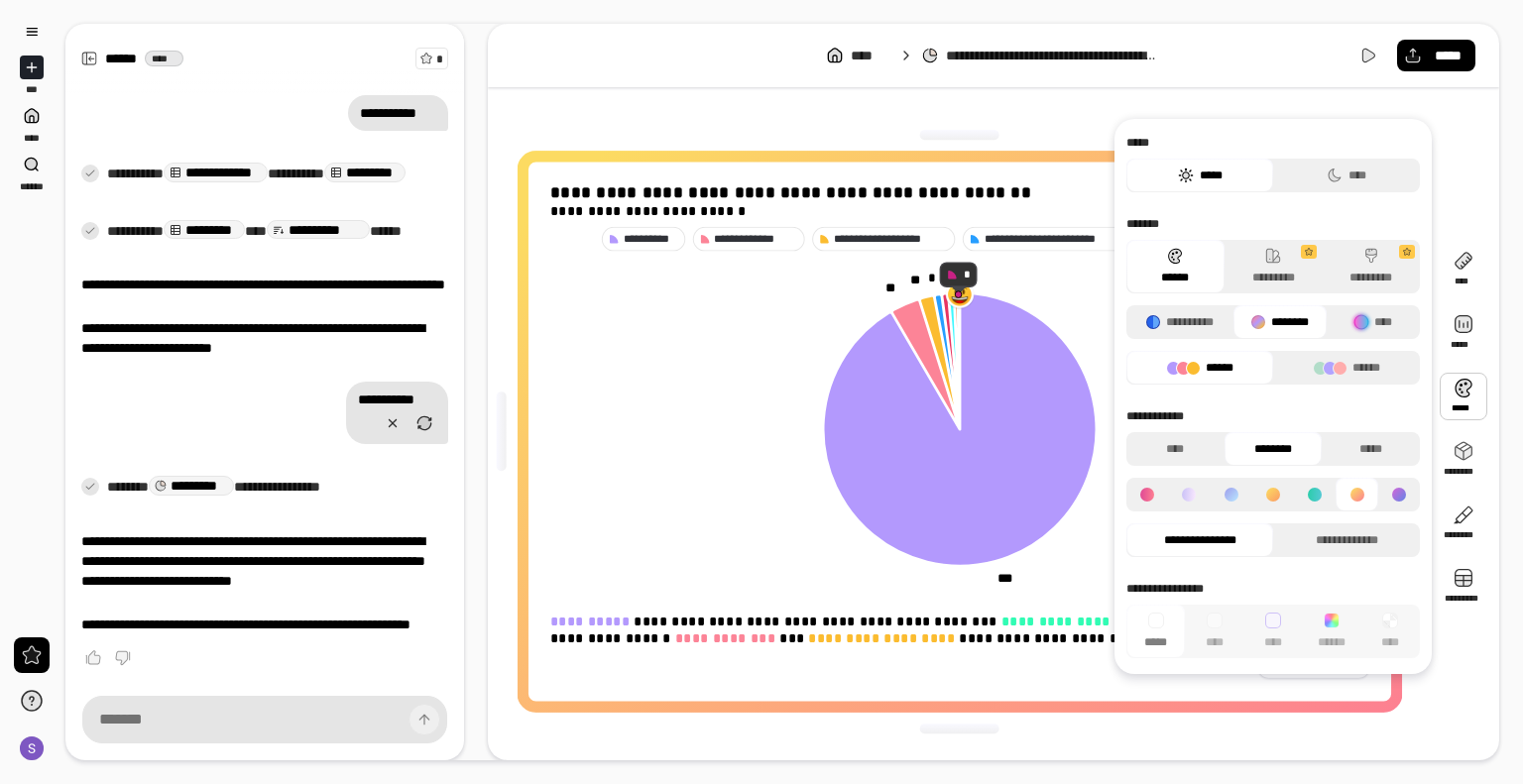 click at bounding box center [1356, 495] 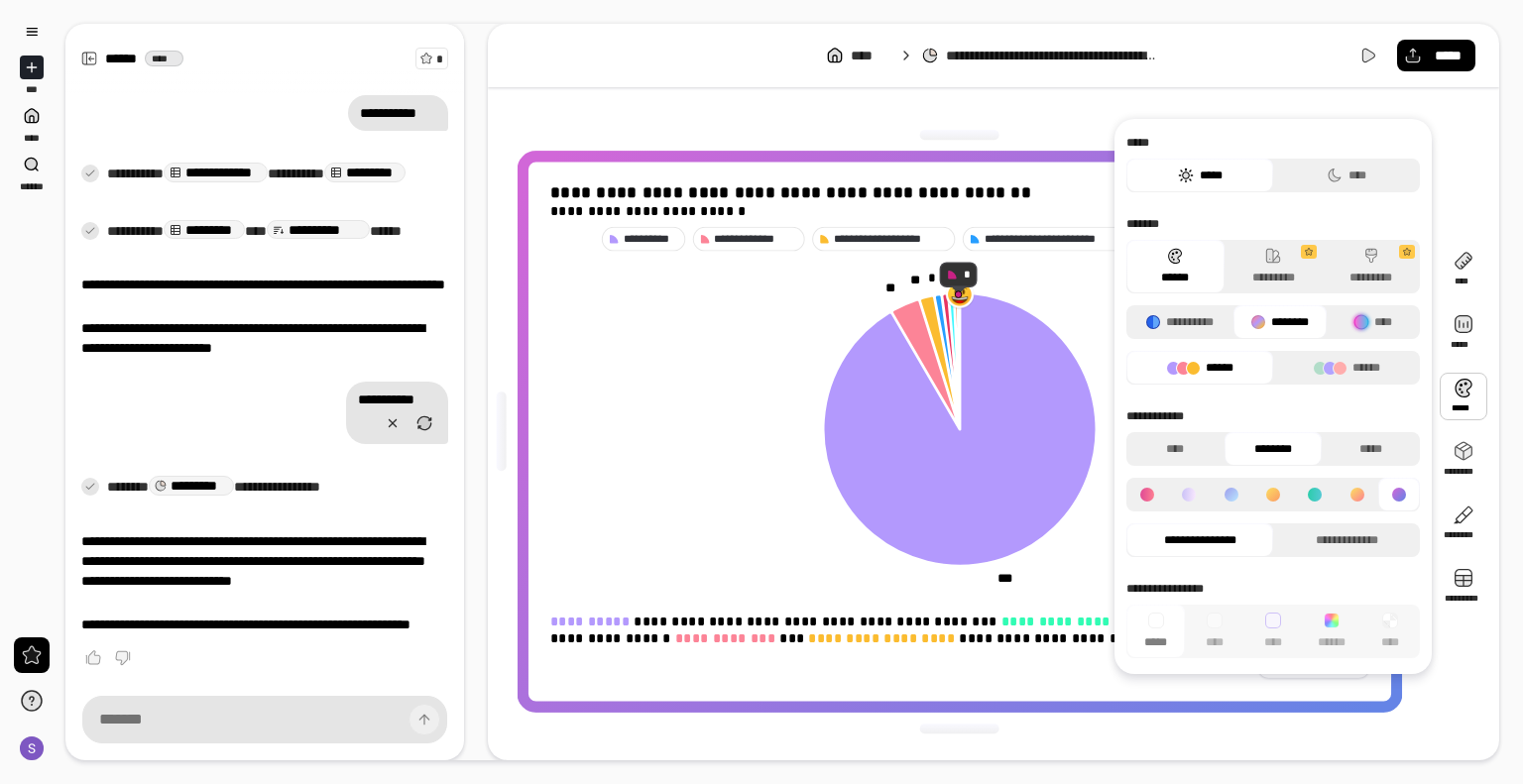 click at bounding box center [1231, 495] 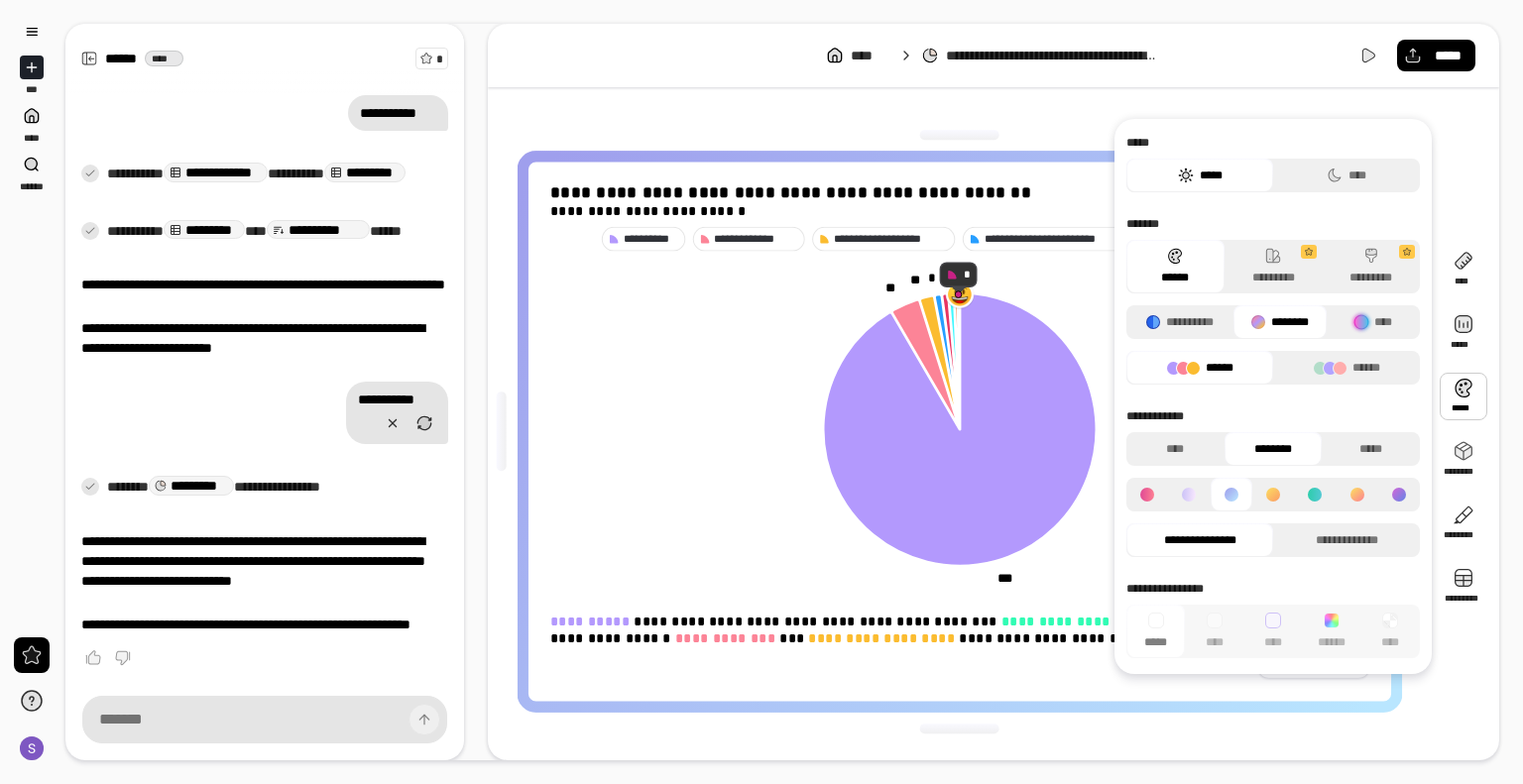 click at bounding box center (1189, 495) 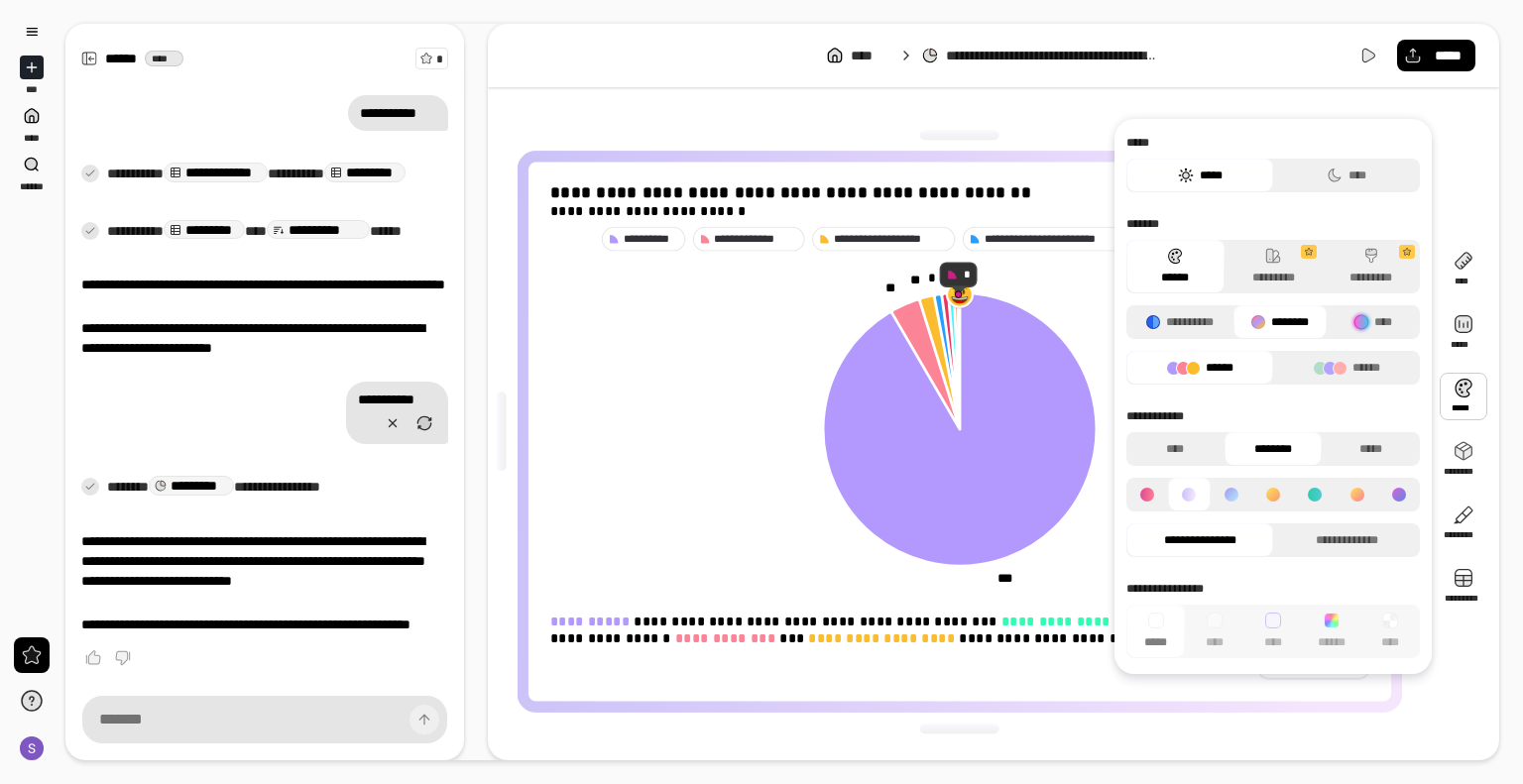 click at bounding box center [1273, 495] 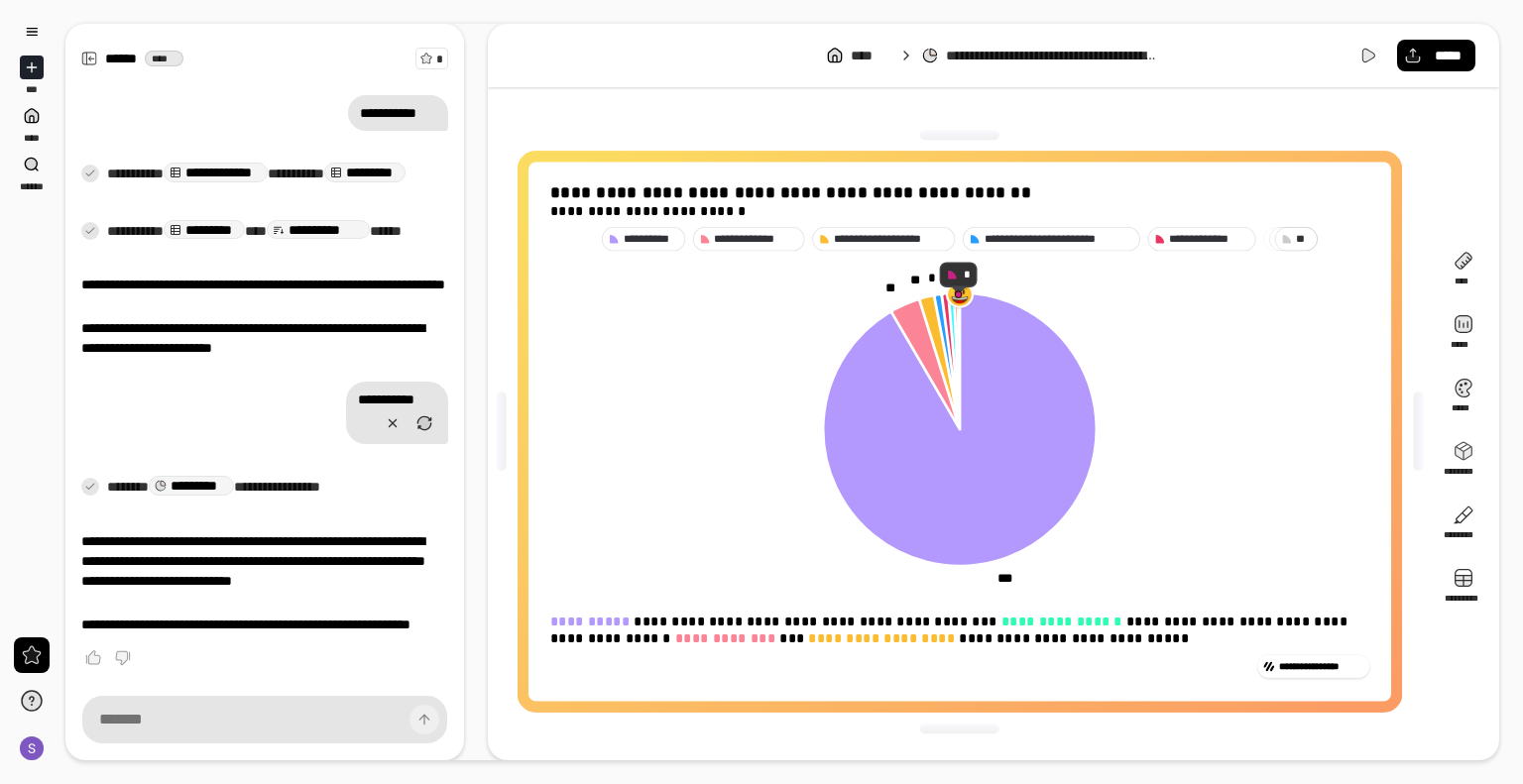 click on "**********" at bounding box center (994, 56) 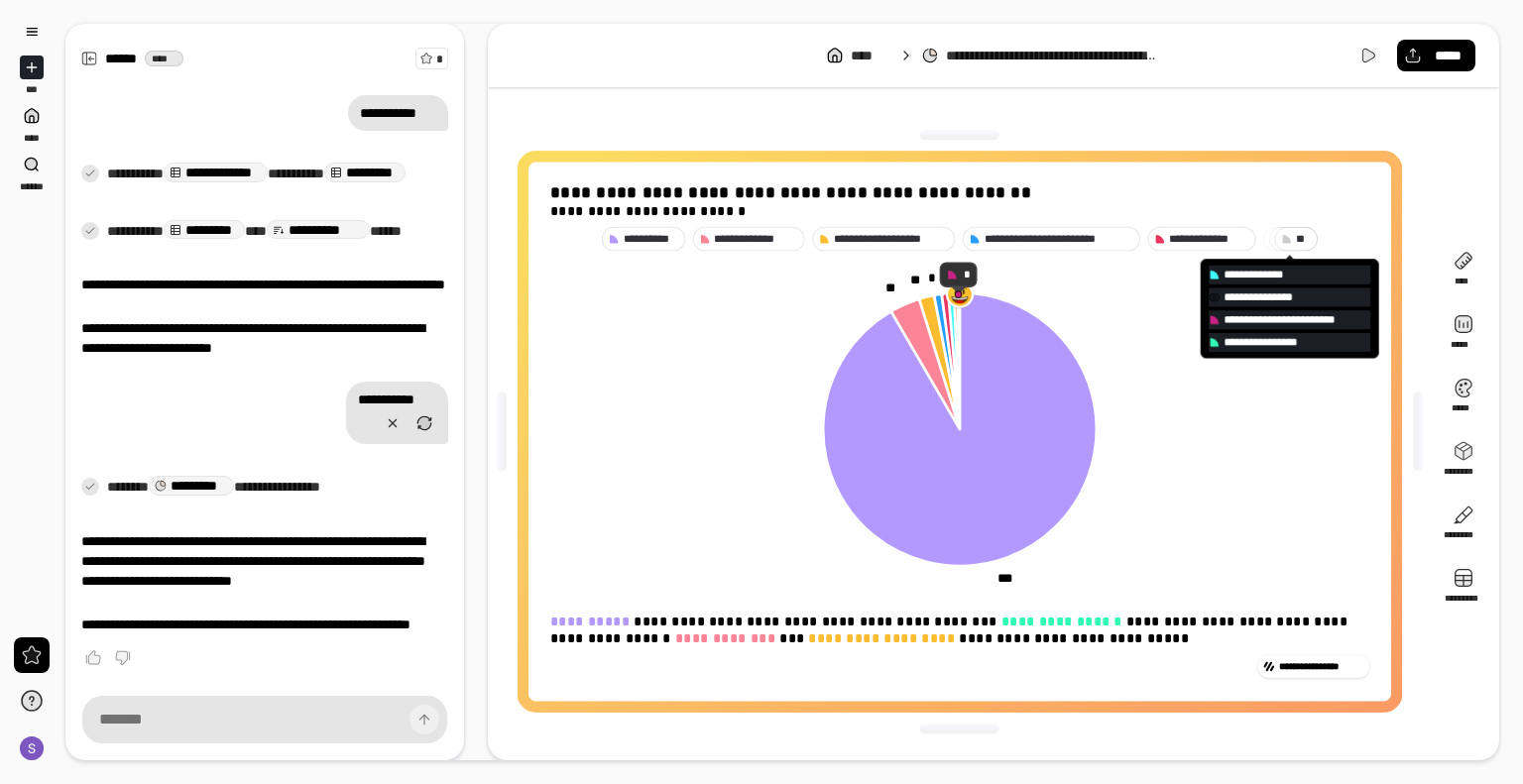 click on "**********" at bounding box center (1265, 296) 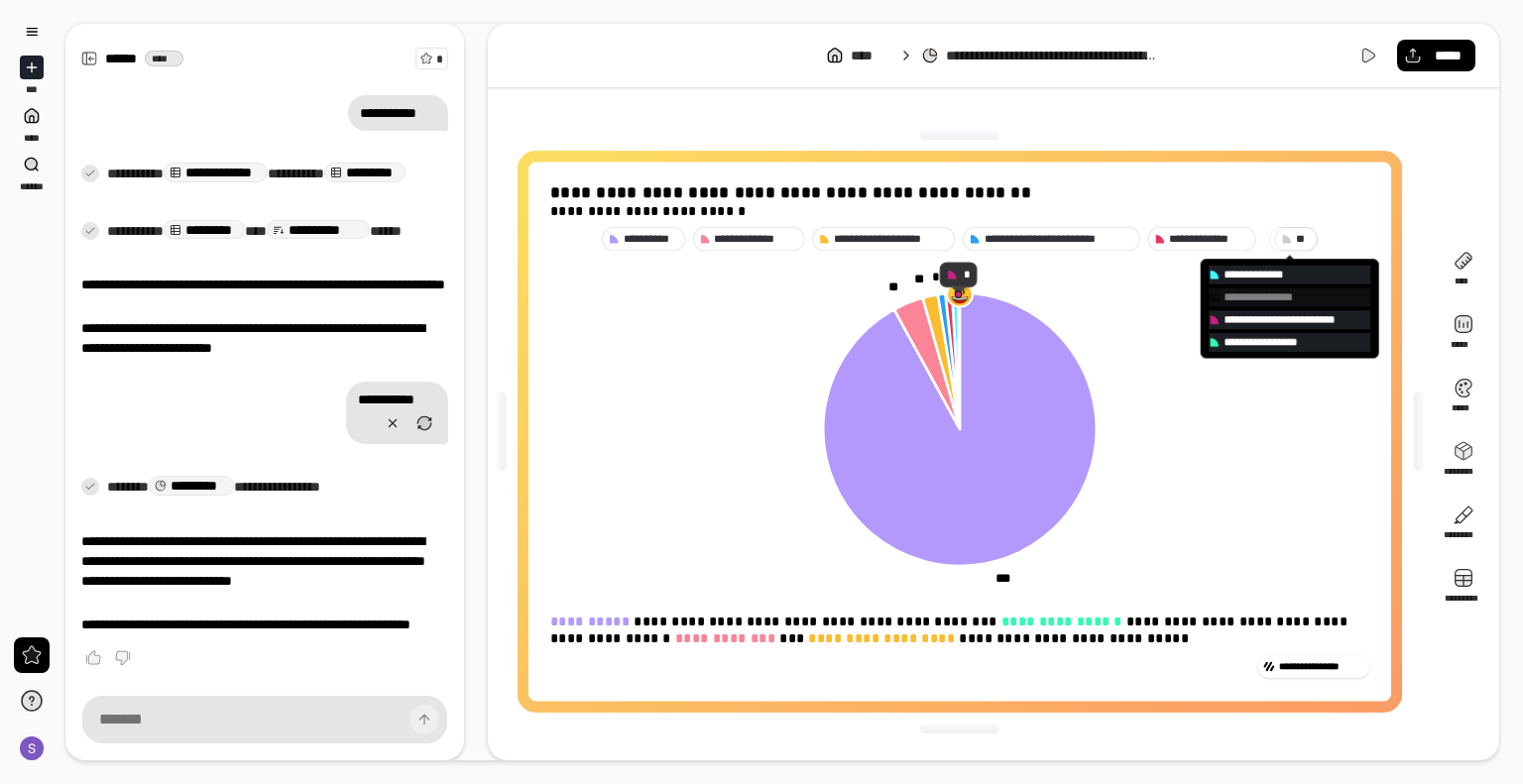 click on "[FIRST] [LAST] [EMAIL] [PHONE]" at bounding box center (1289, 308) 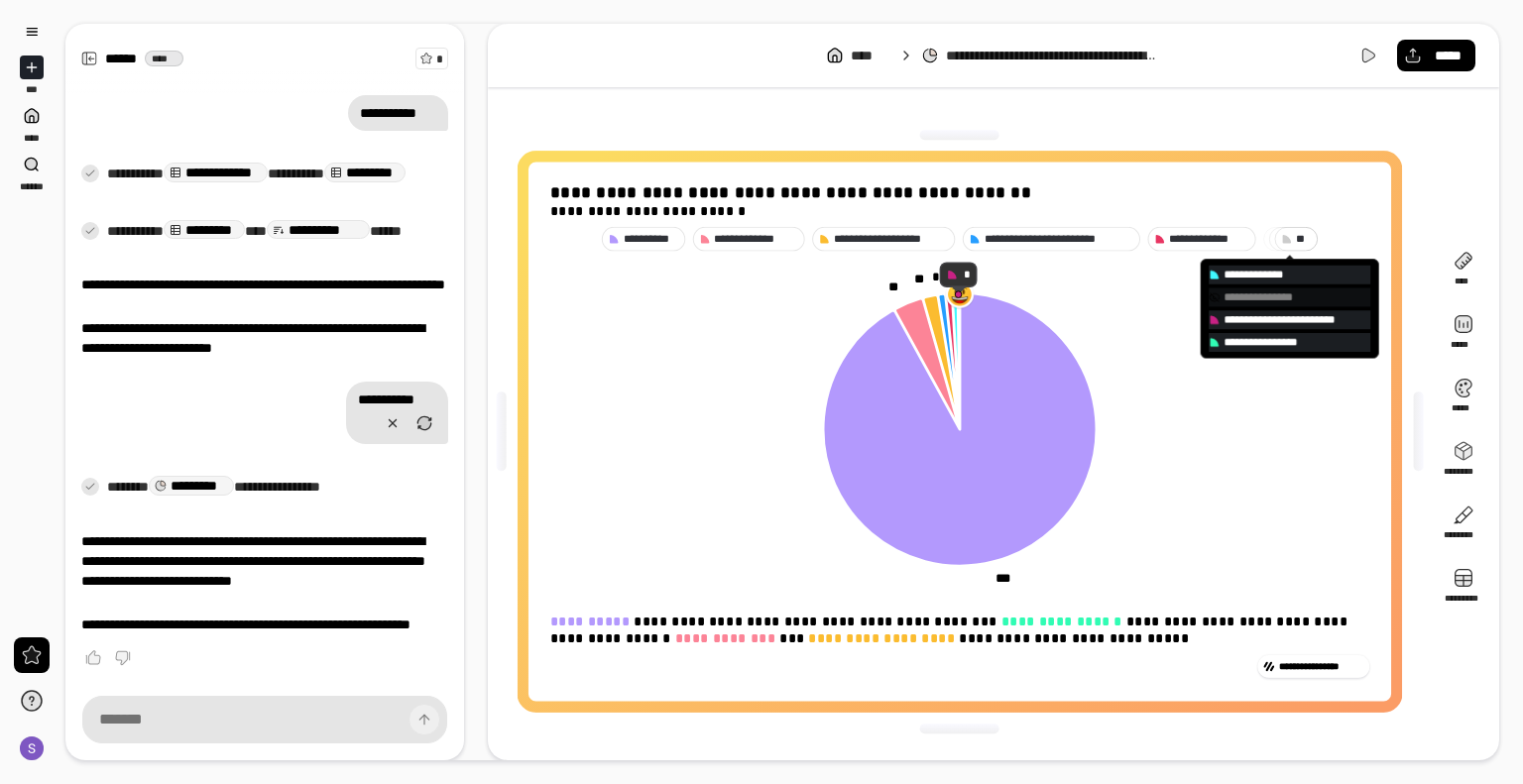 click on "[FIRST] [LAST] [EMAIL] [PHONE]" at bounding box center [1289, 308] 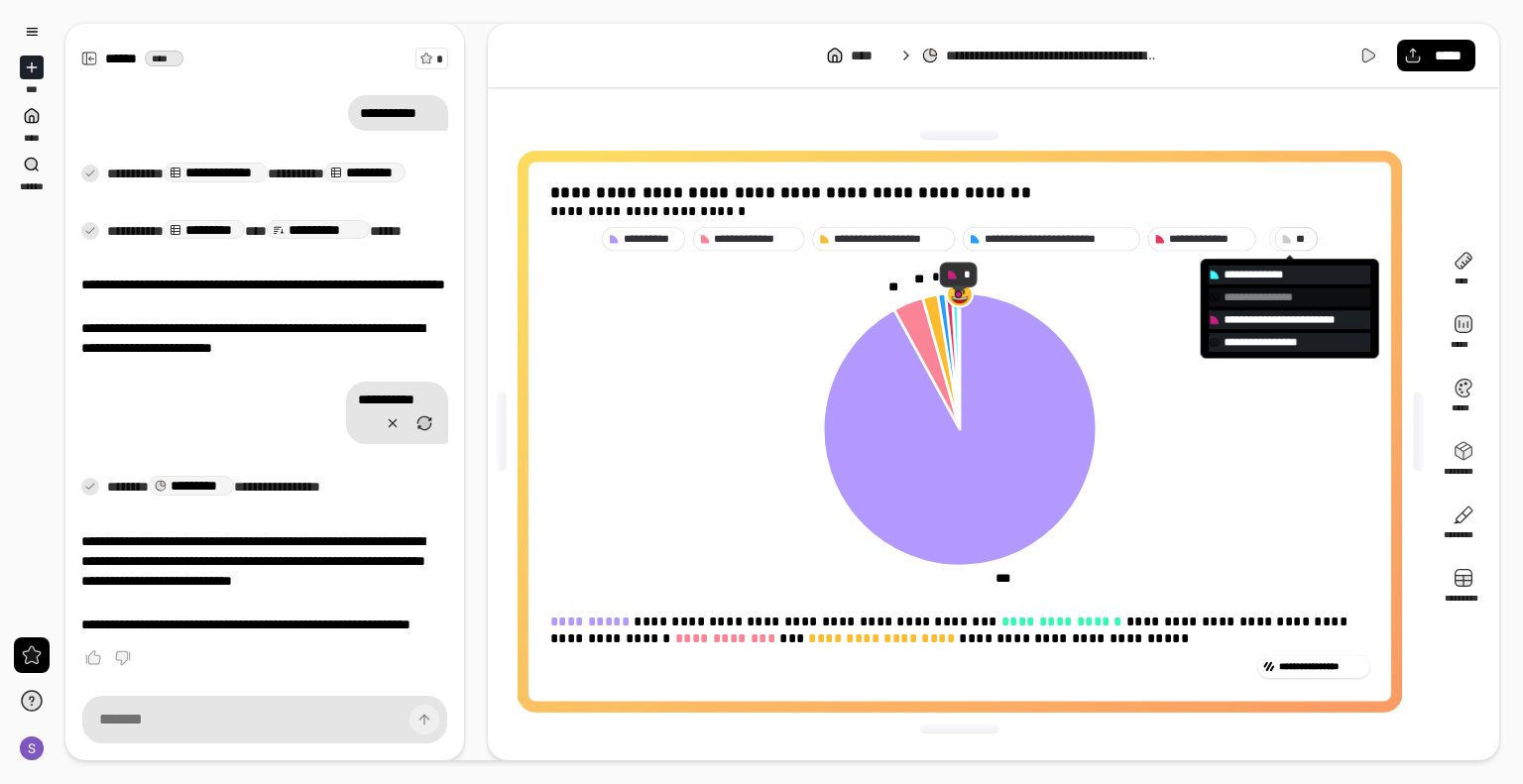 click on "**********" at bounding box center (1276, 342) 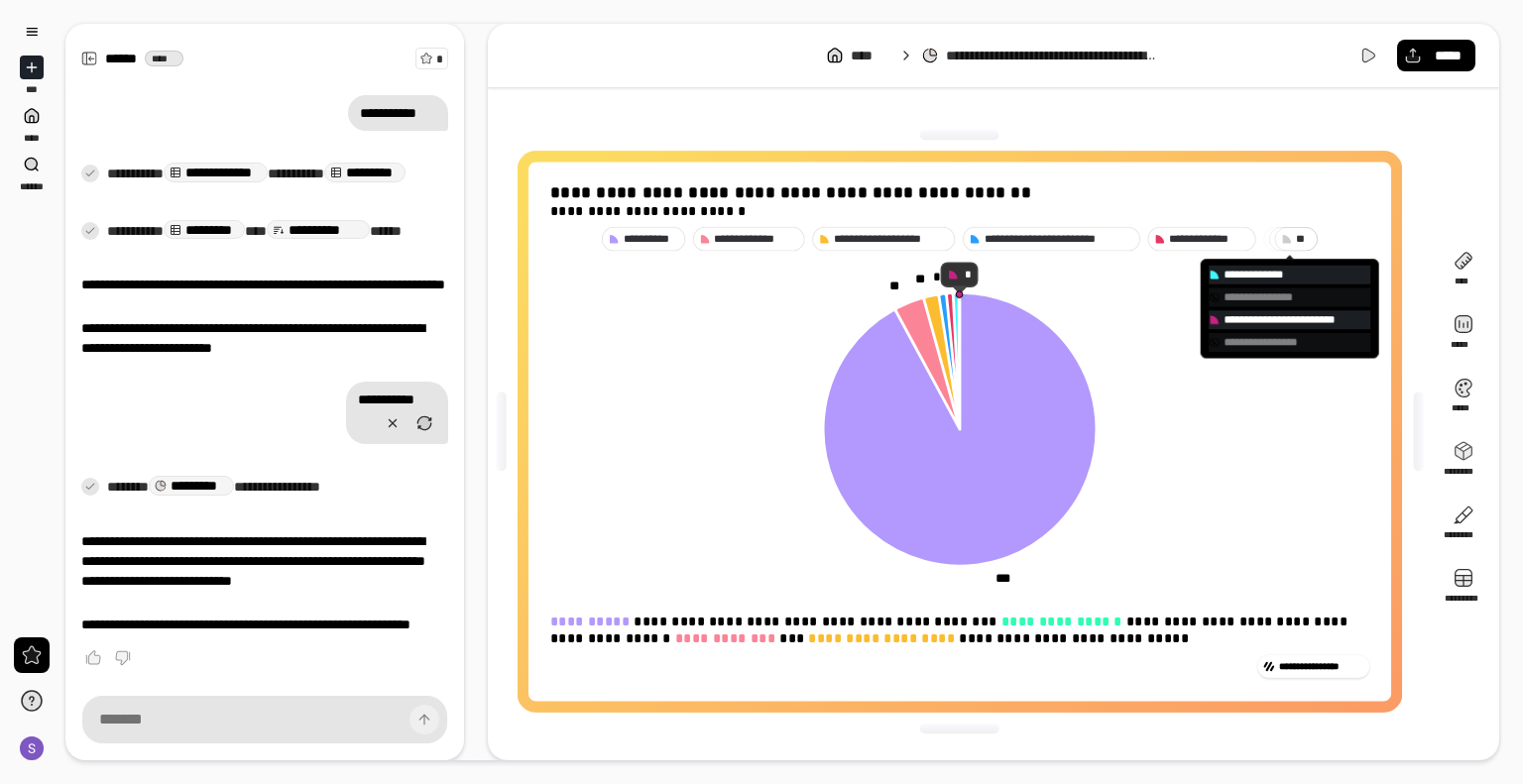 click on "**********" at bounding box center [1265, 296] 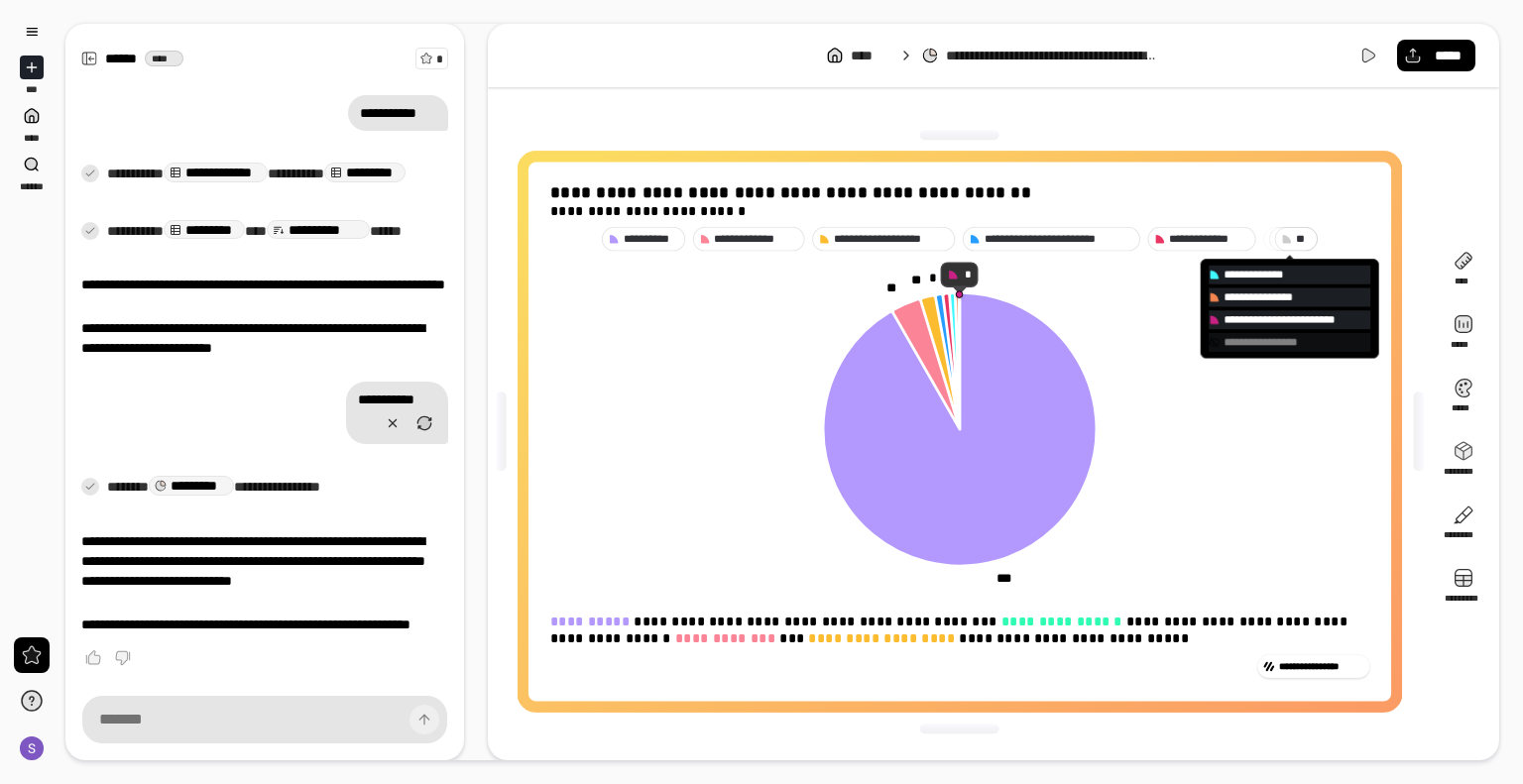 click on "**********" at bounding box center (1276, 342) 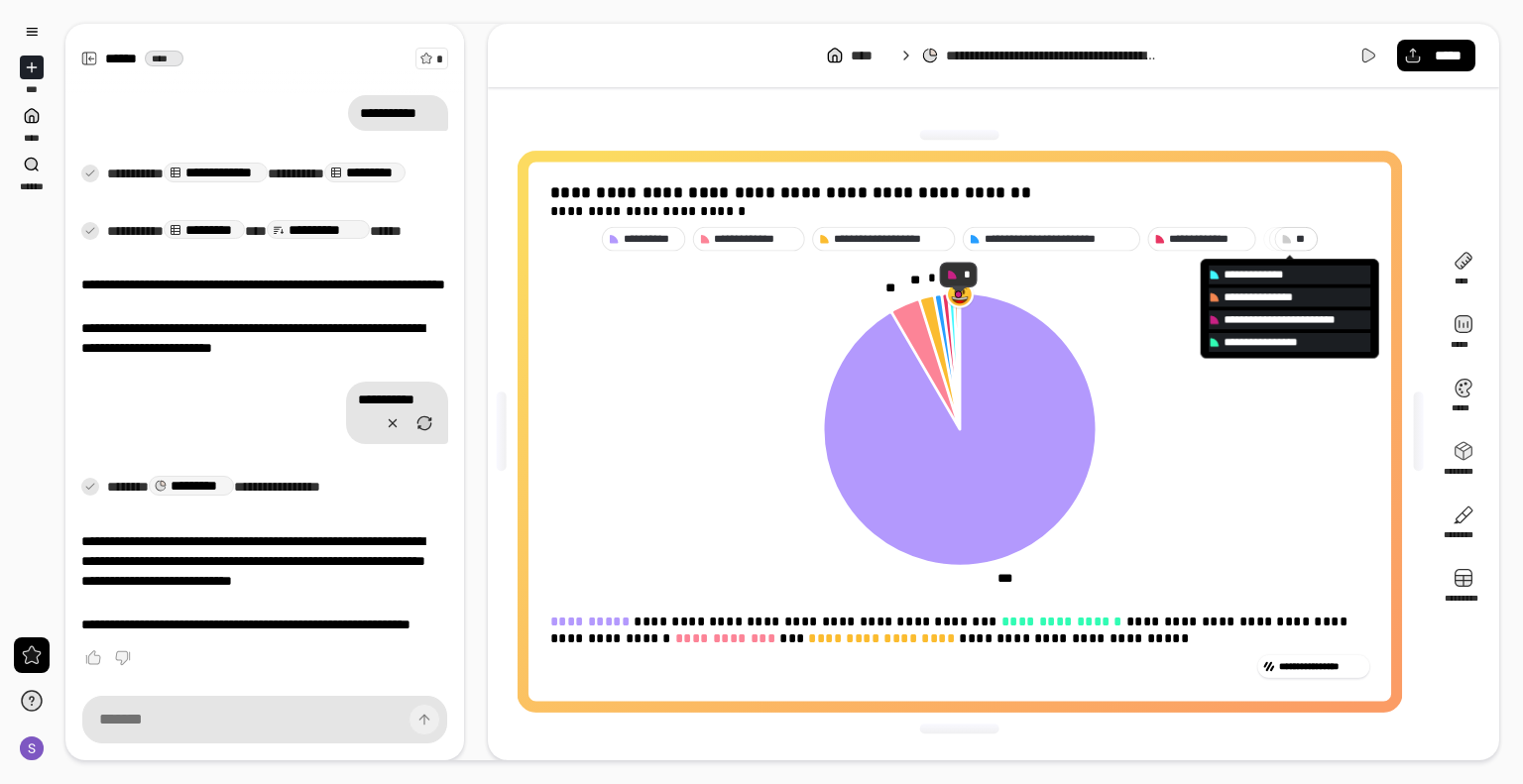 click 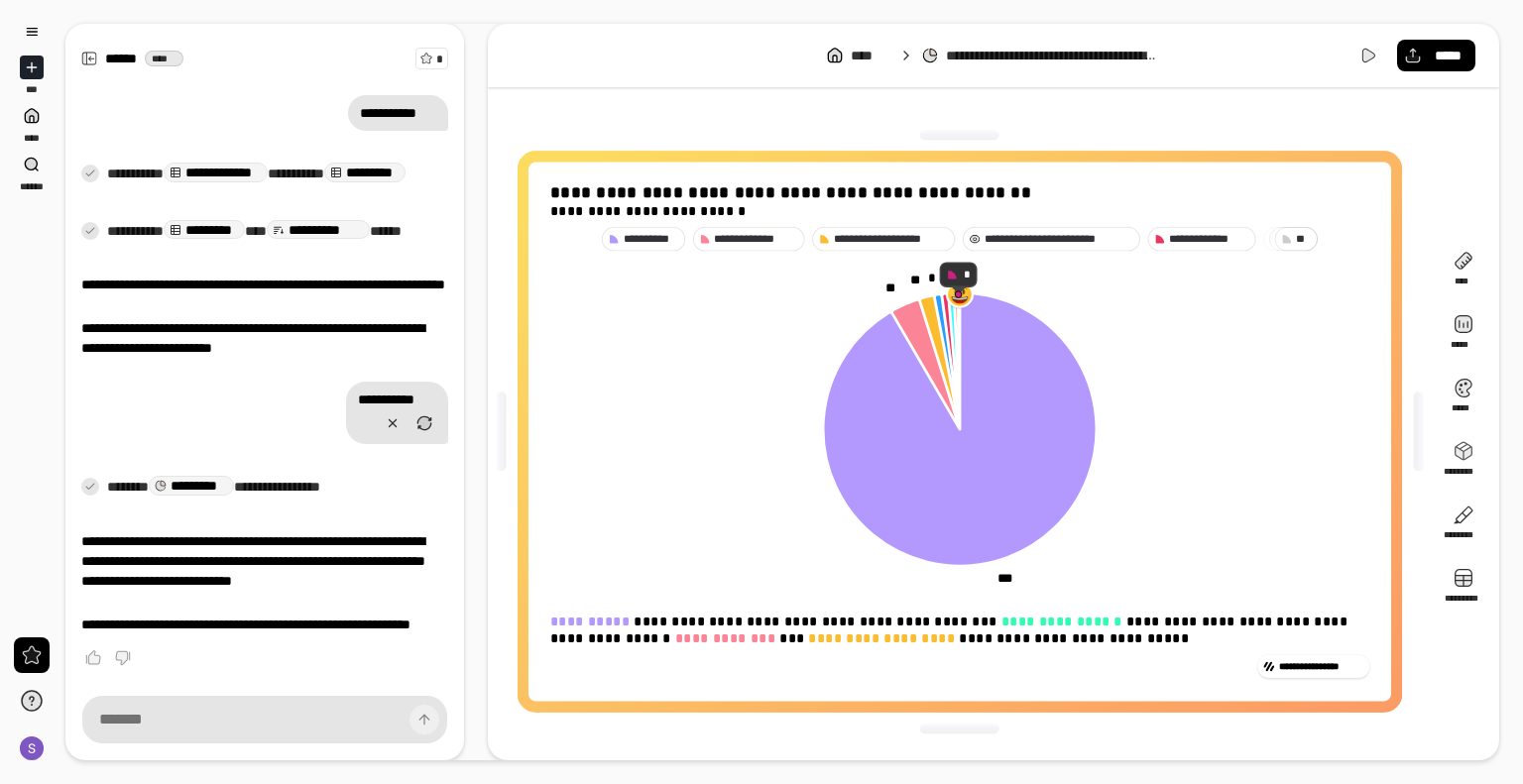 click on "**********" at bounding box center [1059, 239] 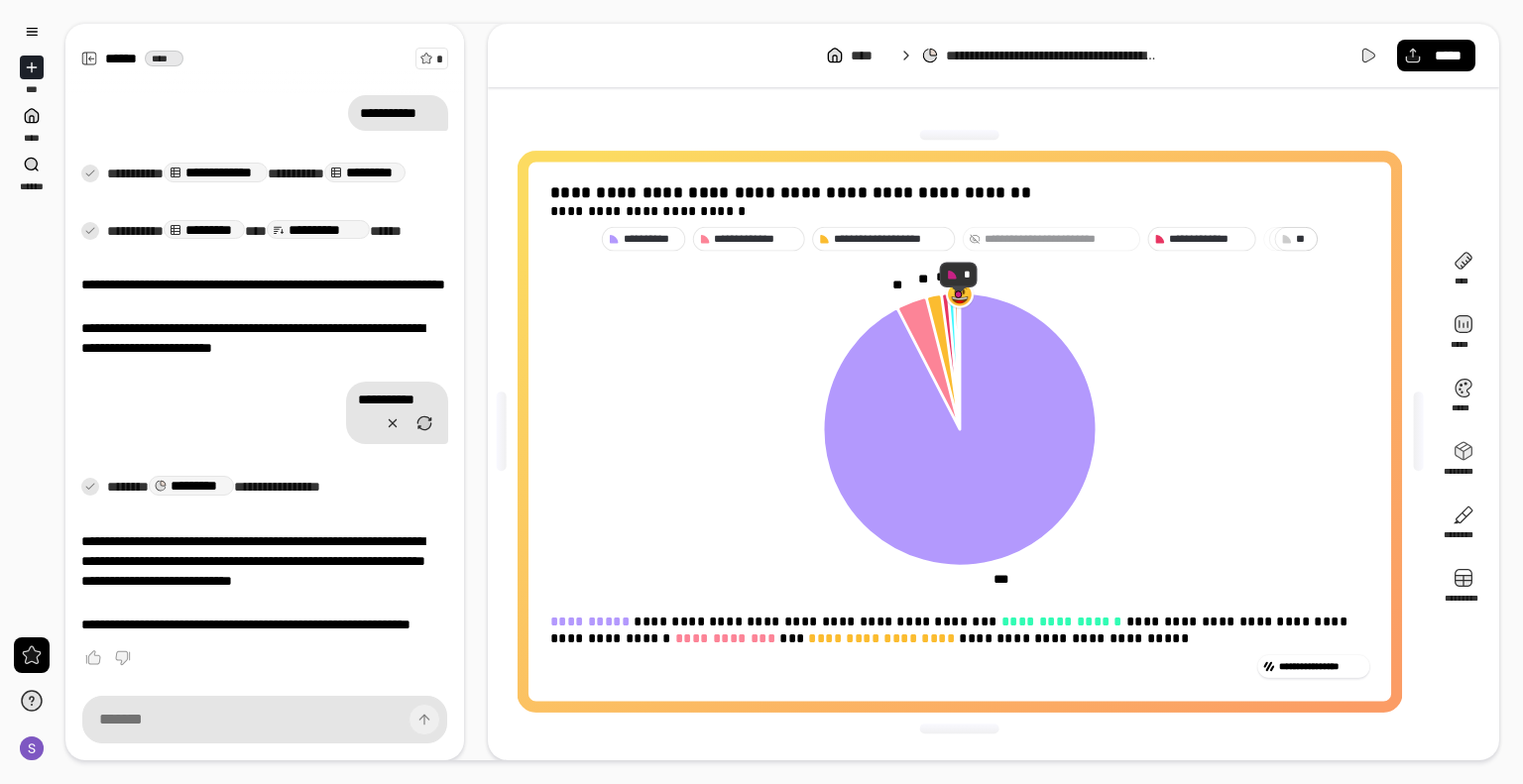 click on "**********" at bounding box center [1059, 239] 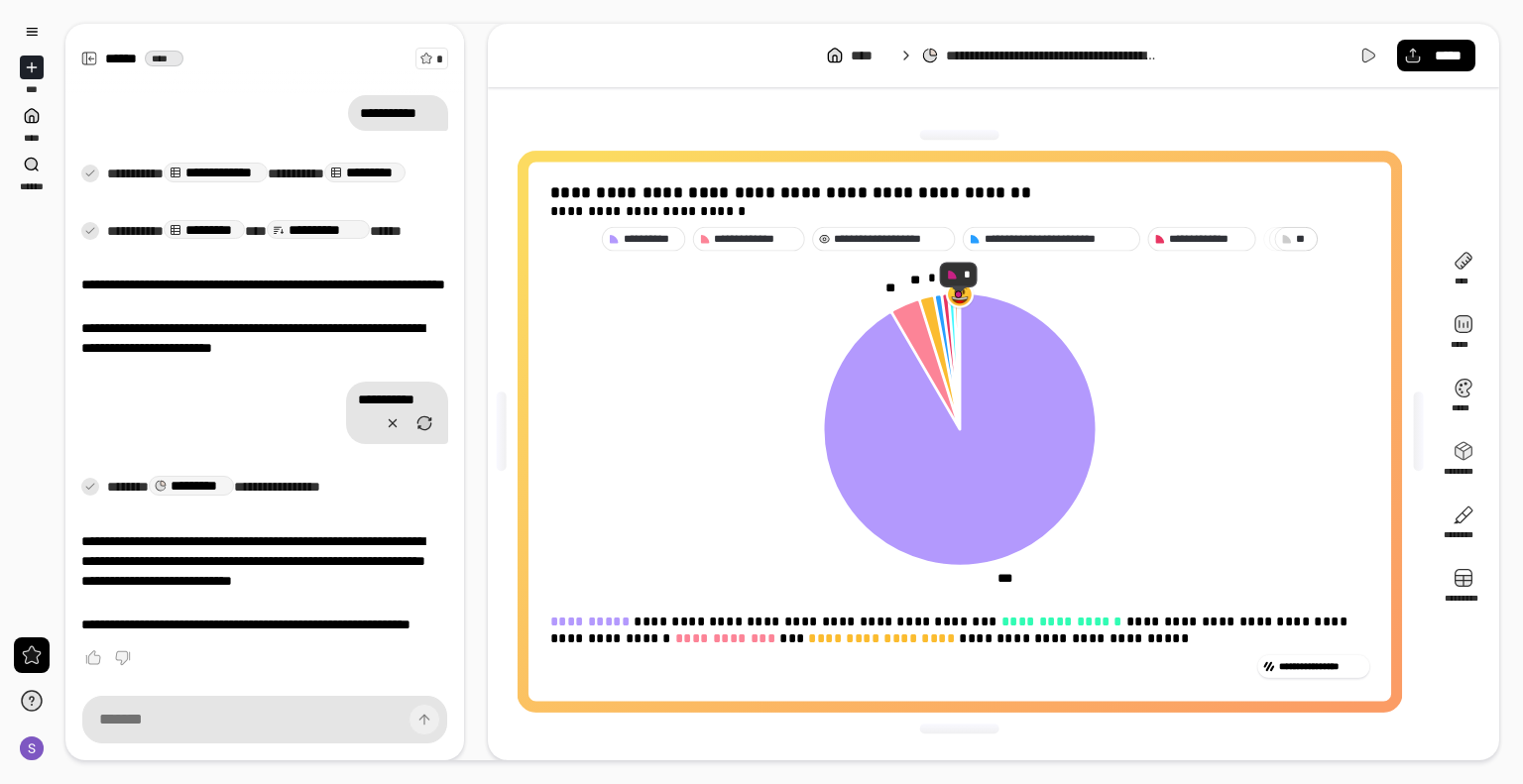 click on "**********" at bounding box center [891, 239] 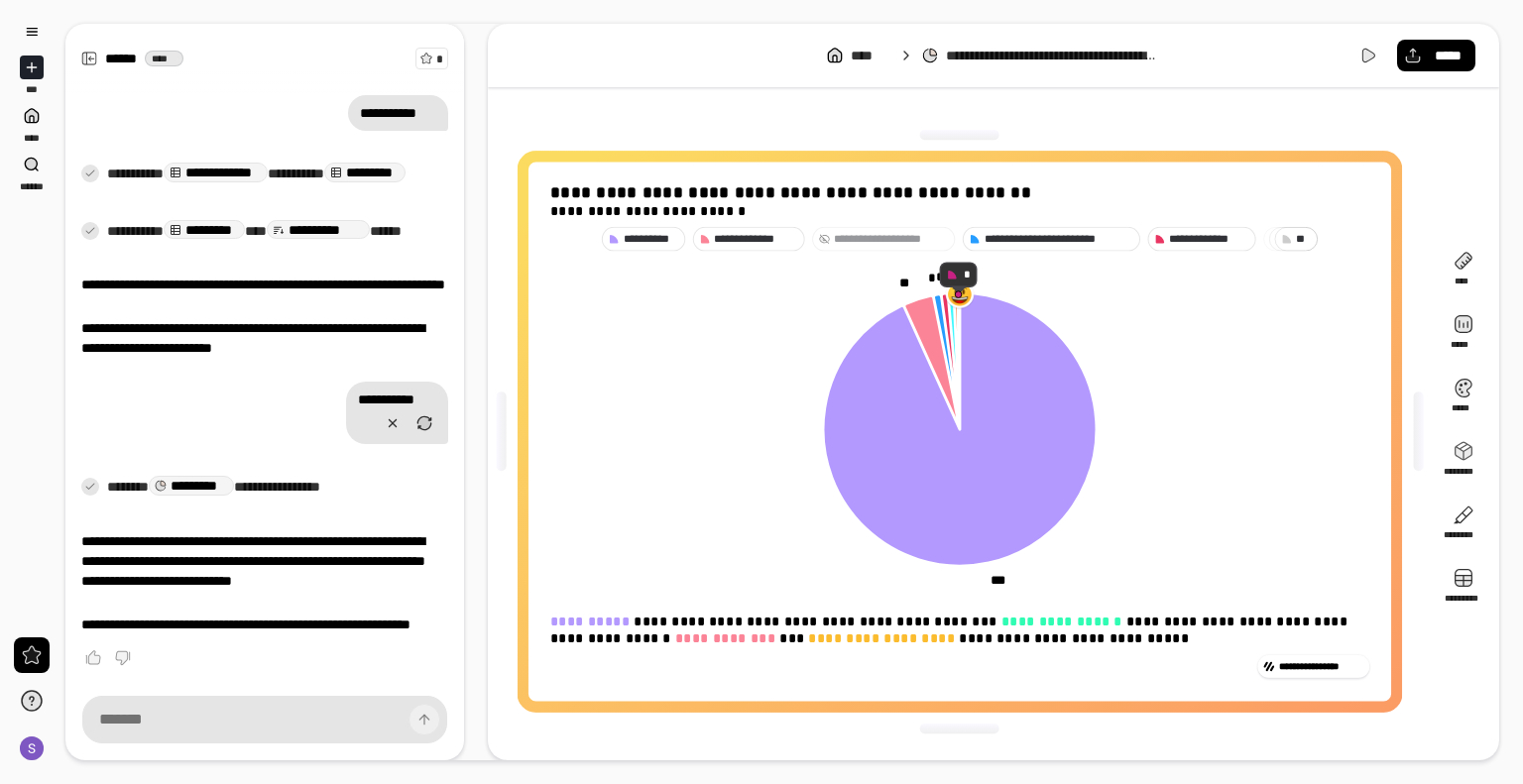 click on "**********" at bounding box center [891, 239] 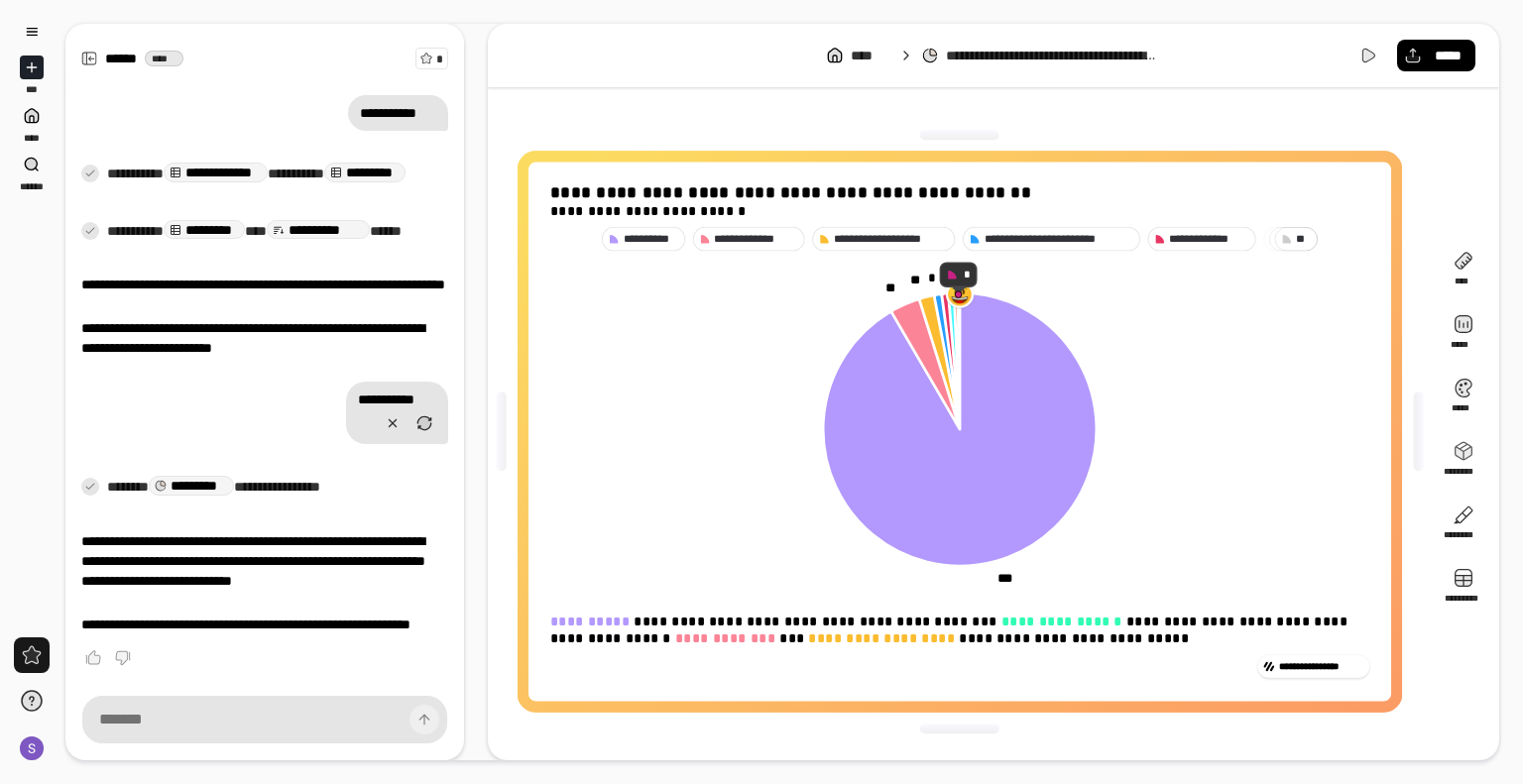 click at bounding box center (32, 655) 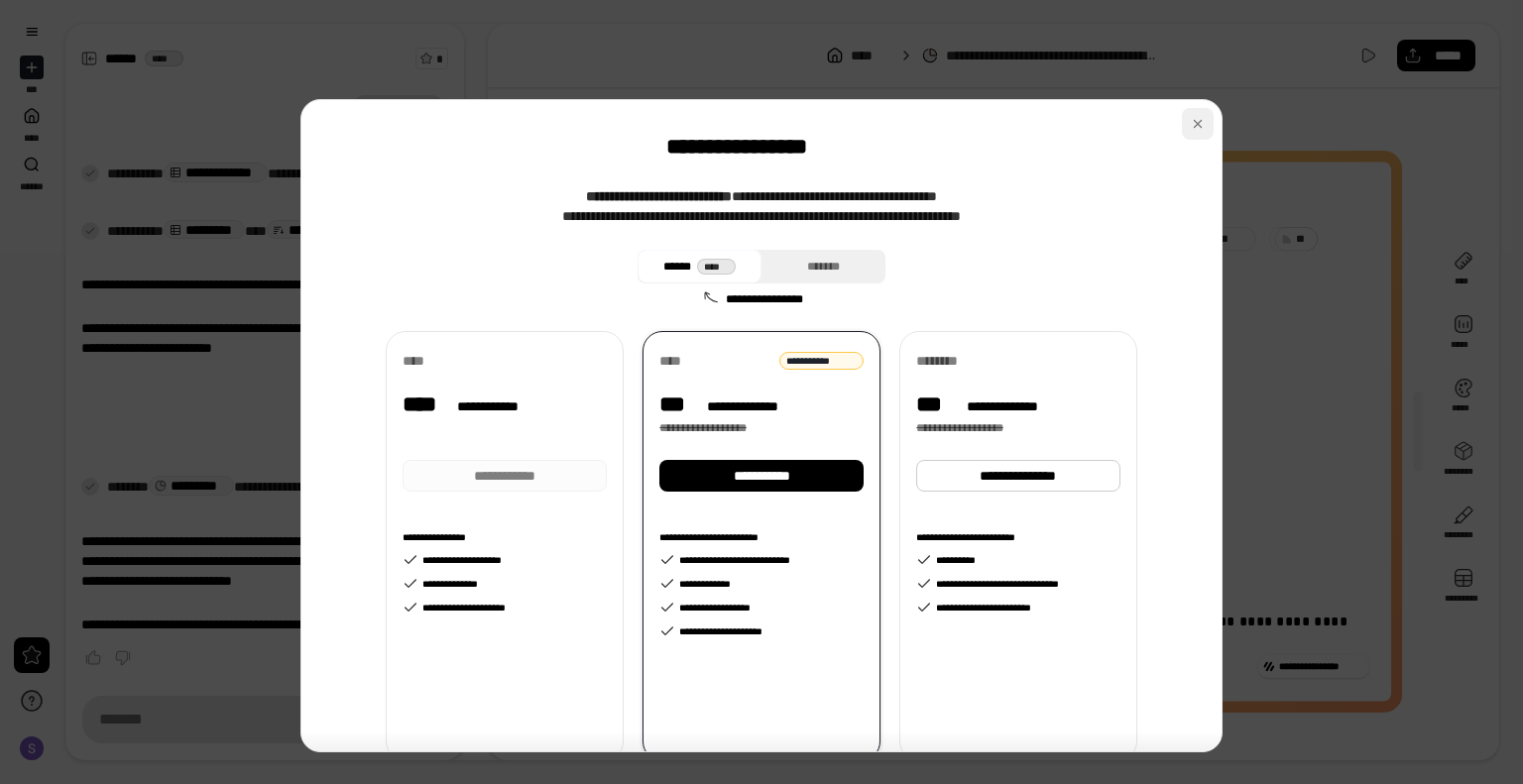 click at bounding box center (1198, 124) 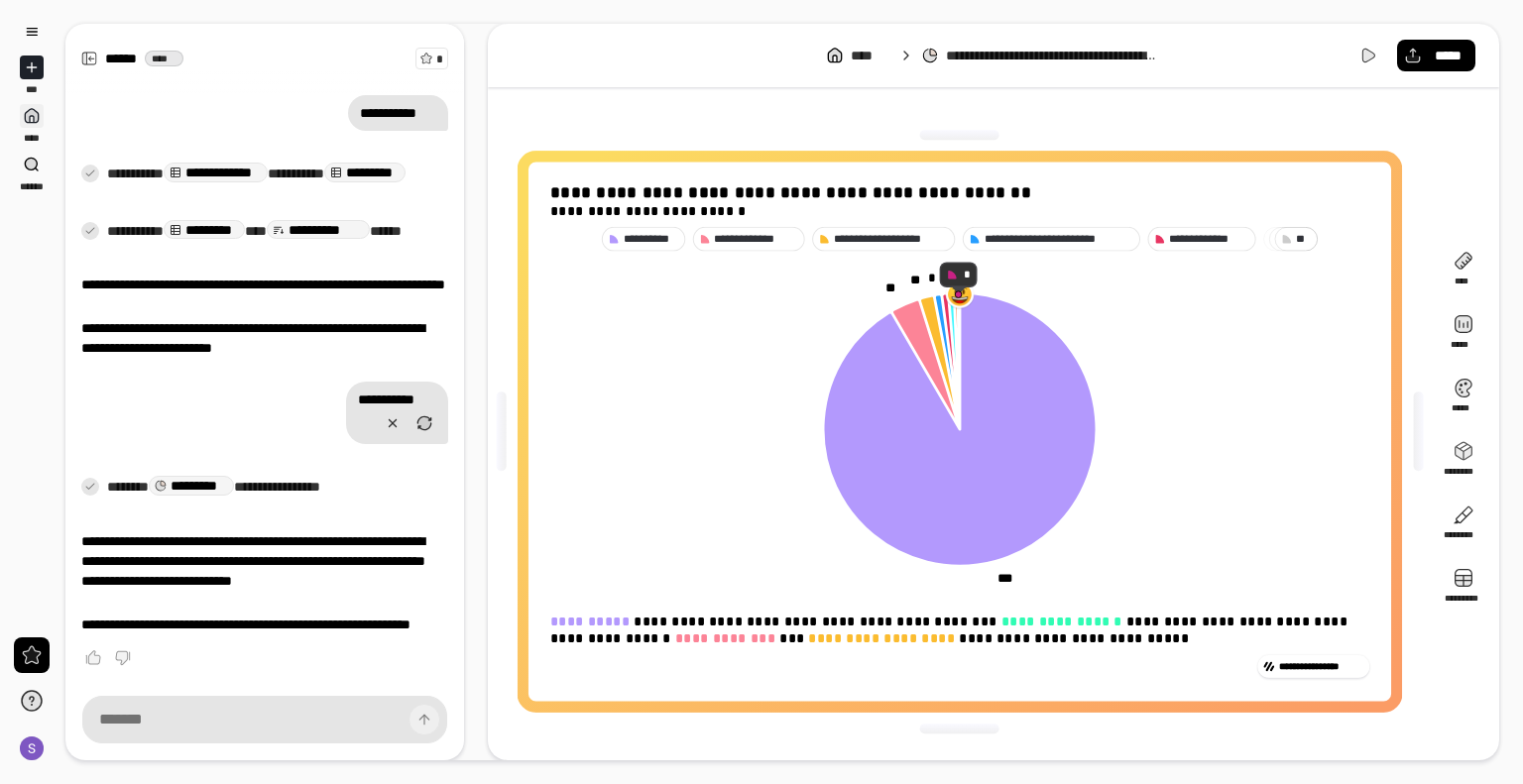 click 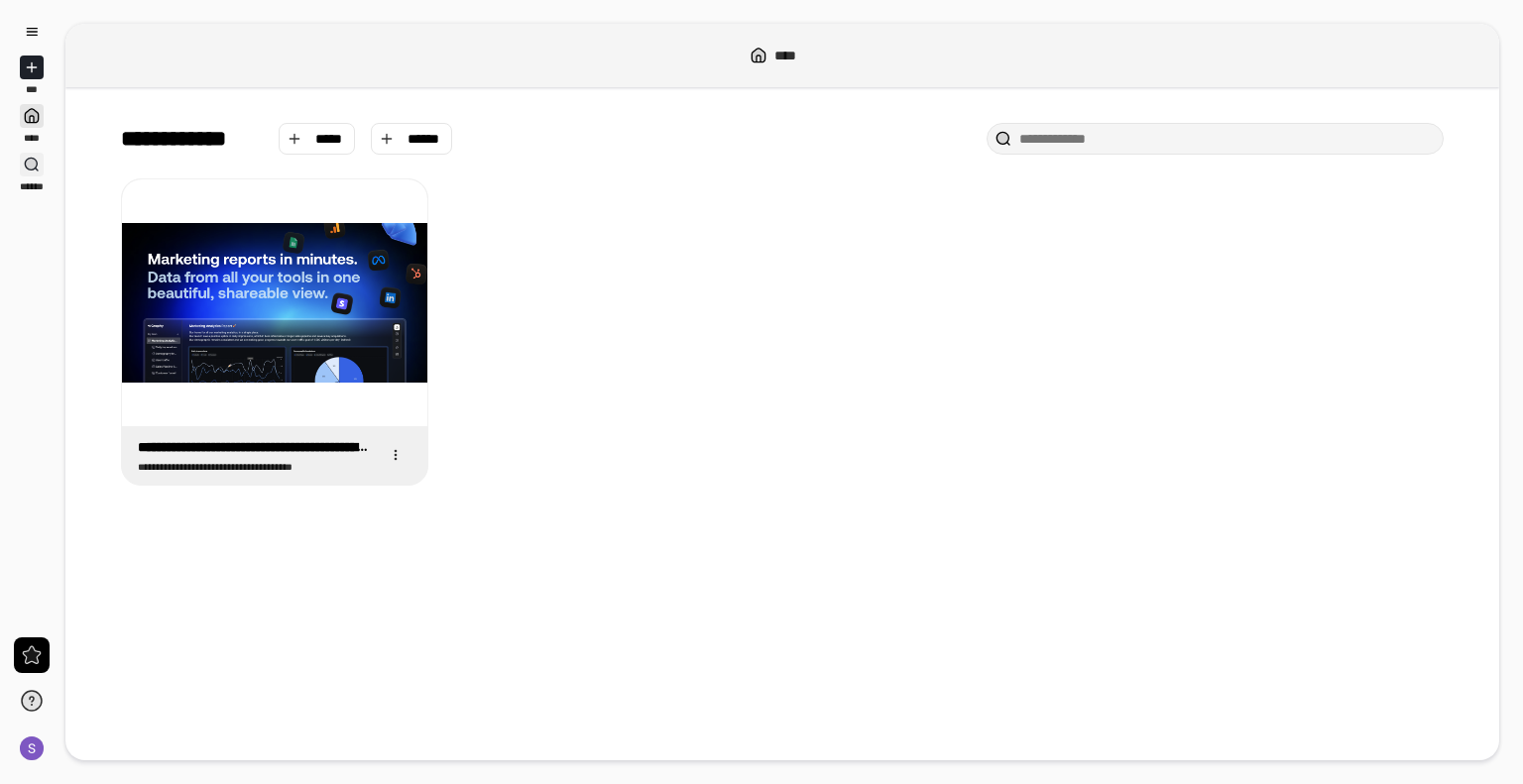 click 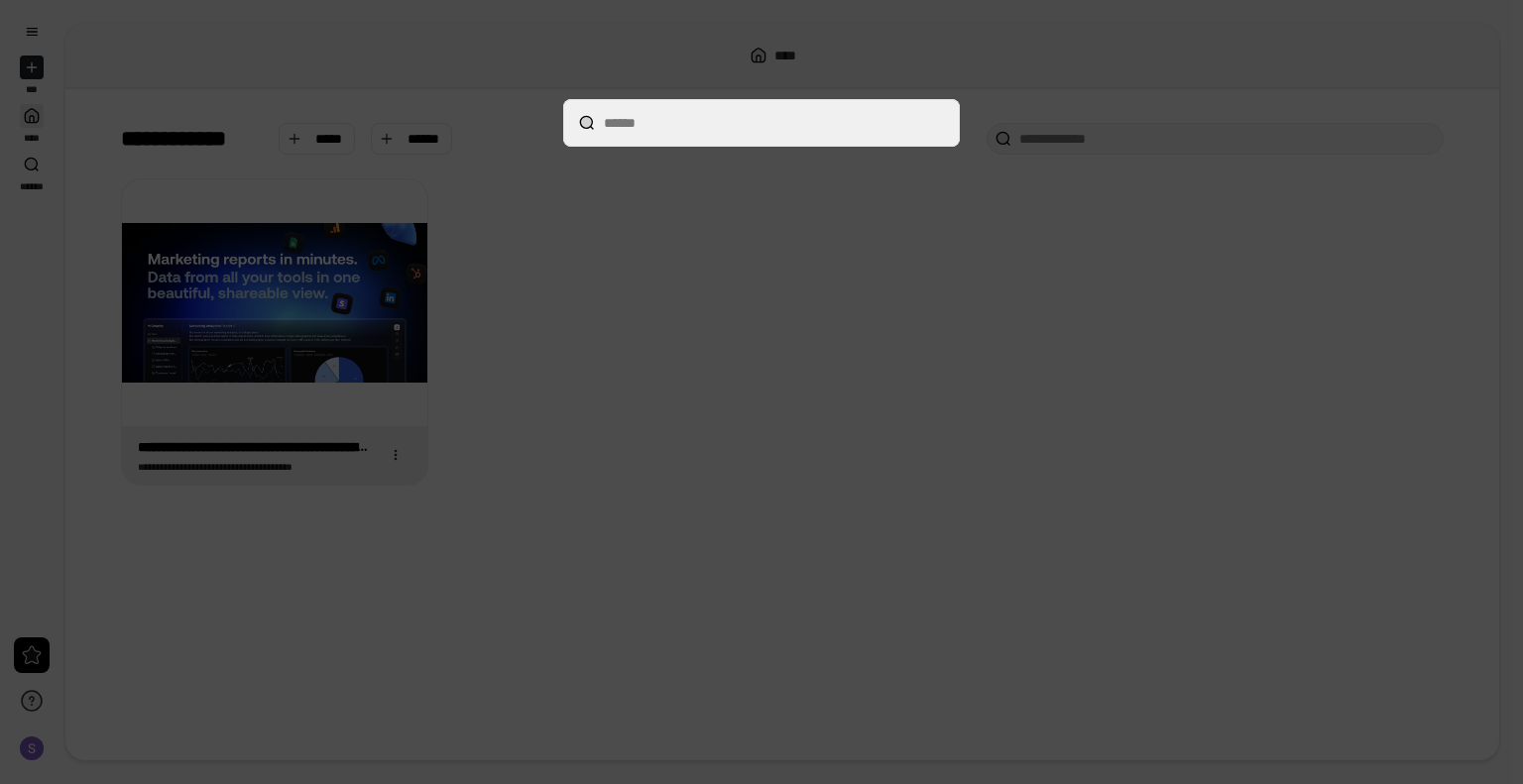 click at bounding box center (762, 123) 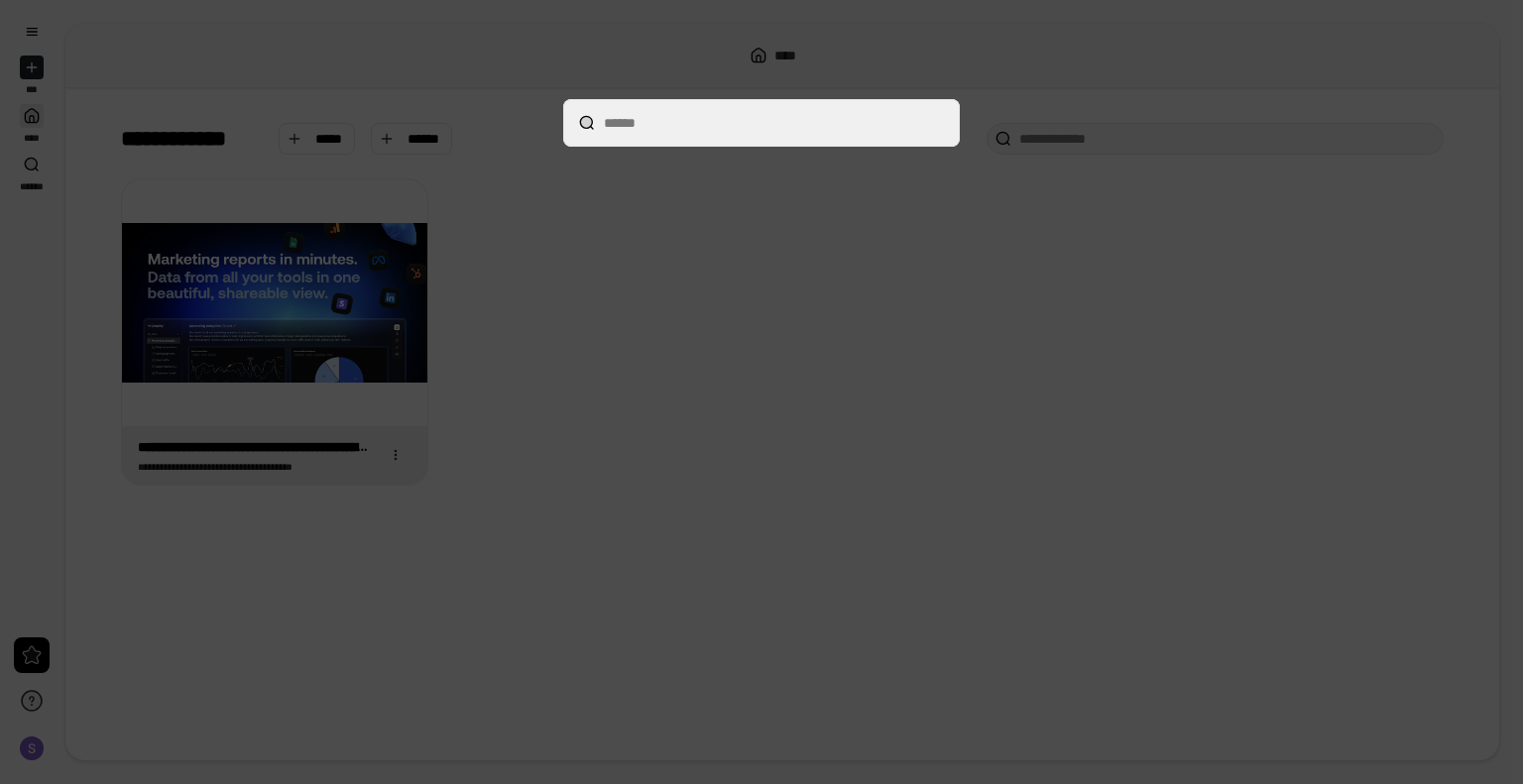 click at bounding box center [762, 392] 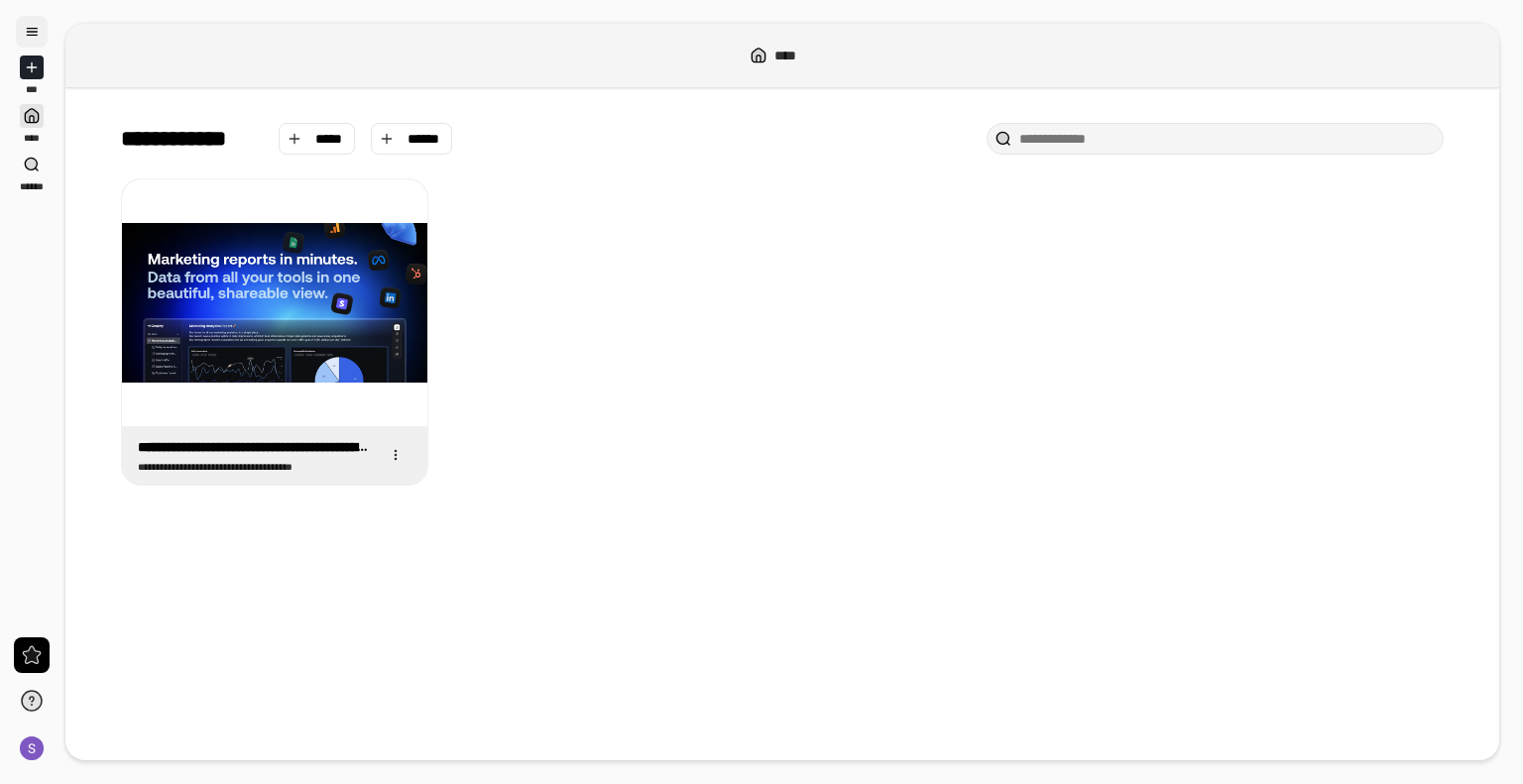 click at bounding box center [32, 32] 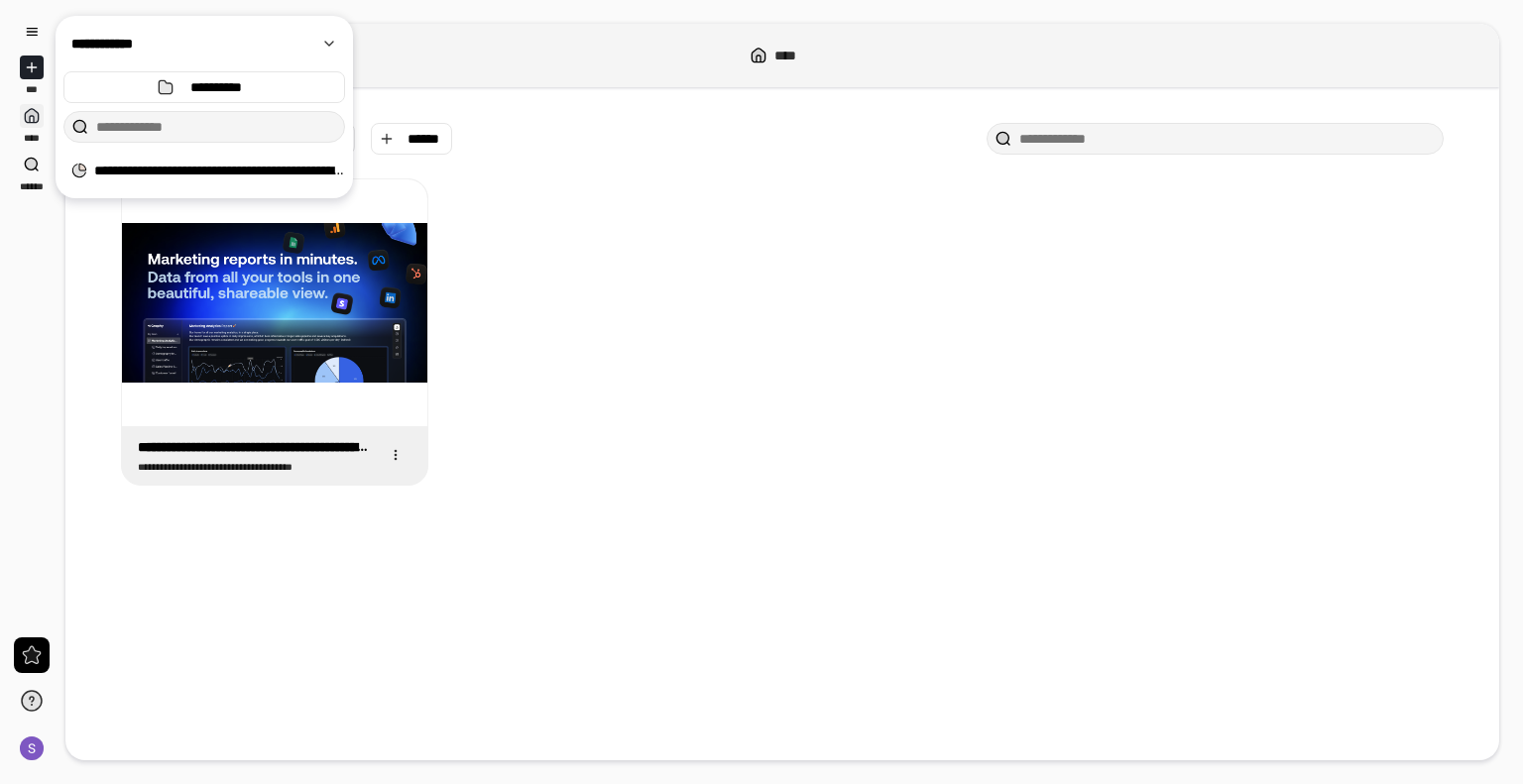 click at bounding box center [32, 116] 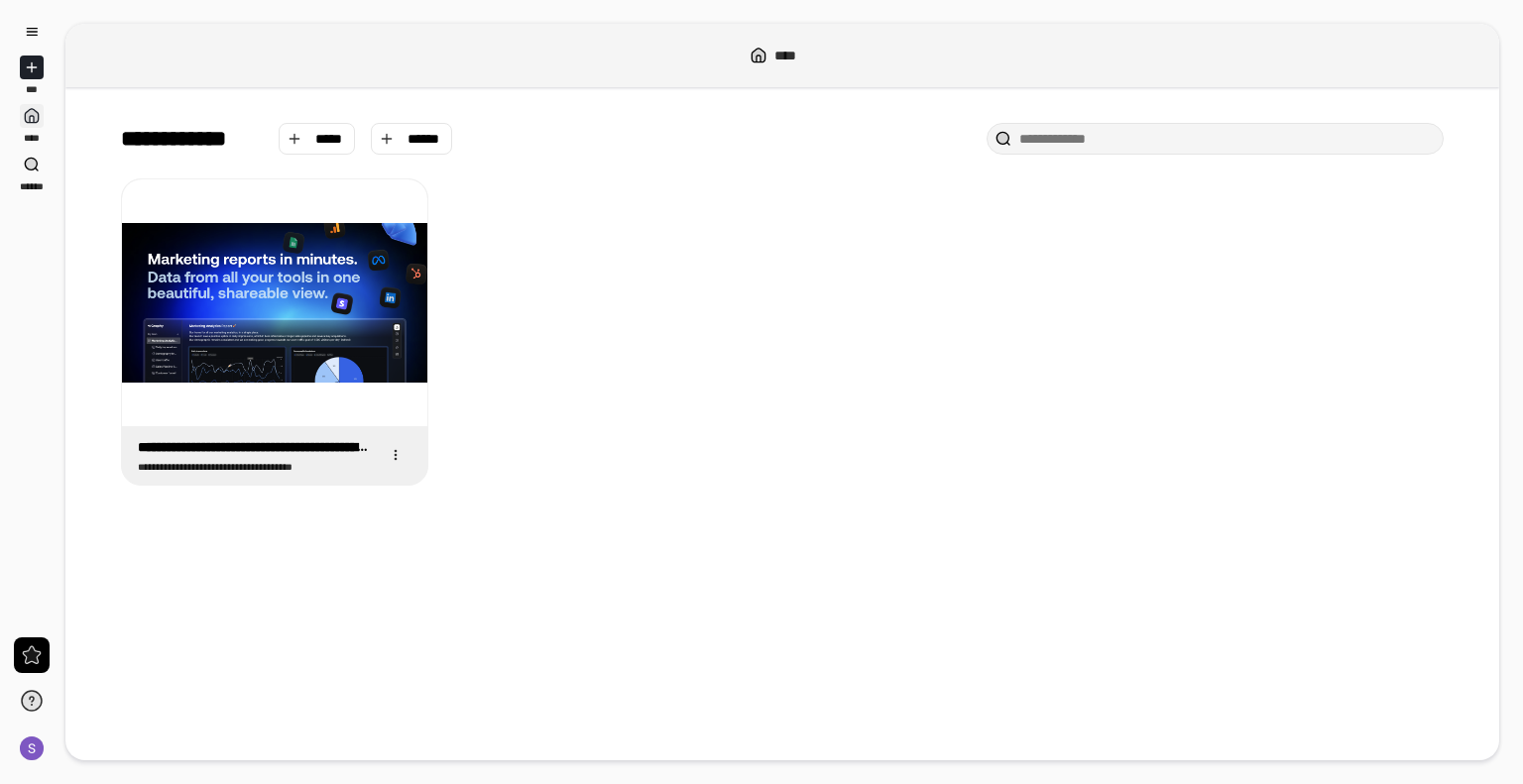 click on "****" at bounding box center [32, 124] 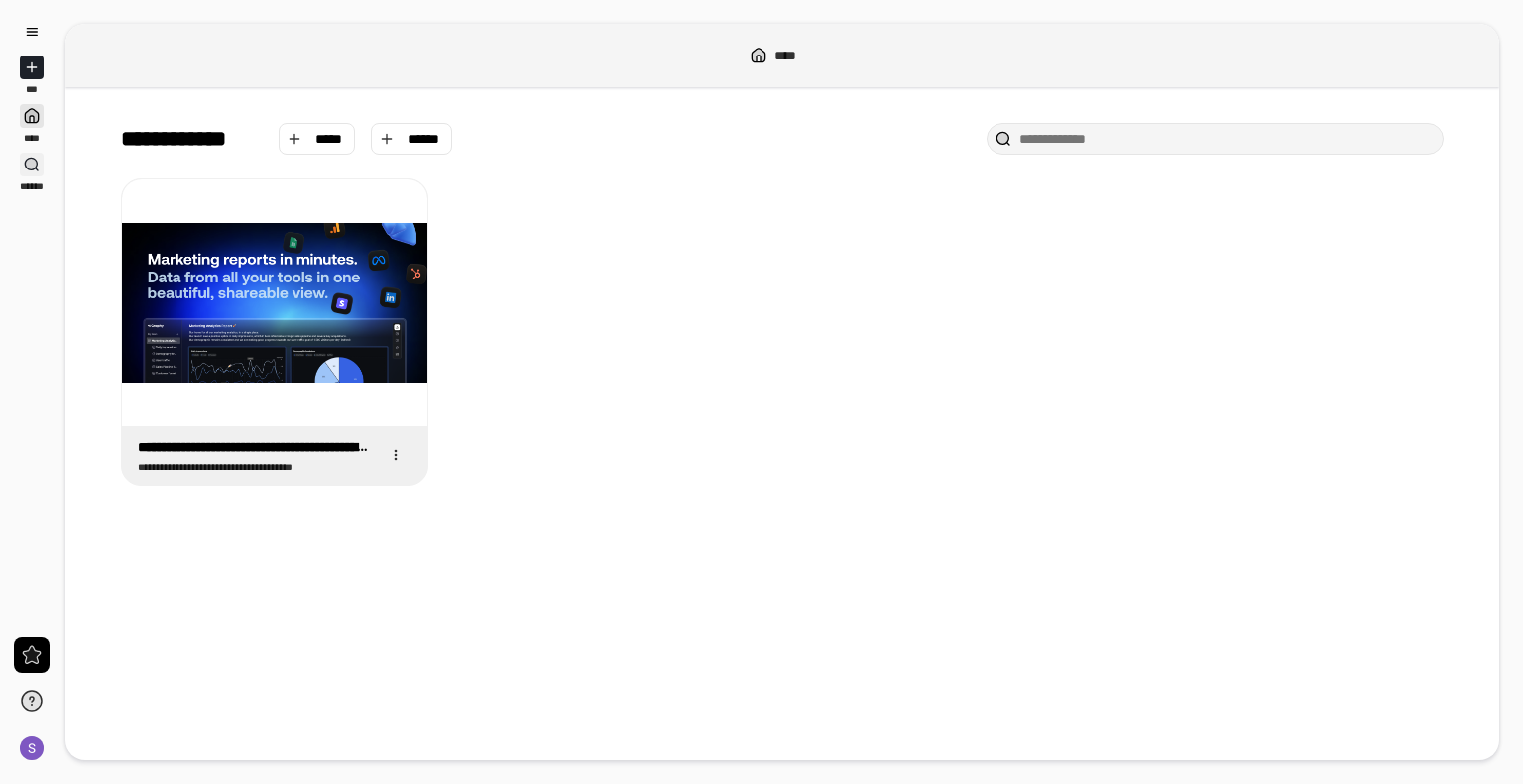 click on "******" at bounding box center (31, 172) 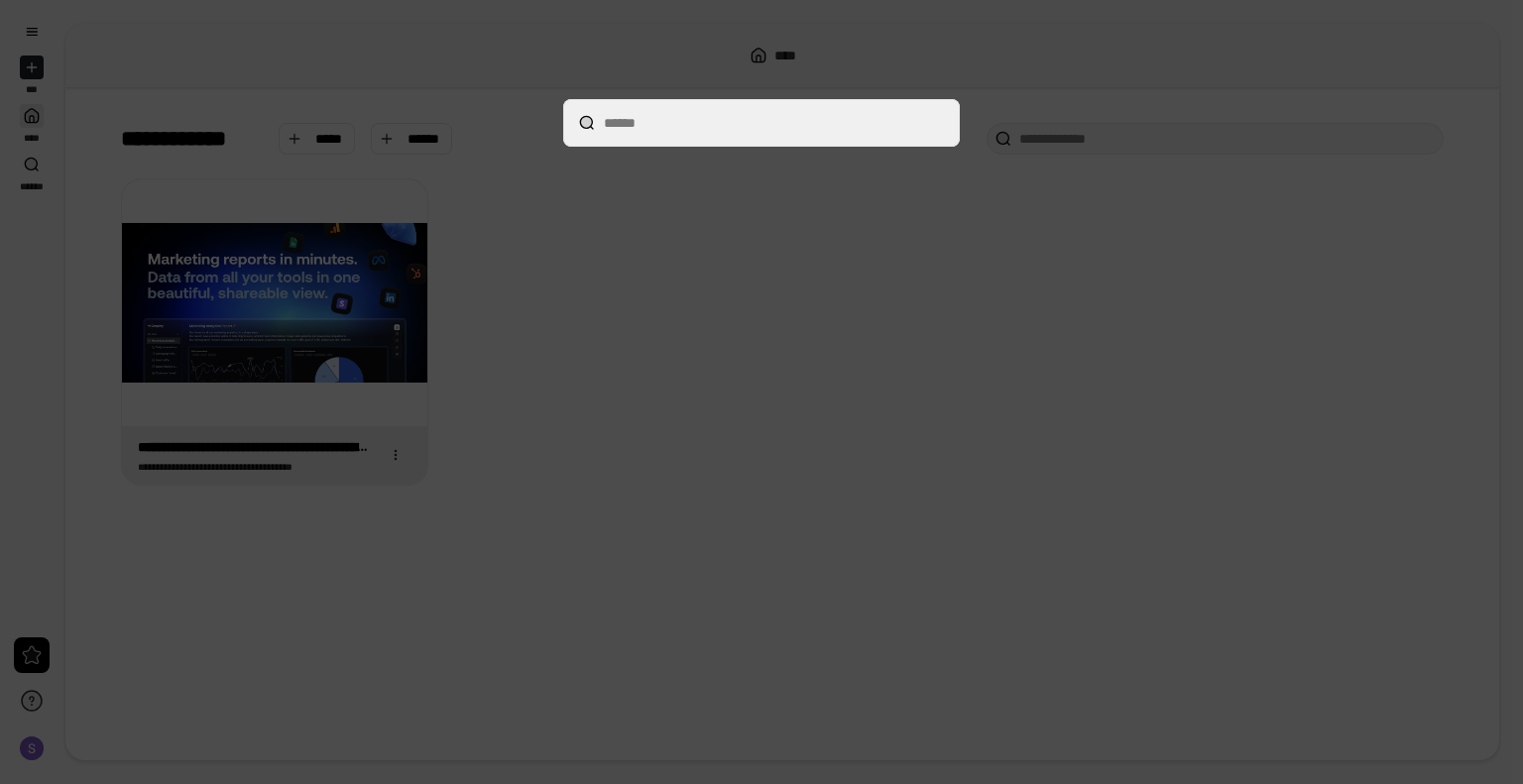 click at bounding box center [762, 392] 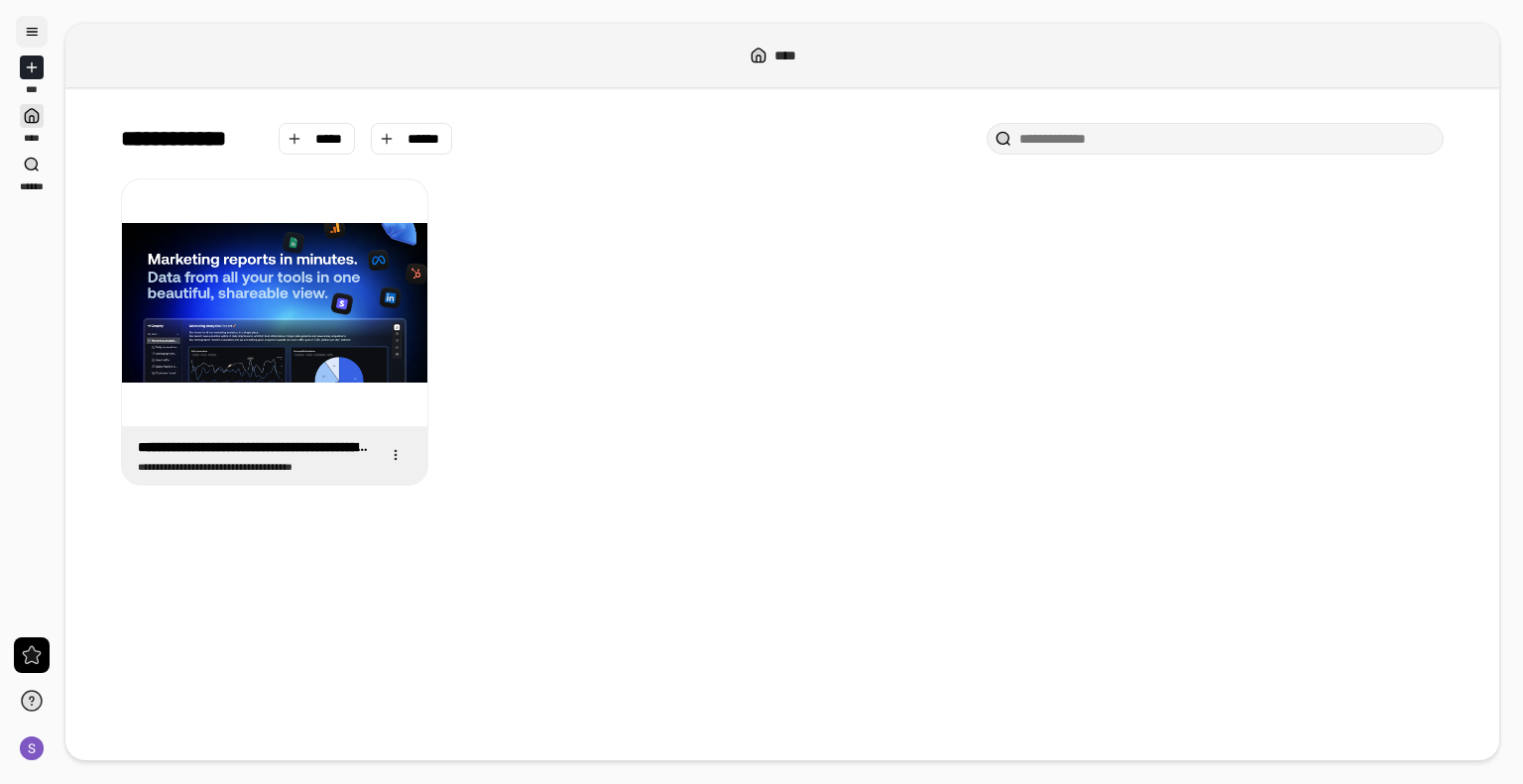 drag, startPoint x: 0, startPoint y: 42, endPoint x: 41, endPoint y: 33, distance: 41.976184 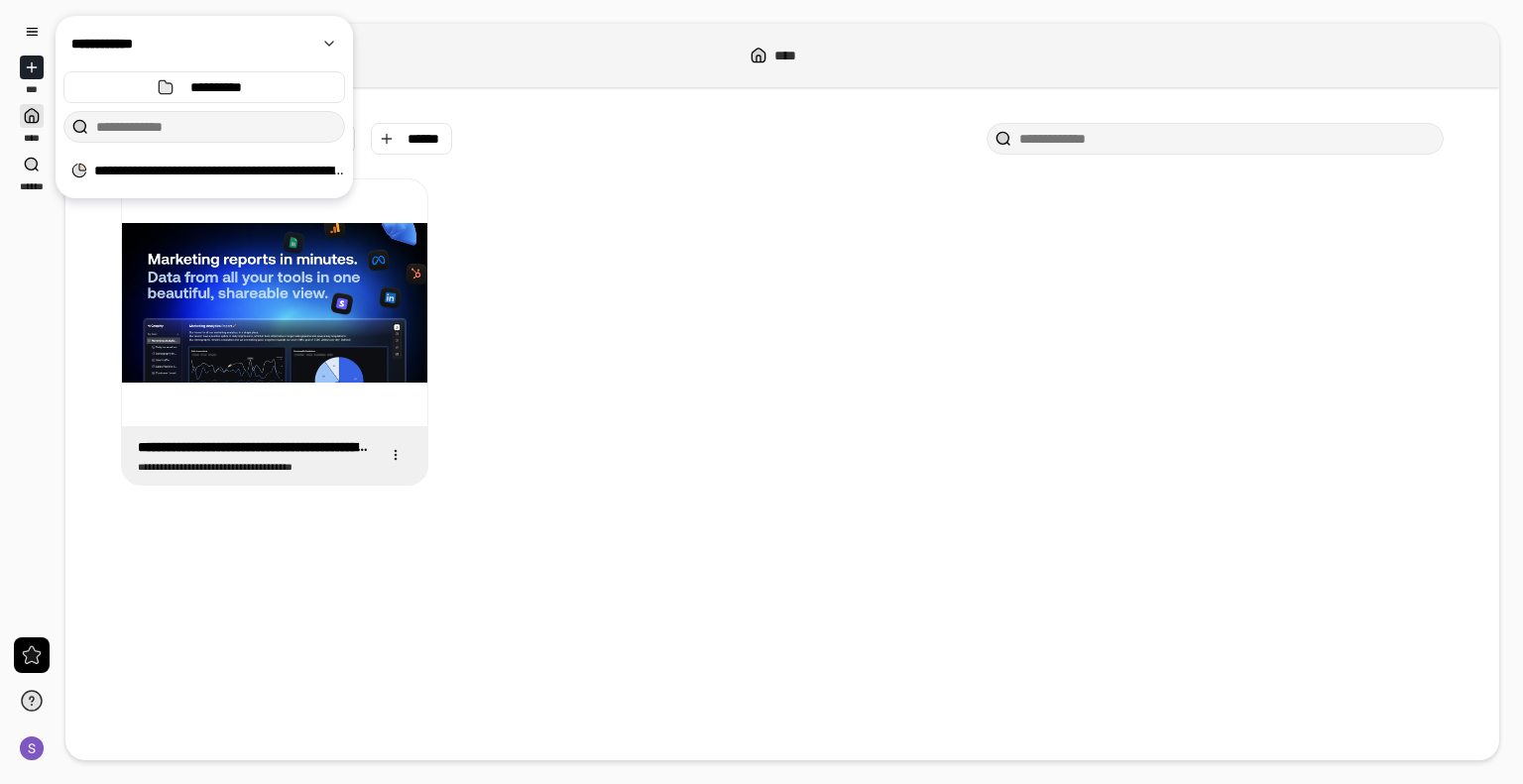 click on "[FIRST] [LAST] [ADDRESS] [CITY] [STATE] [ZIP] [COUNTRY] [PHONE] [EMAIL] [CREDIT_CARD] [EXPIRY] [CVV] [NAME_ON_CARD] [BILLING_ADDRESS] [BILLING_CITY] [BILLING_STATE] [BILLING_ZIP] [BILLING_COUNTRY]" at bounding box center [762, 392] 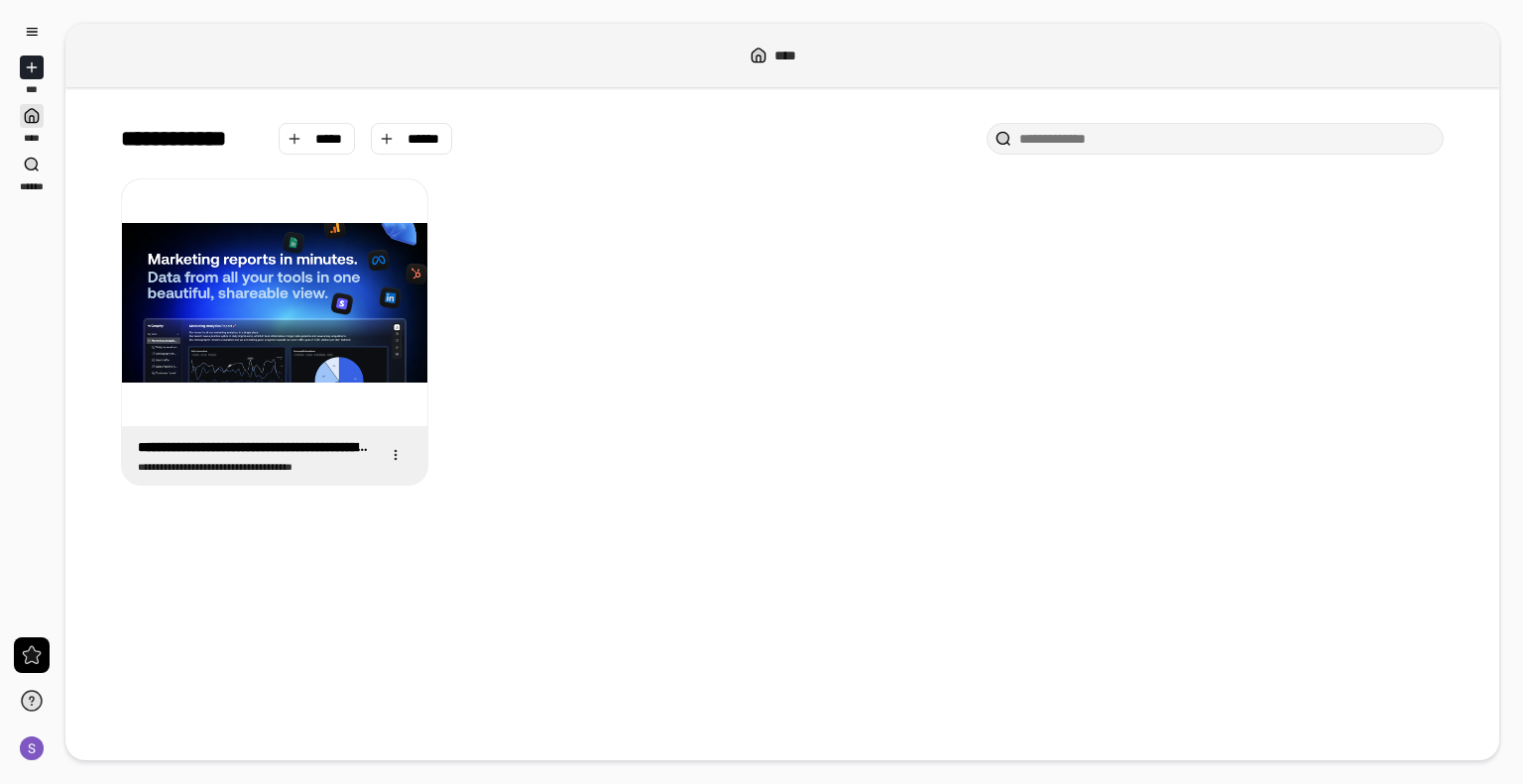 click on "*** **** ******" at bounding box center (32, 104) 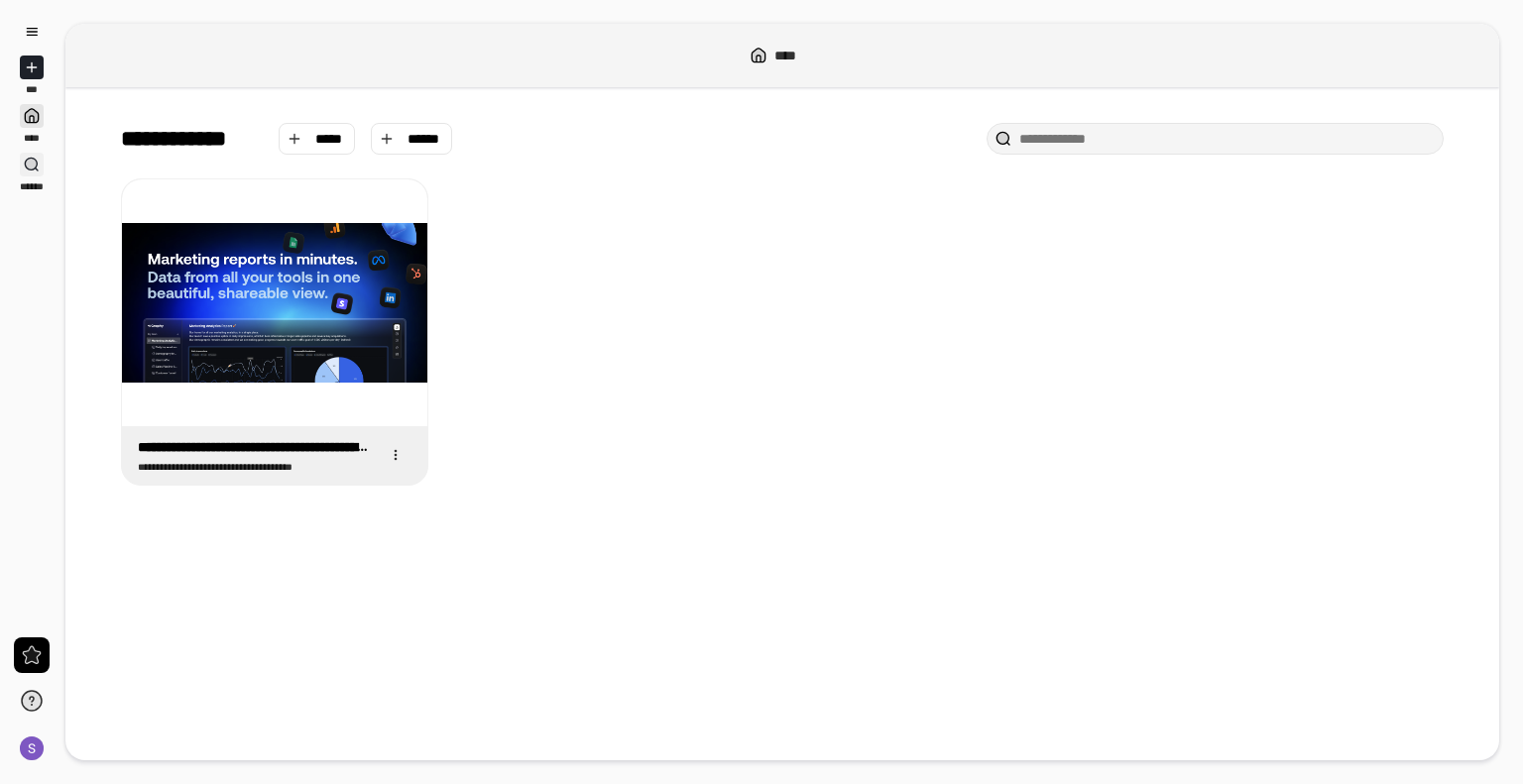 click 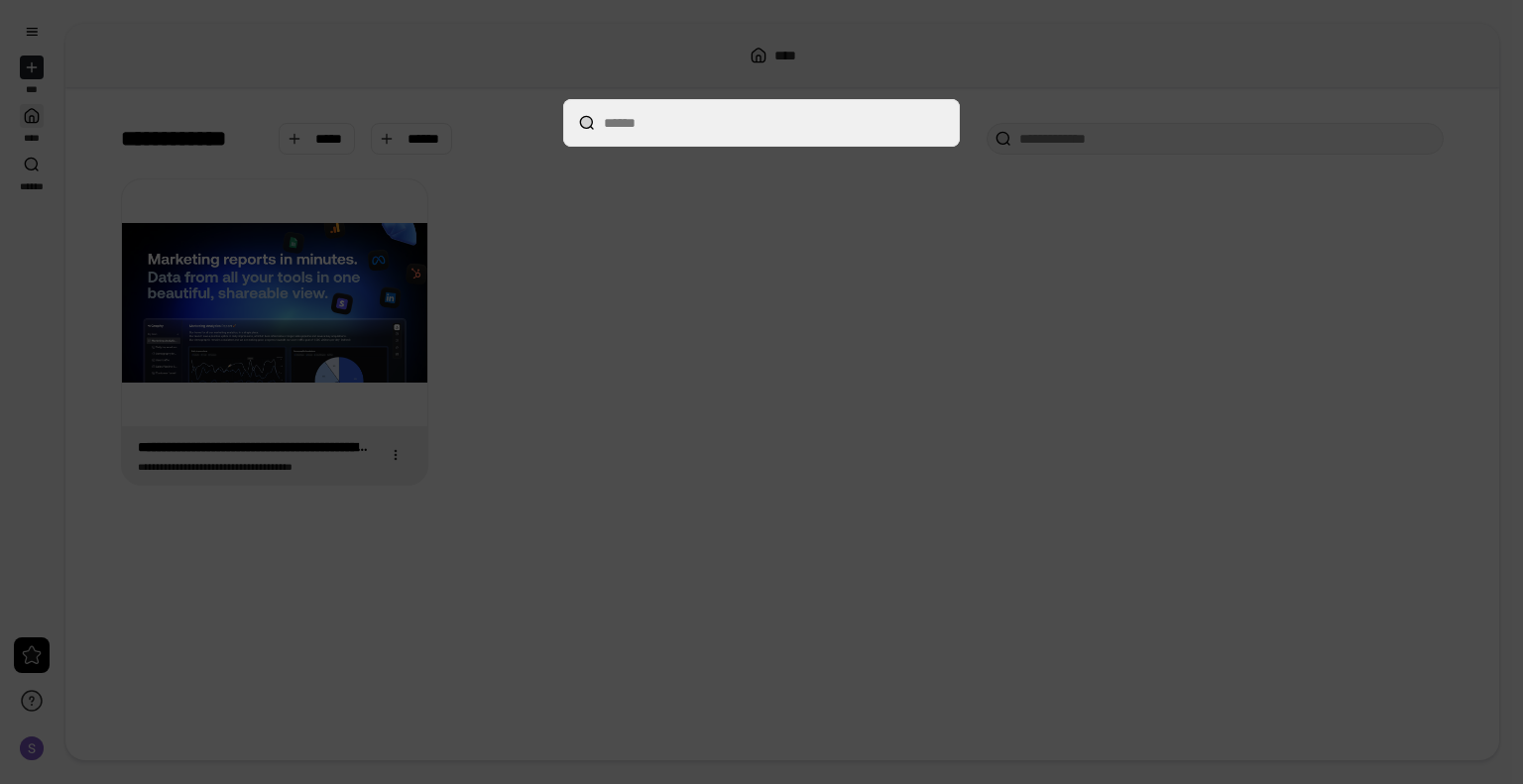 click at bounding box center [762, 392] 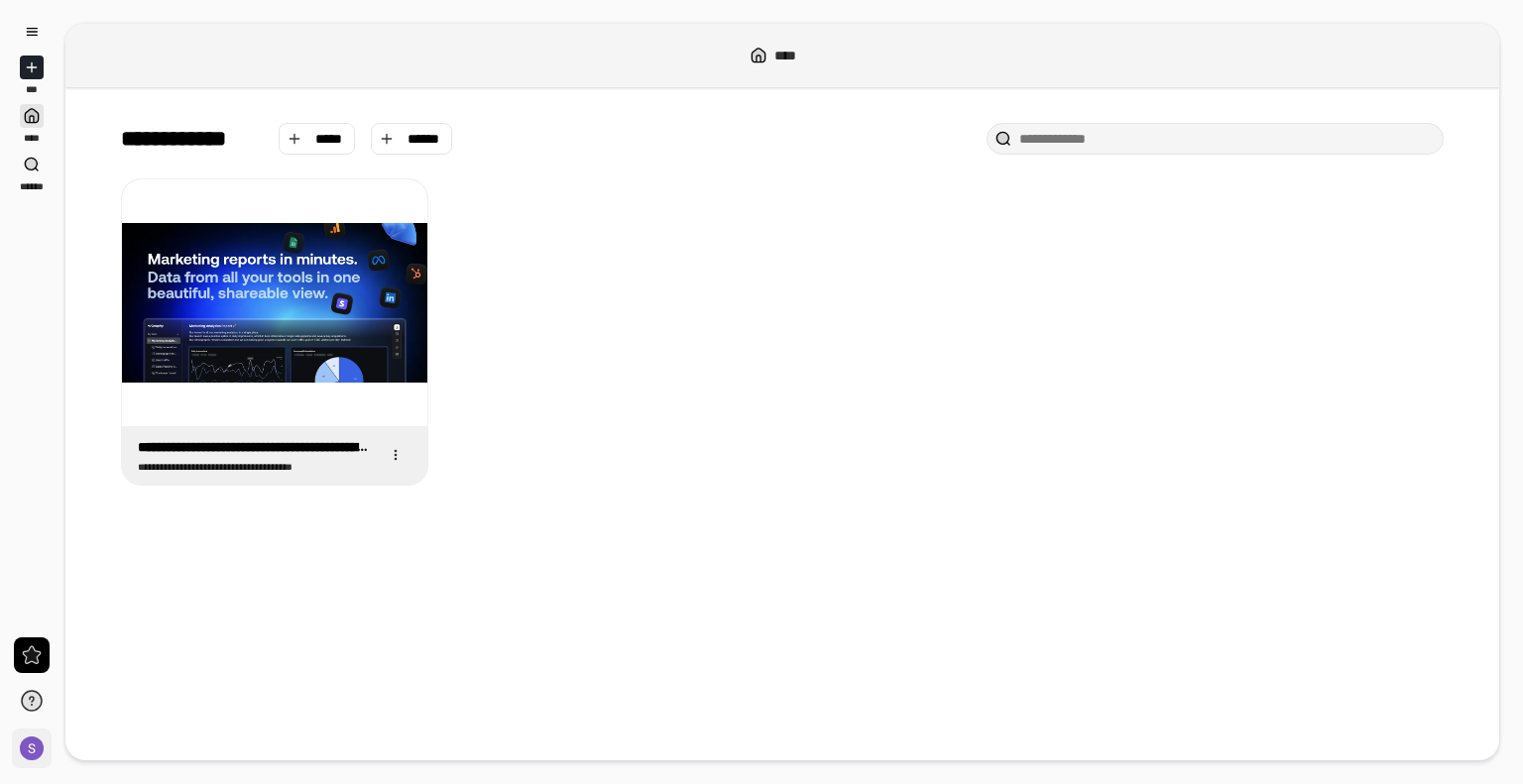 click on "**" at bounding box center [32, 748] 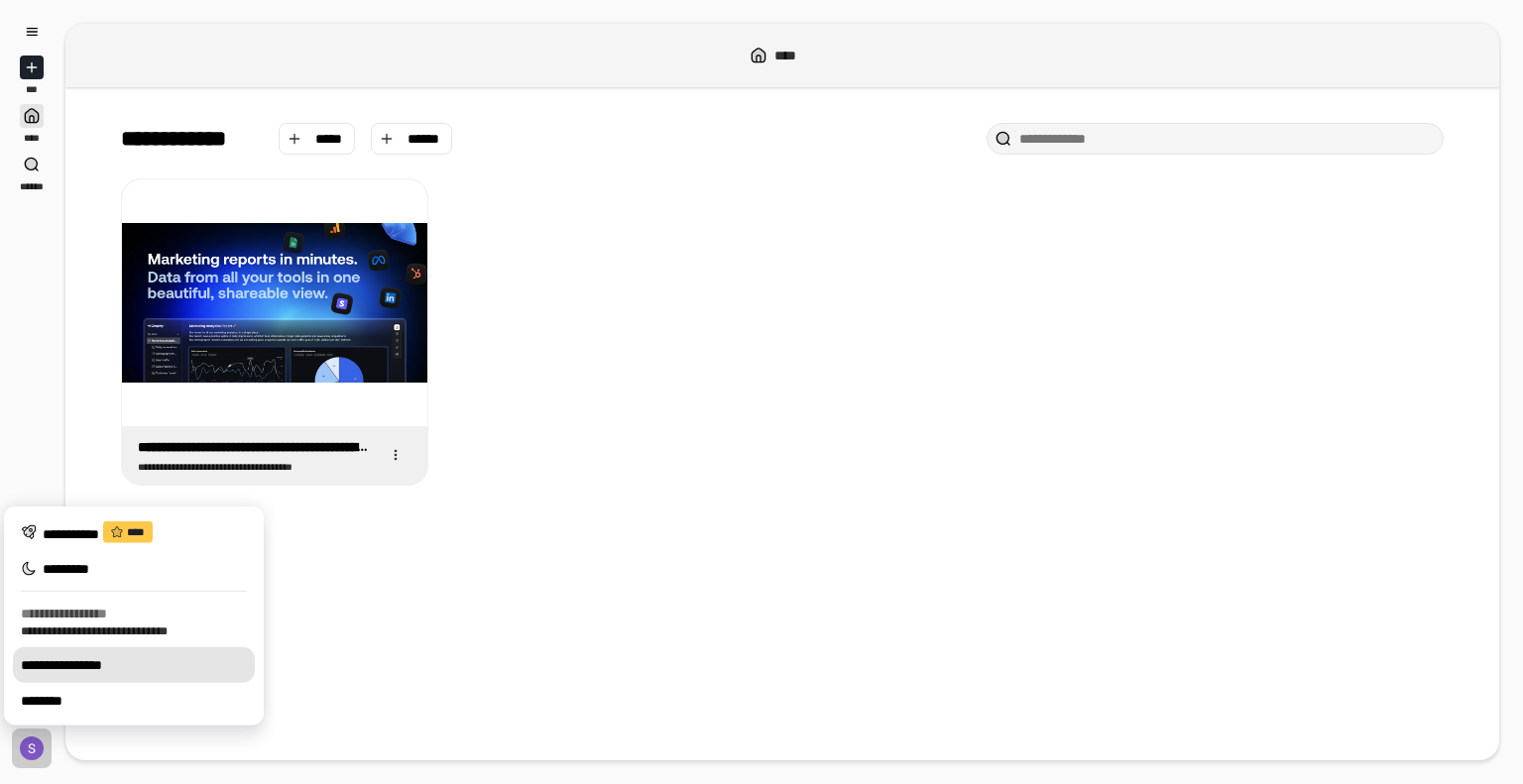 click on "**********" at bounding box center (134, 665) 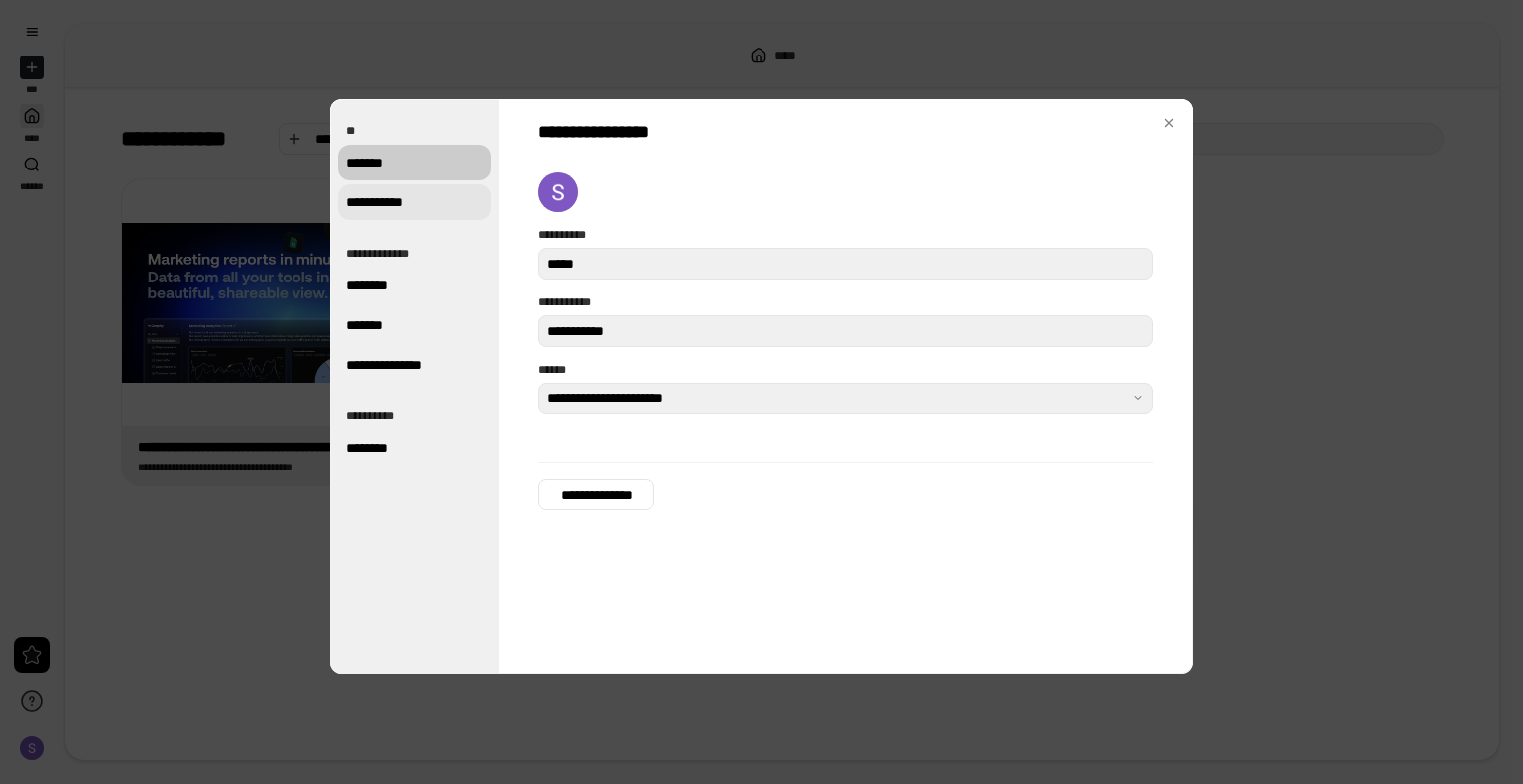 click on "**********" at bounding box center (414, 202) 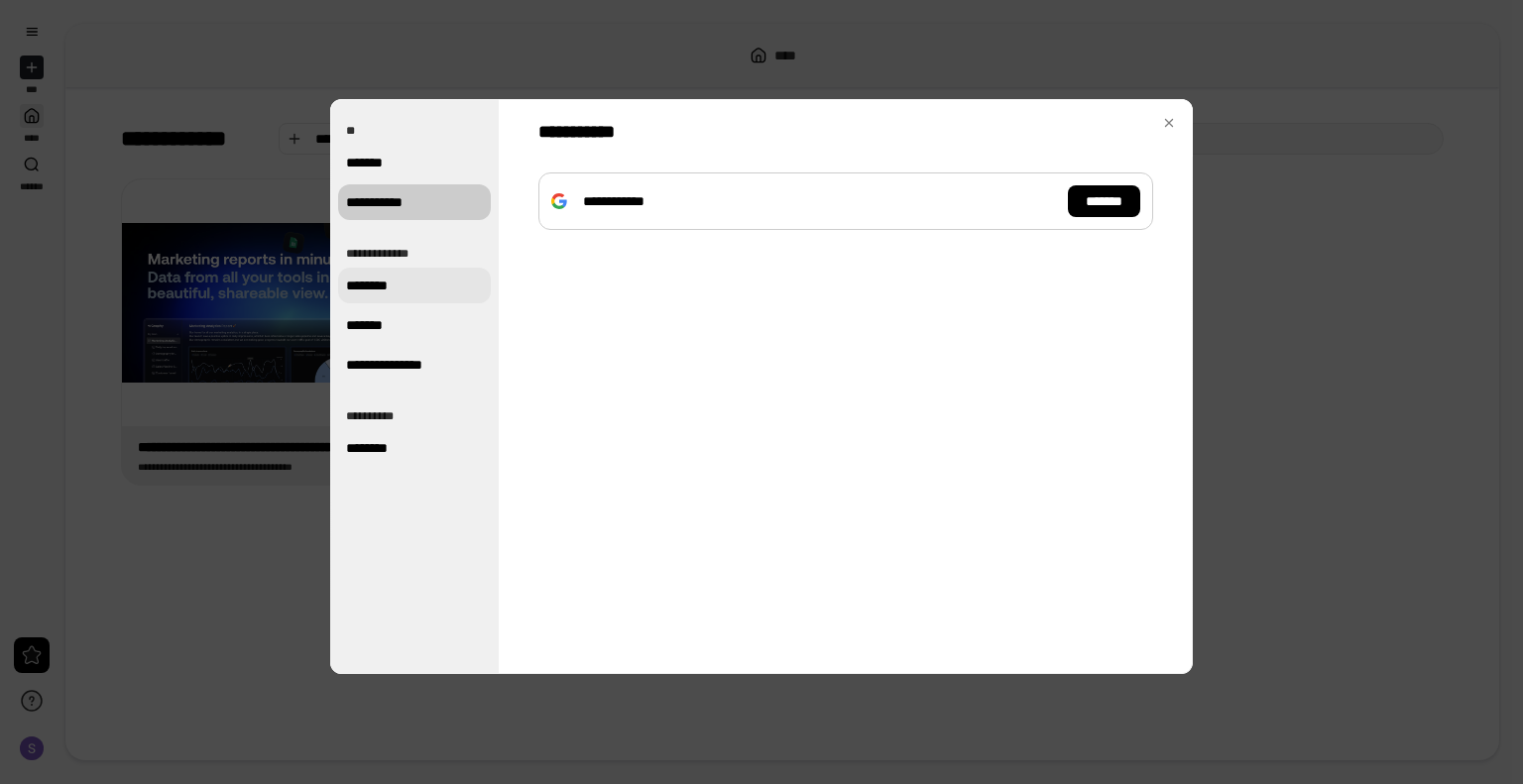 click on "********" at bounding box center (414, 285) 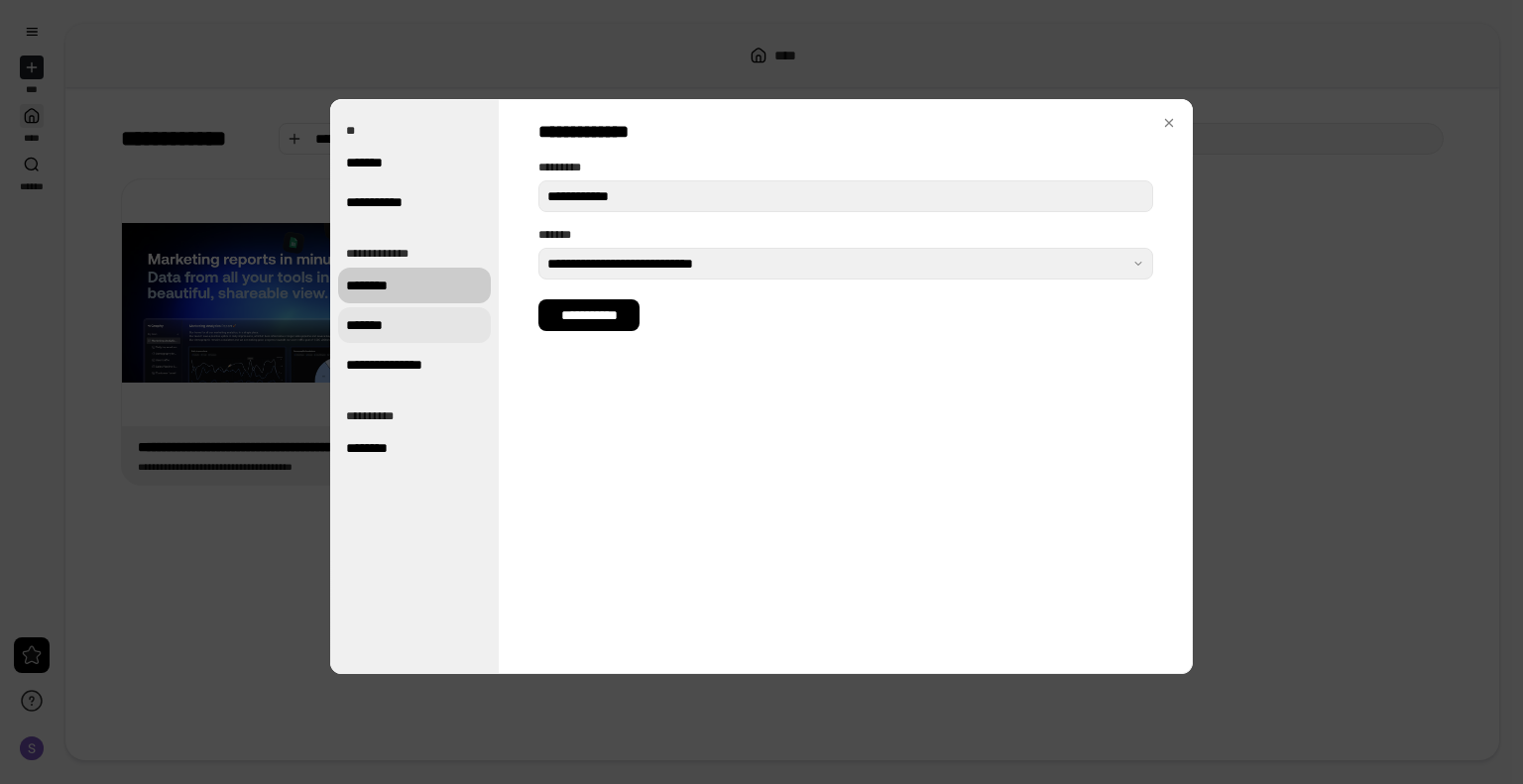 click on "*******" at bounding box center [414, 325] 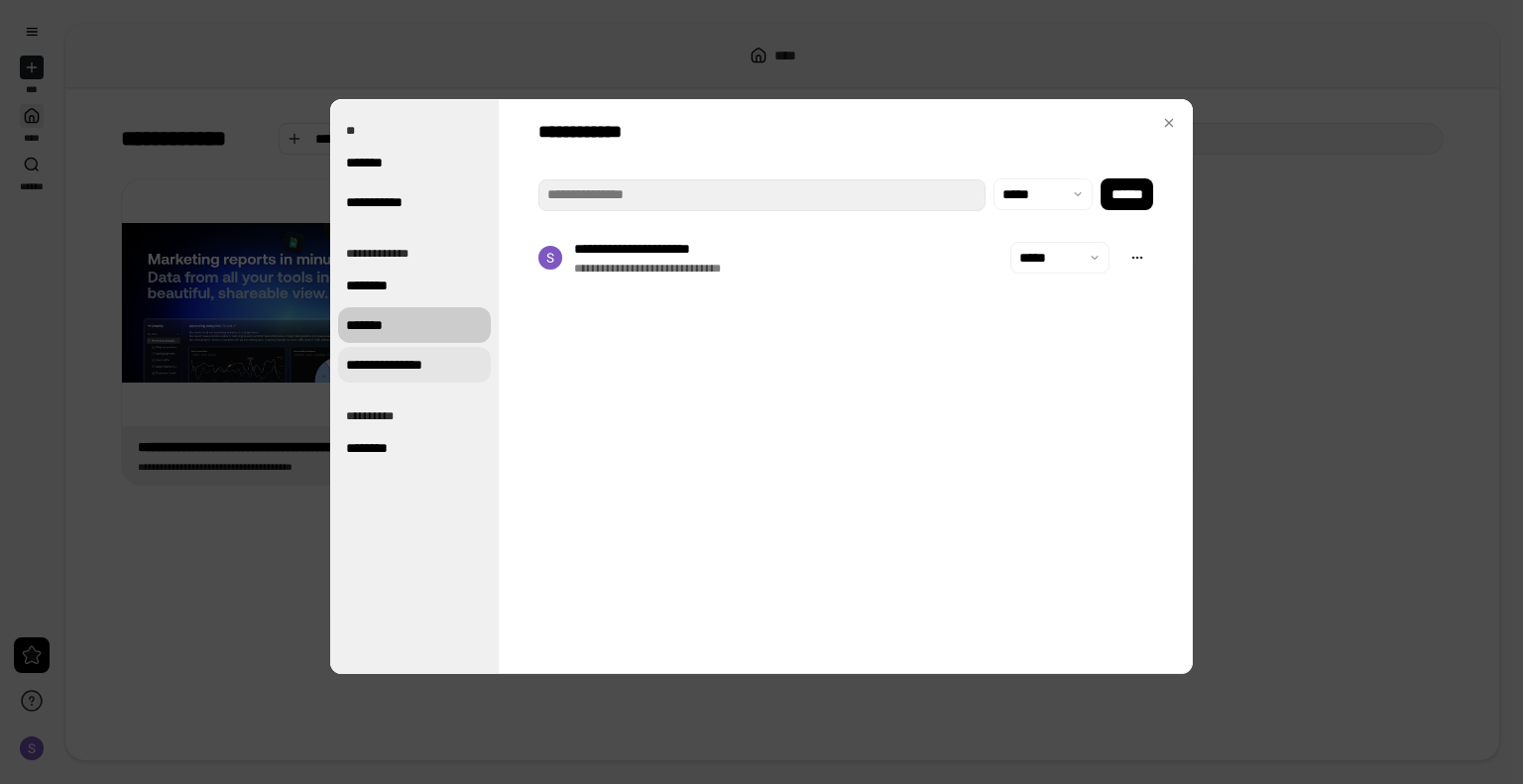 click on "**********" at bounding box center (414, 365) 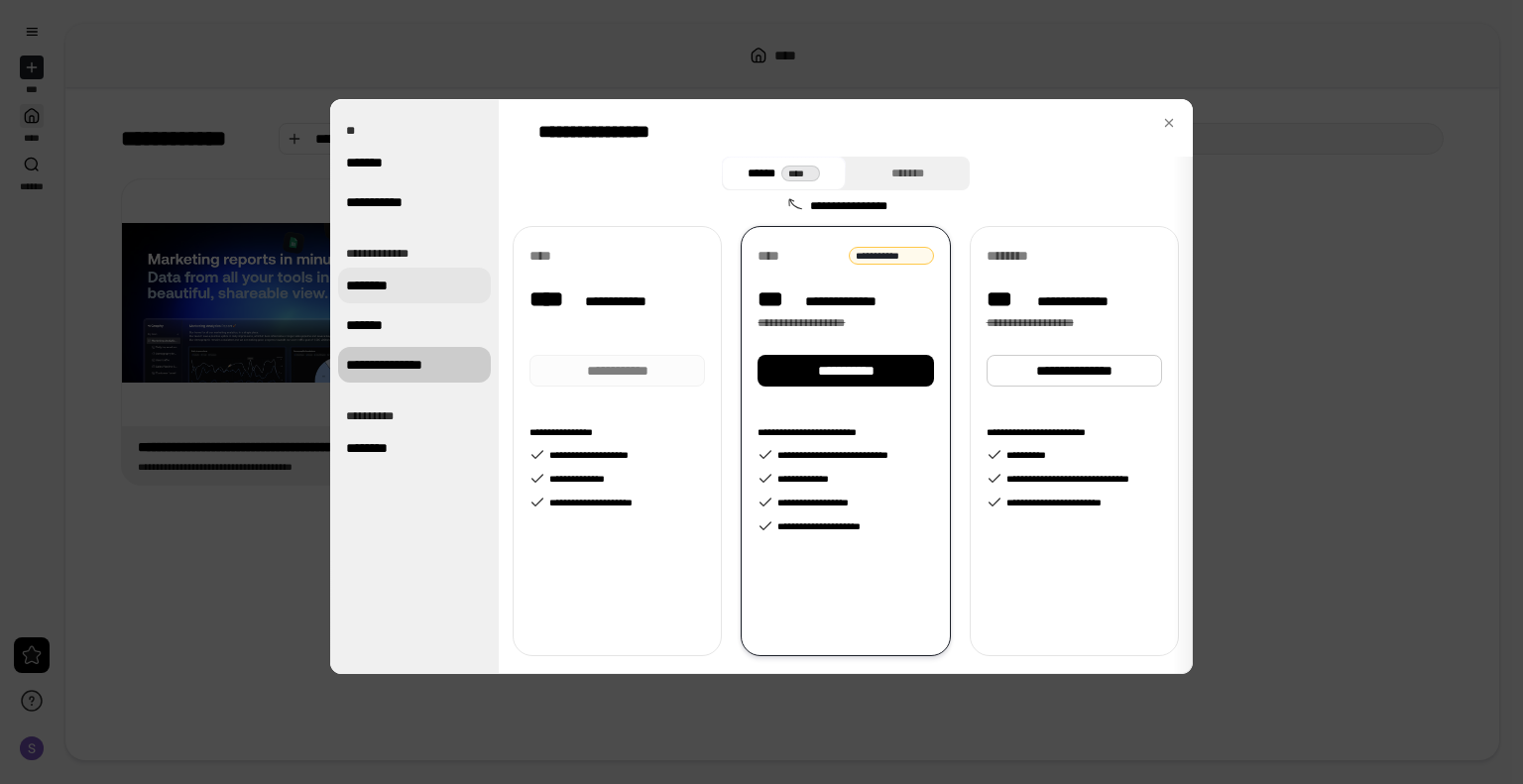 click on "********" at bounding box center (414, 285) 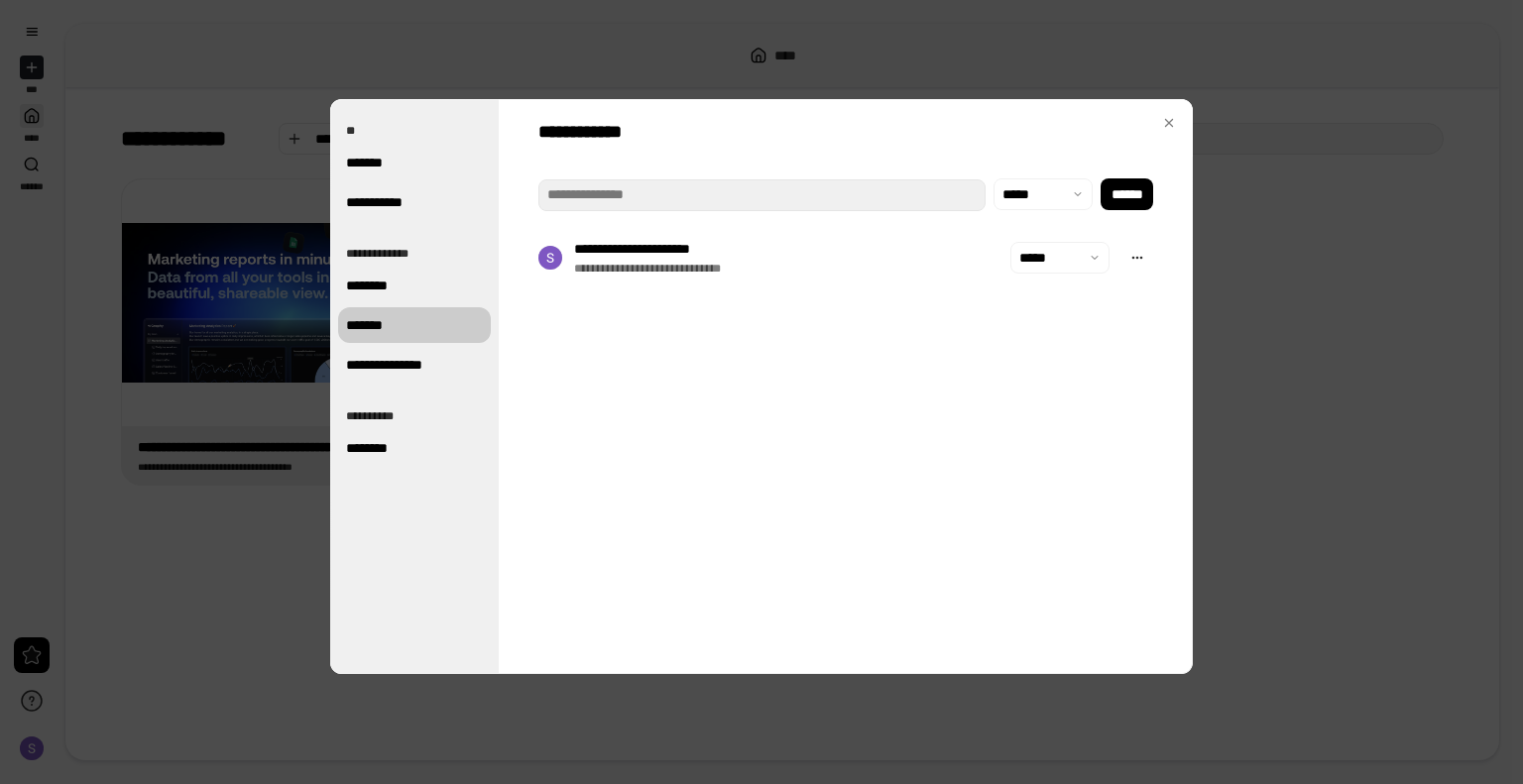 click on "*******" at bounding box center [414, 325] 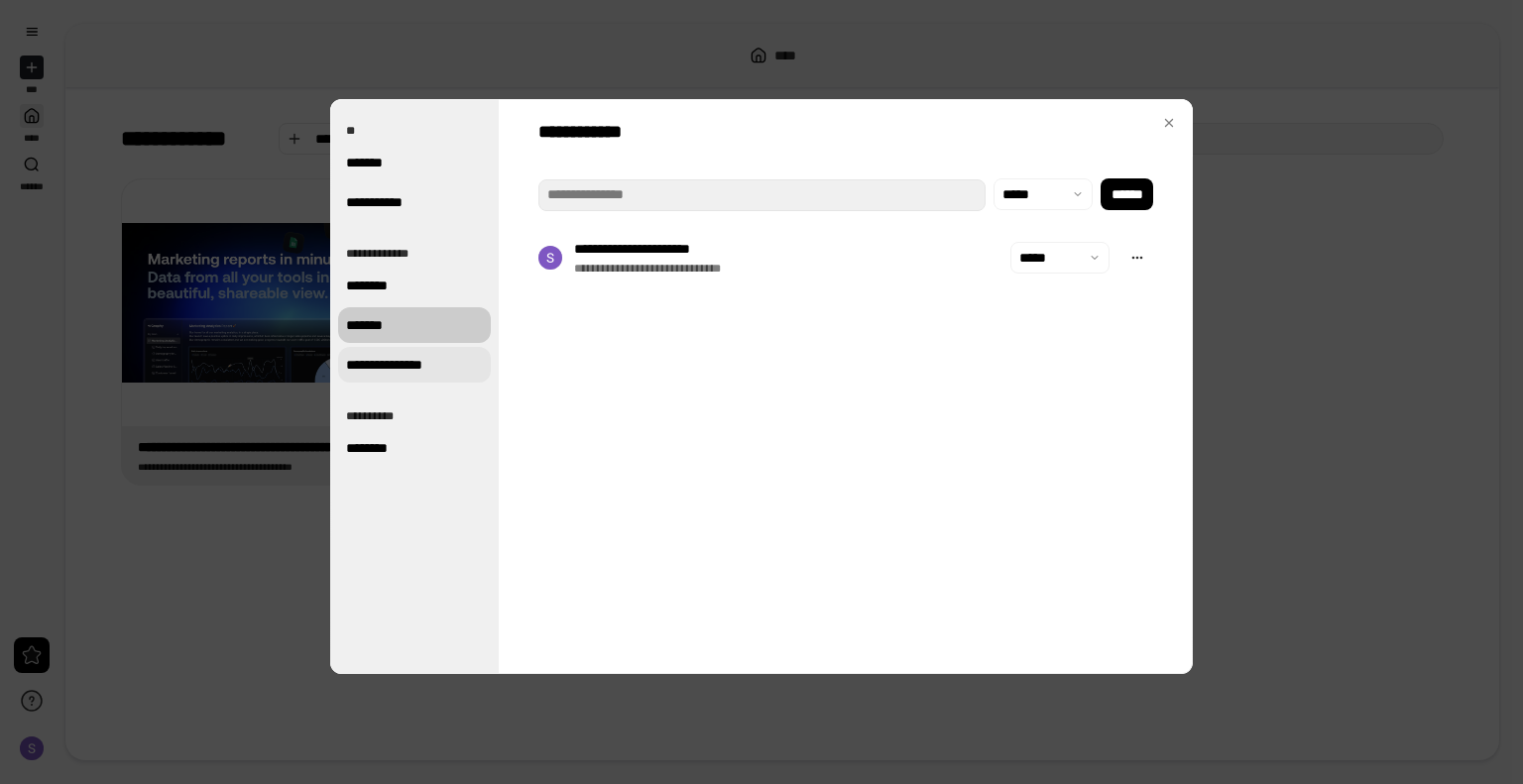 click on "**********" at bounding box center [414, 365] 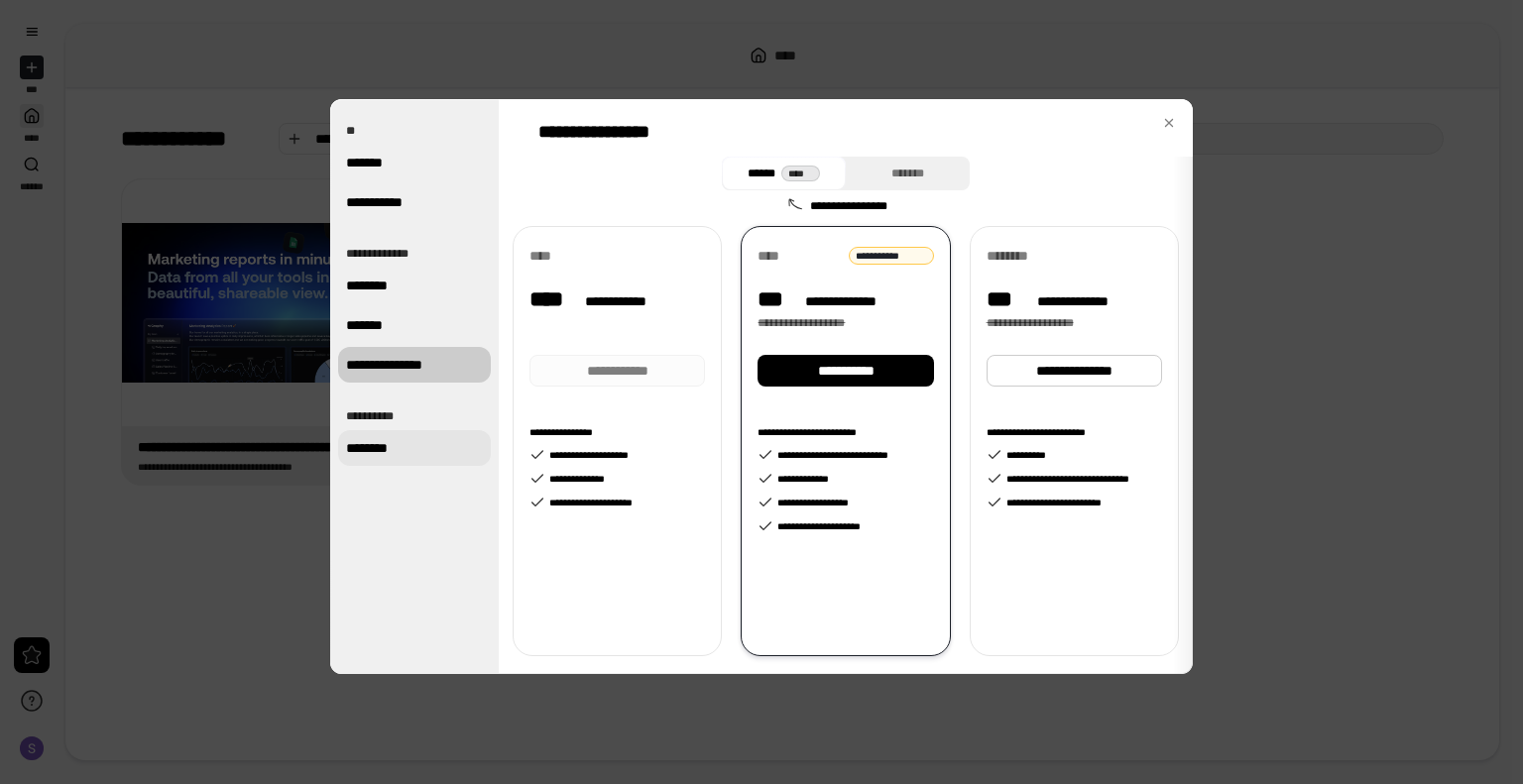 click on "********" at bounding box center (414, 448) 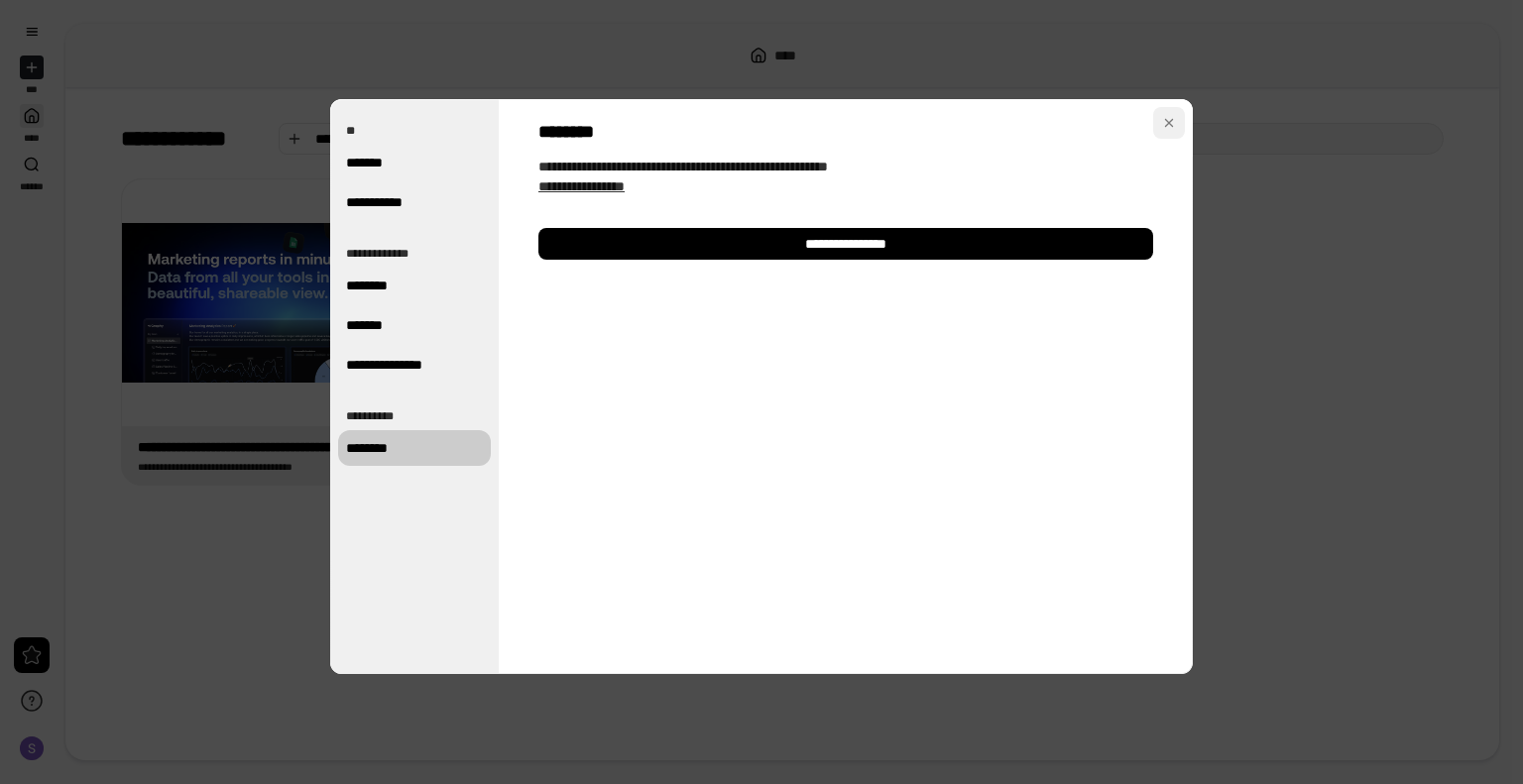 click at bounding box center (1169, 123) 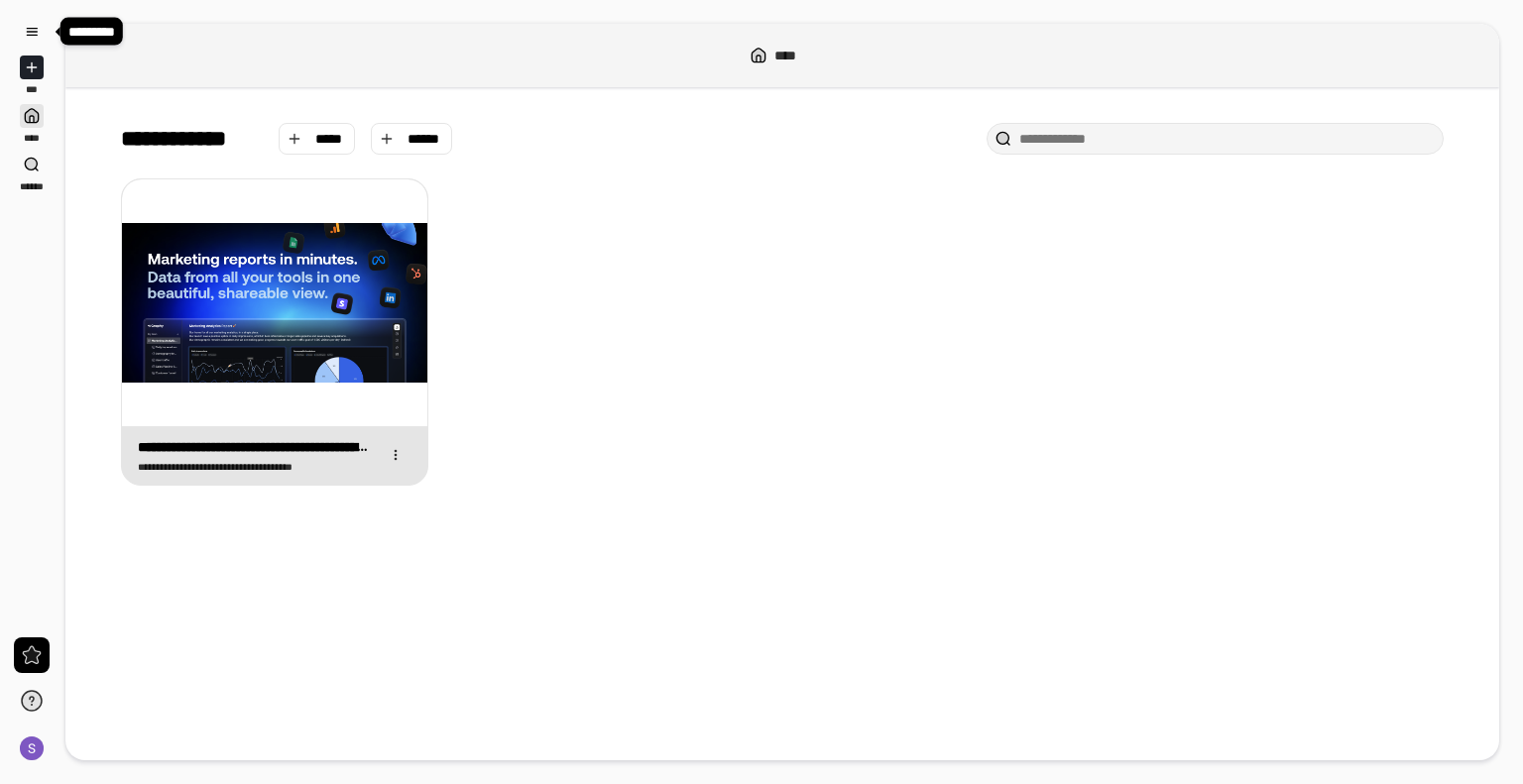 click at bounding box center (275, 302) 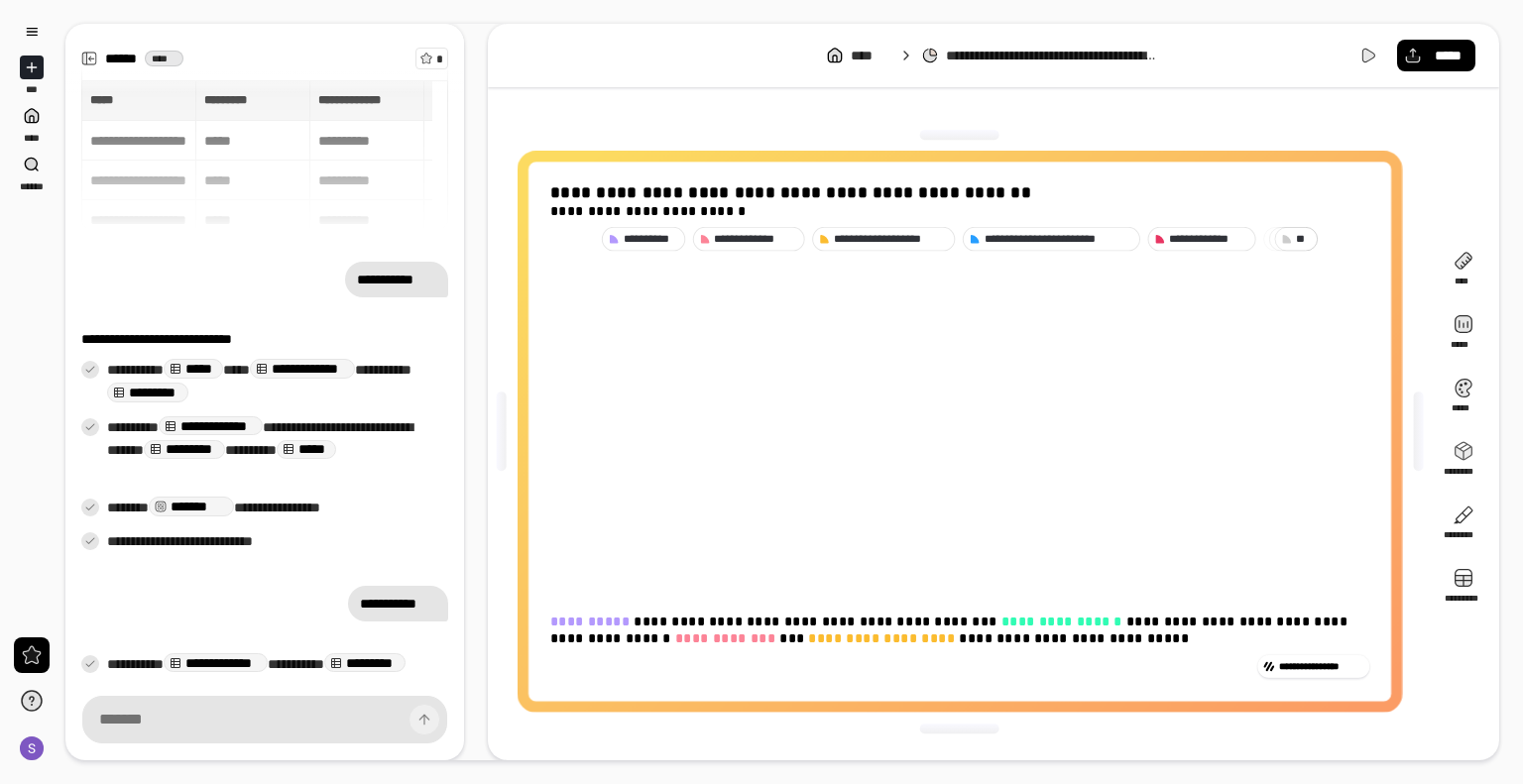 scroll, scrollTop: 522, scrollLeft: 0, axis: vertical 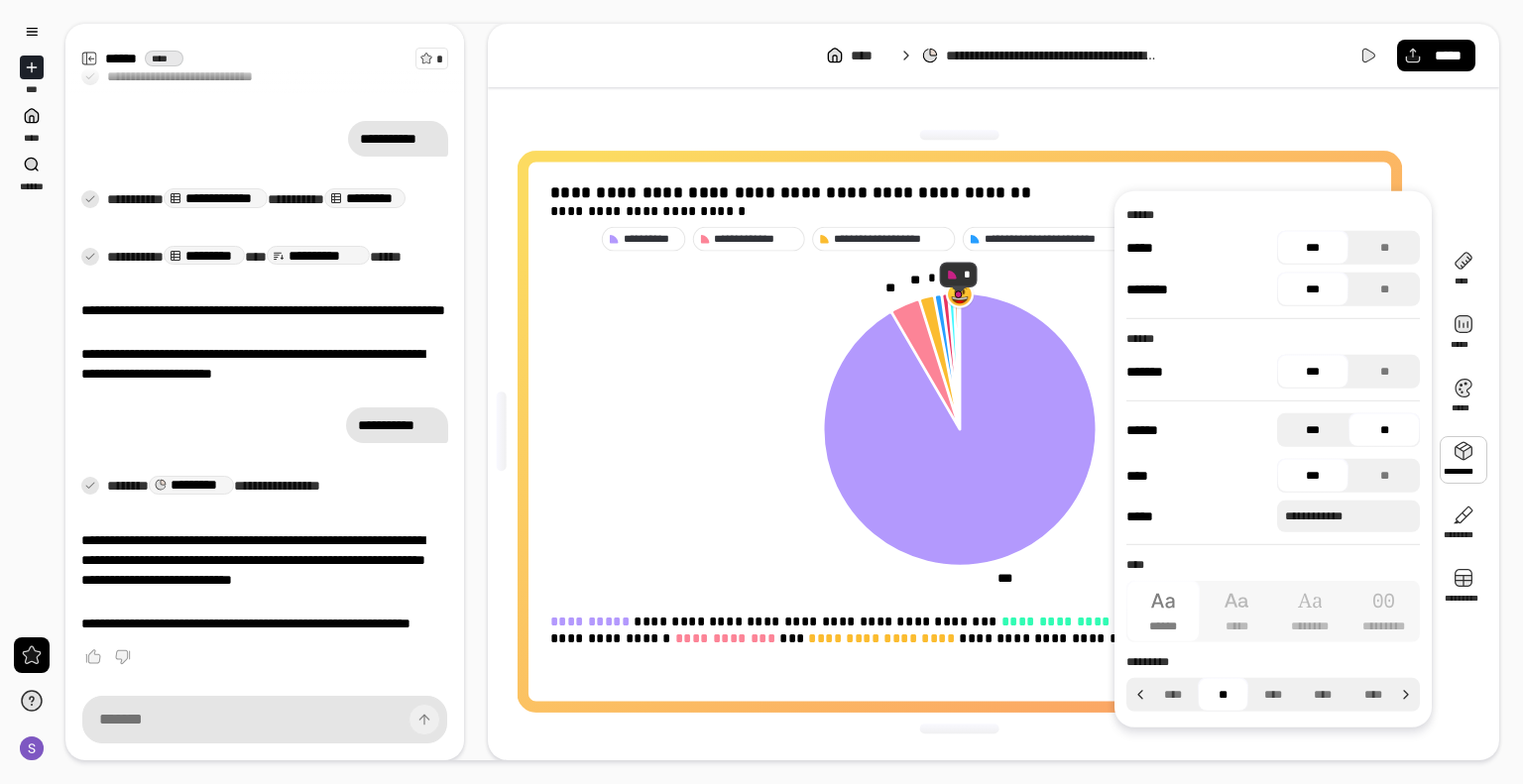 click on "***" at bounding box center [1313, 430] 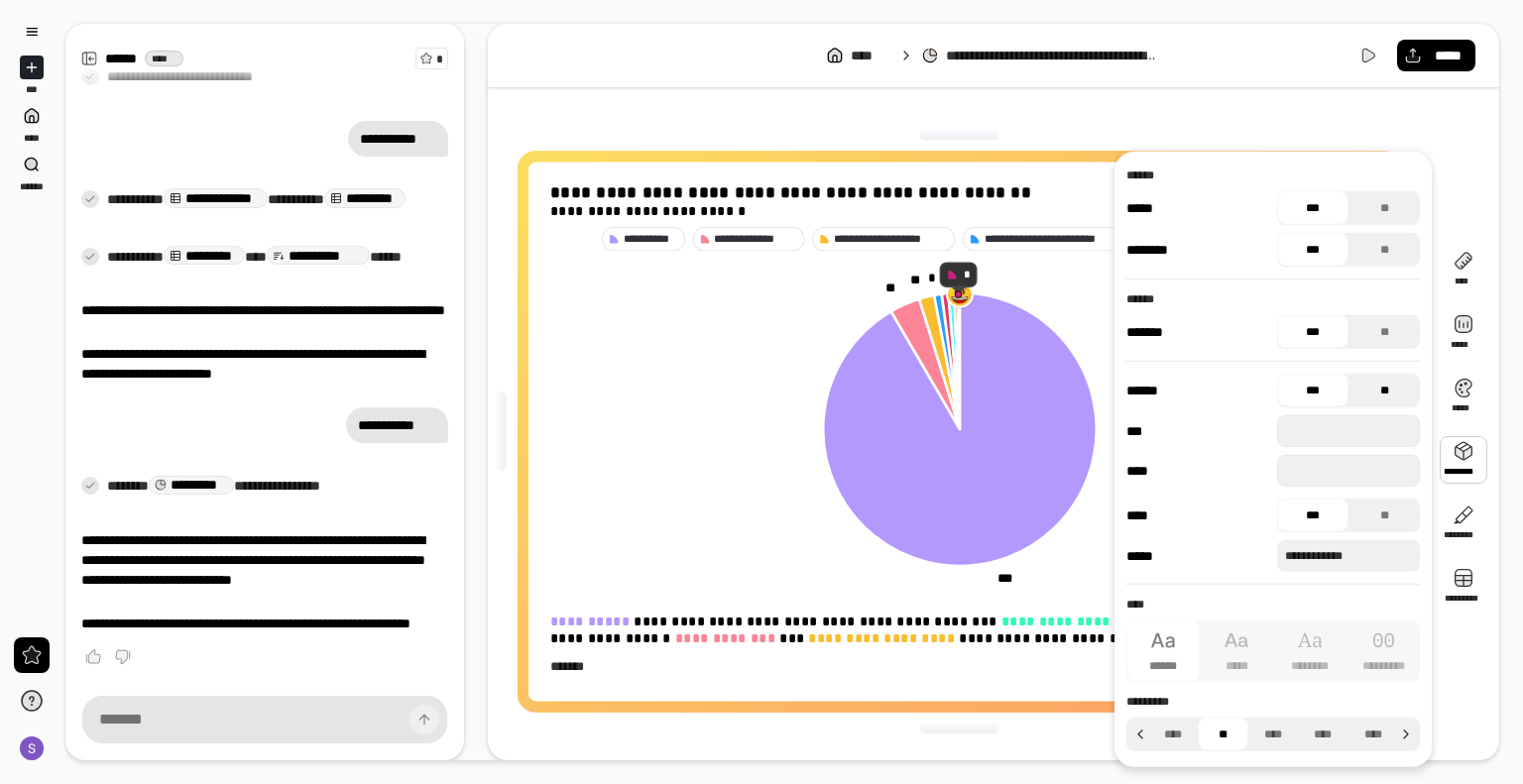 click on "**" at bounding box center [1384, 391] 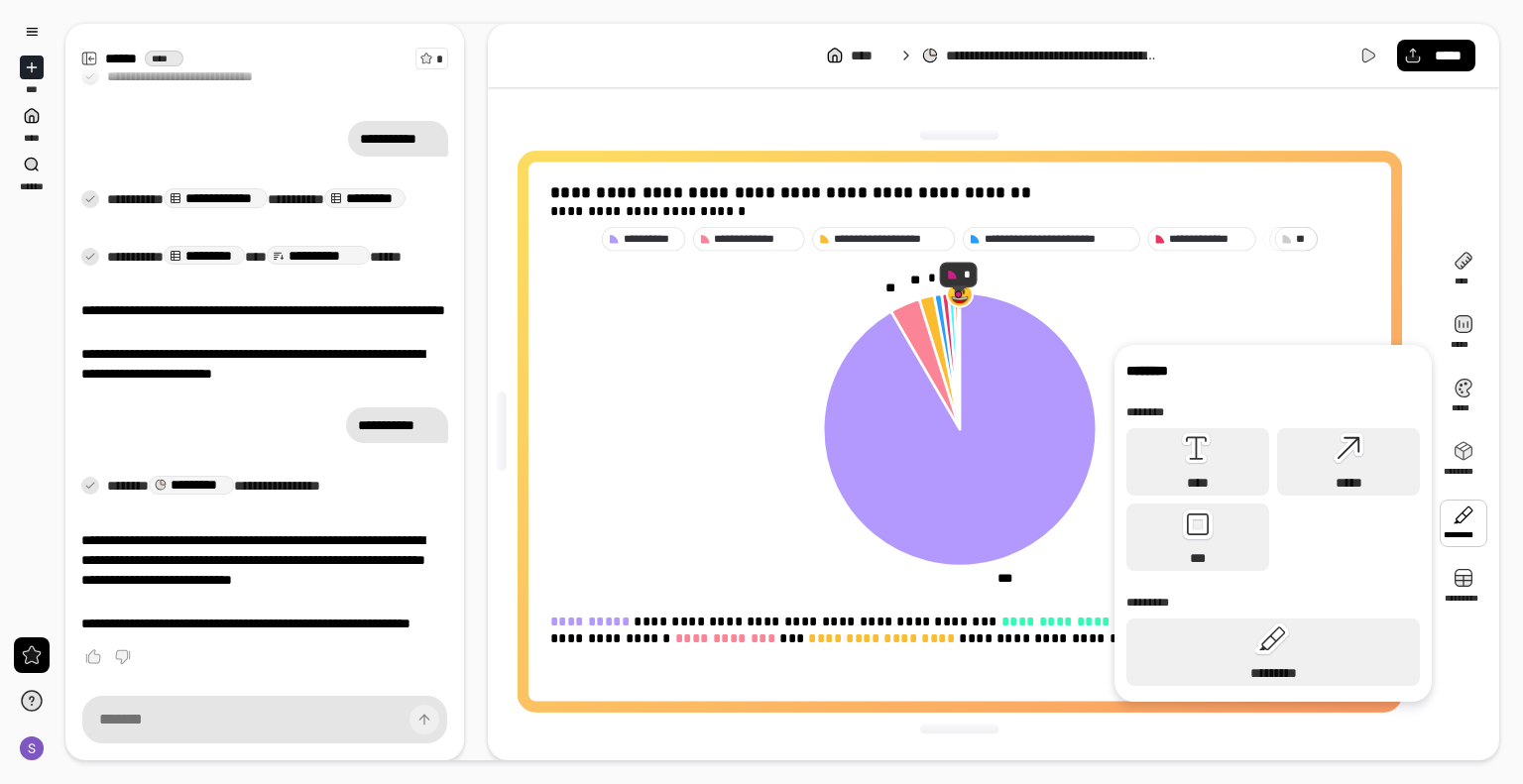 click on "[FIRST] [LAST] [ADDRESS] [CITY] [STATE] [ZIP] [COUNTRY] [PHONE] [EMAIL] [CREDIT_CARD] [EXPIRY] [CVV] [NAME_ON_CARD] [BILLING_ADDRESS] [BILLING_CITY] [BILLING_STATE] [BILLING_ZIP] [BILLING_COUNTRY] [DOB] [AGE]" at bounding box center [994, 431] 